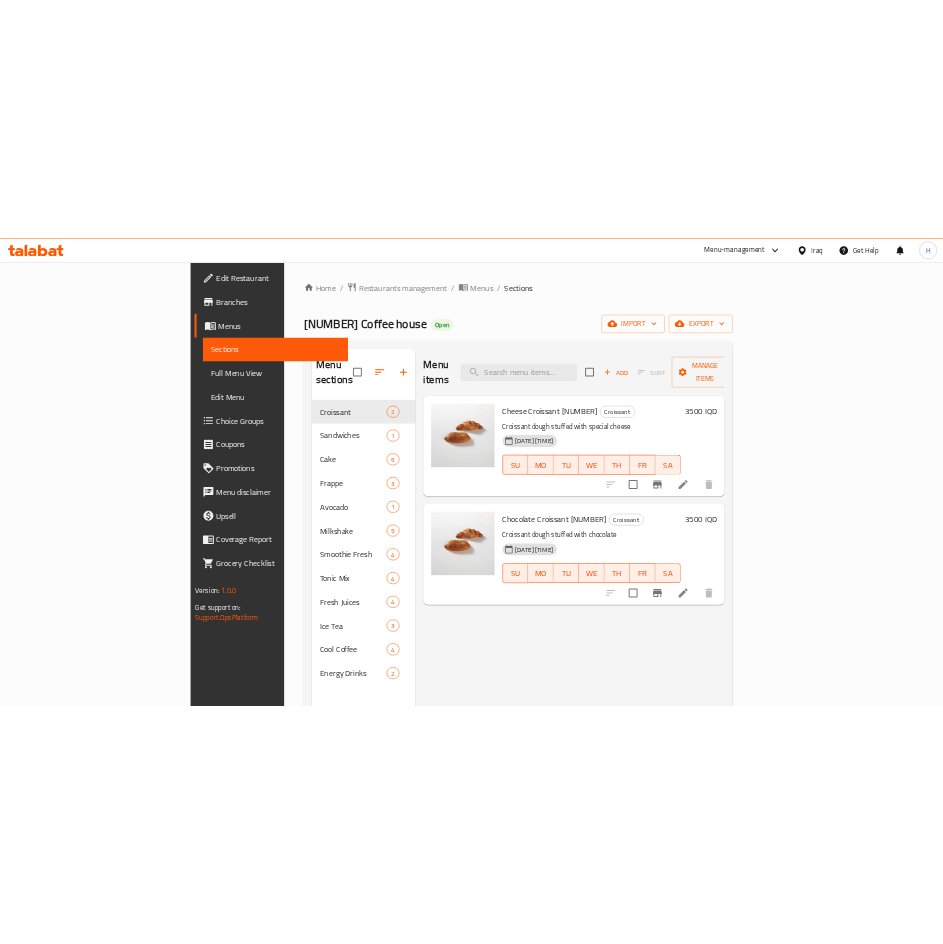 scroll, scrollTop: 0, scrollLeft: 0, axis: both 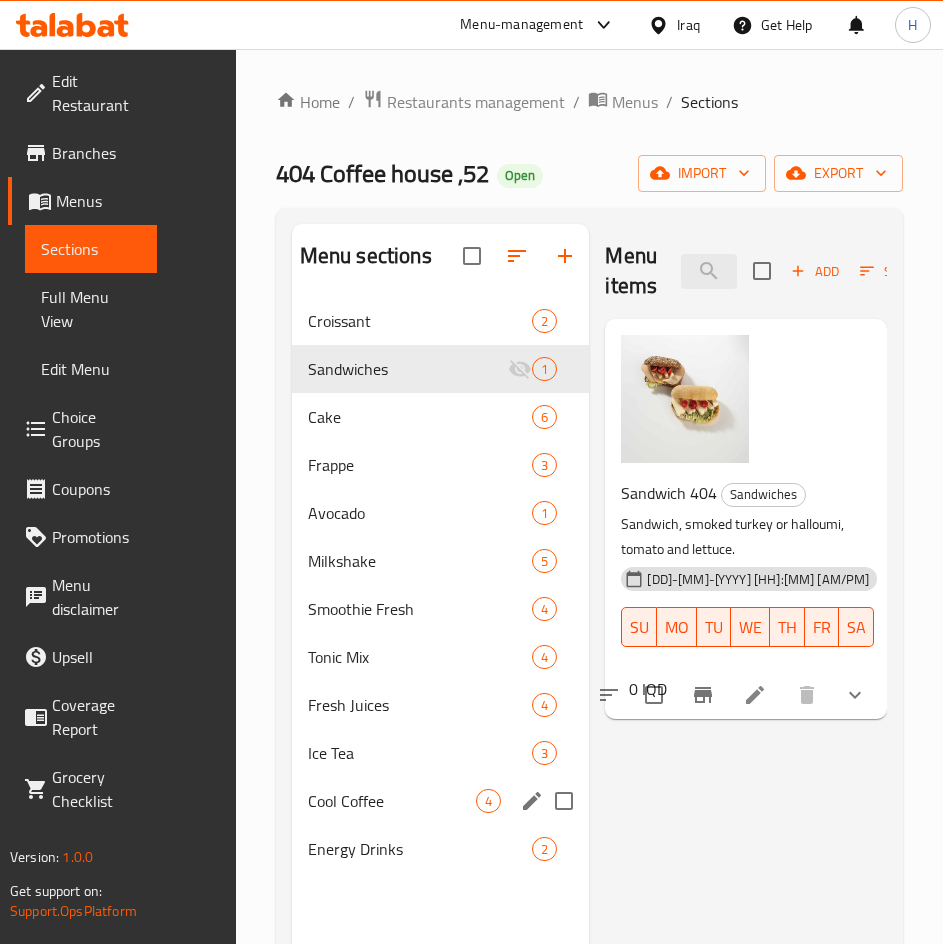 click on "Cool Coffee 4" at bounding box center (441, 801) 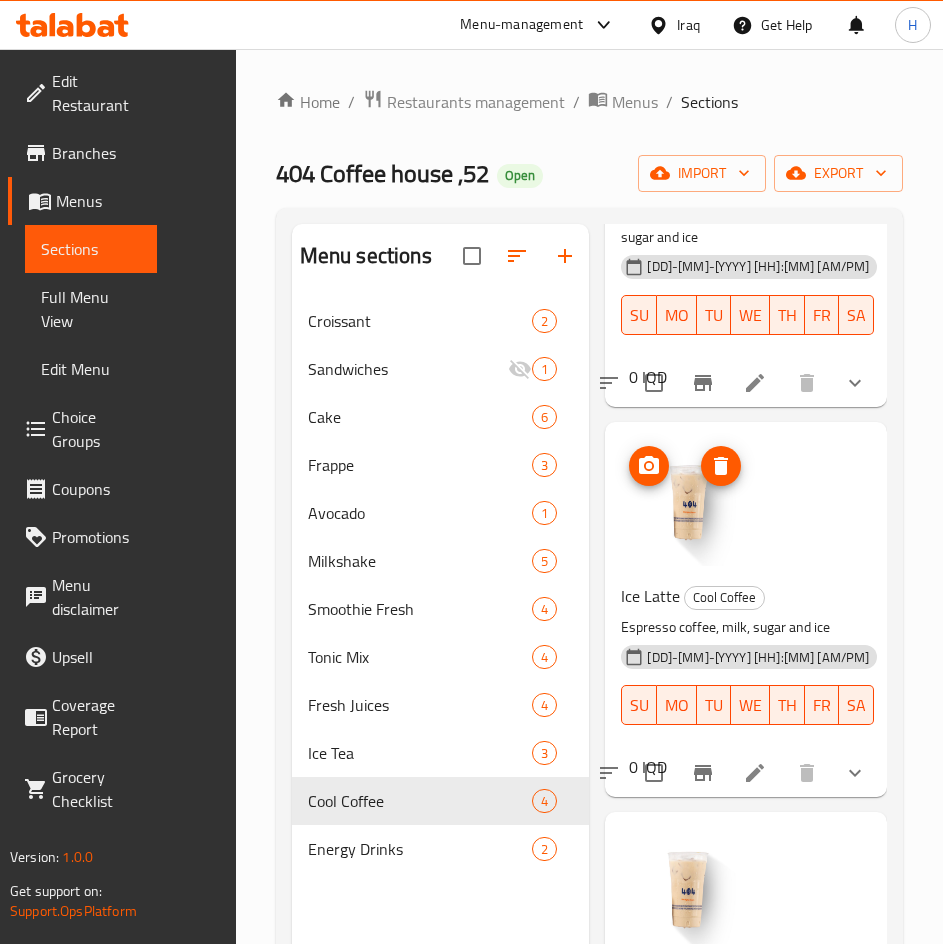 scroll, scrollTop: 738, scrollLeft: 0, axis: vertical 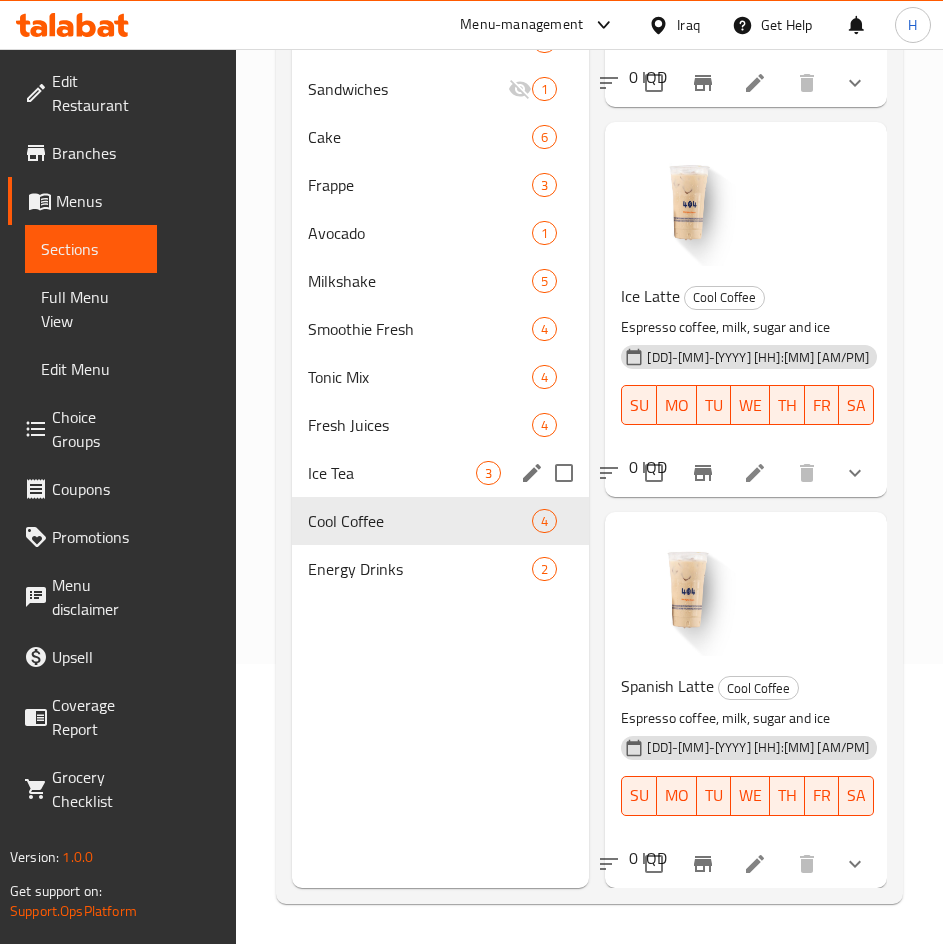 click on "Ice Tea 3" at bounding box center (441, 473) 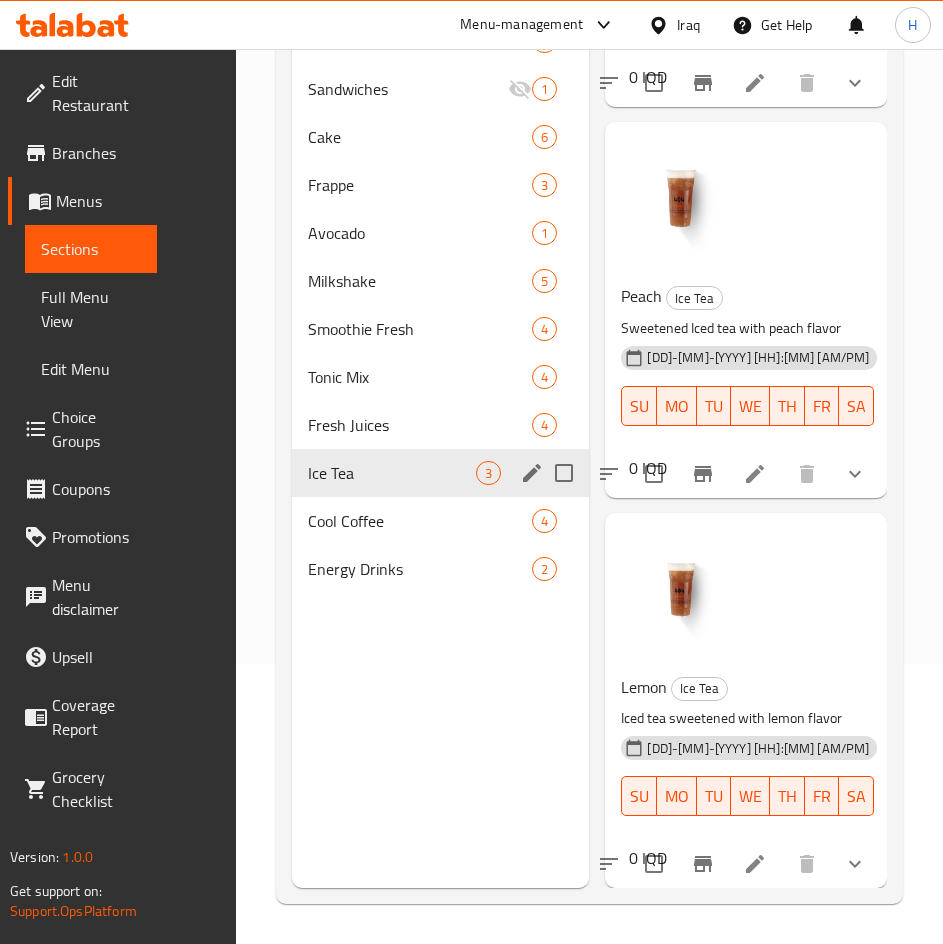 scroll, scrollTop: 397, scrollLeft: 0, axis: vertical 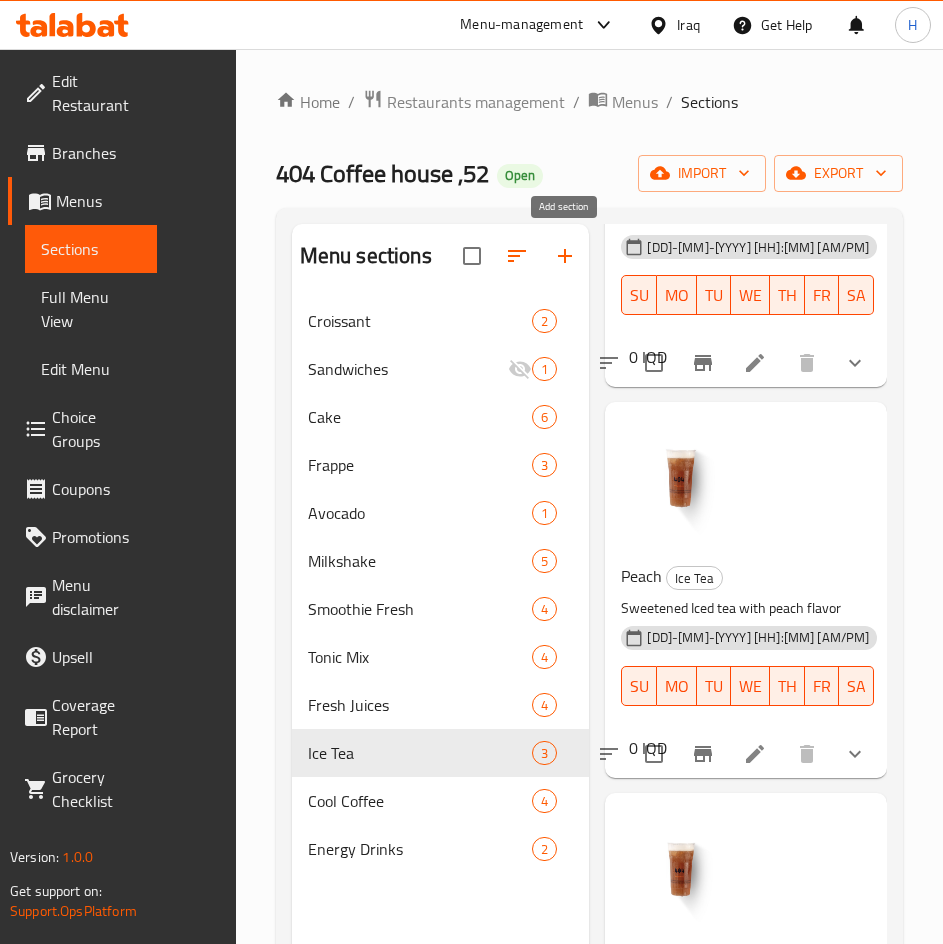 click 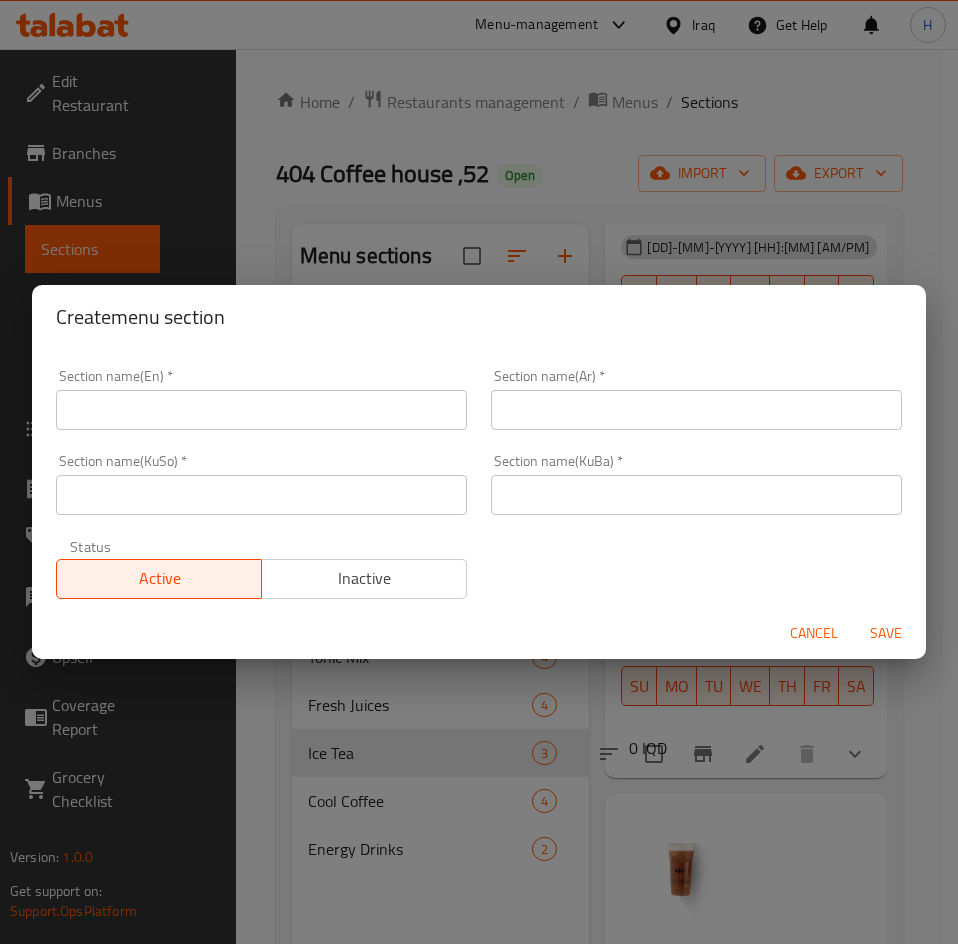 click at bounding box center (261, 410) 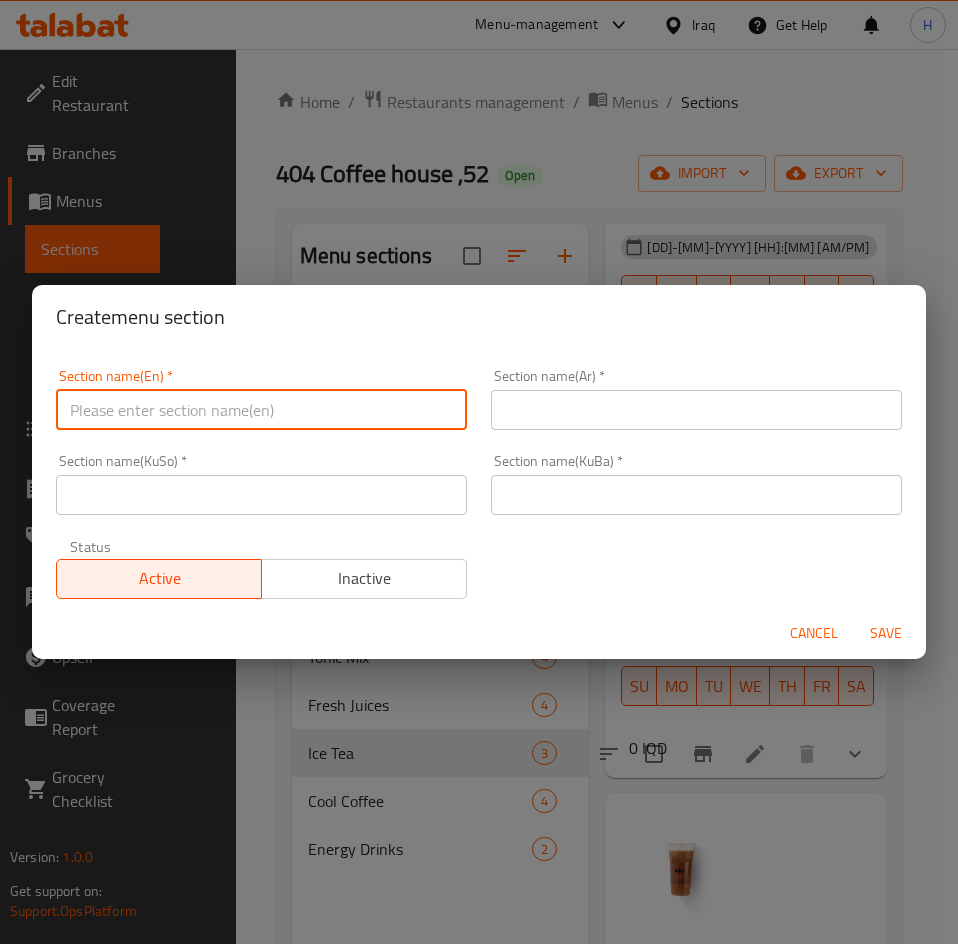 click on "Cancel" at bounding box center (814, 633) 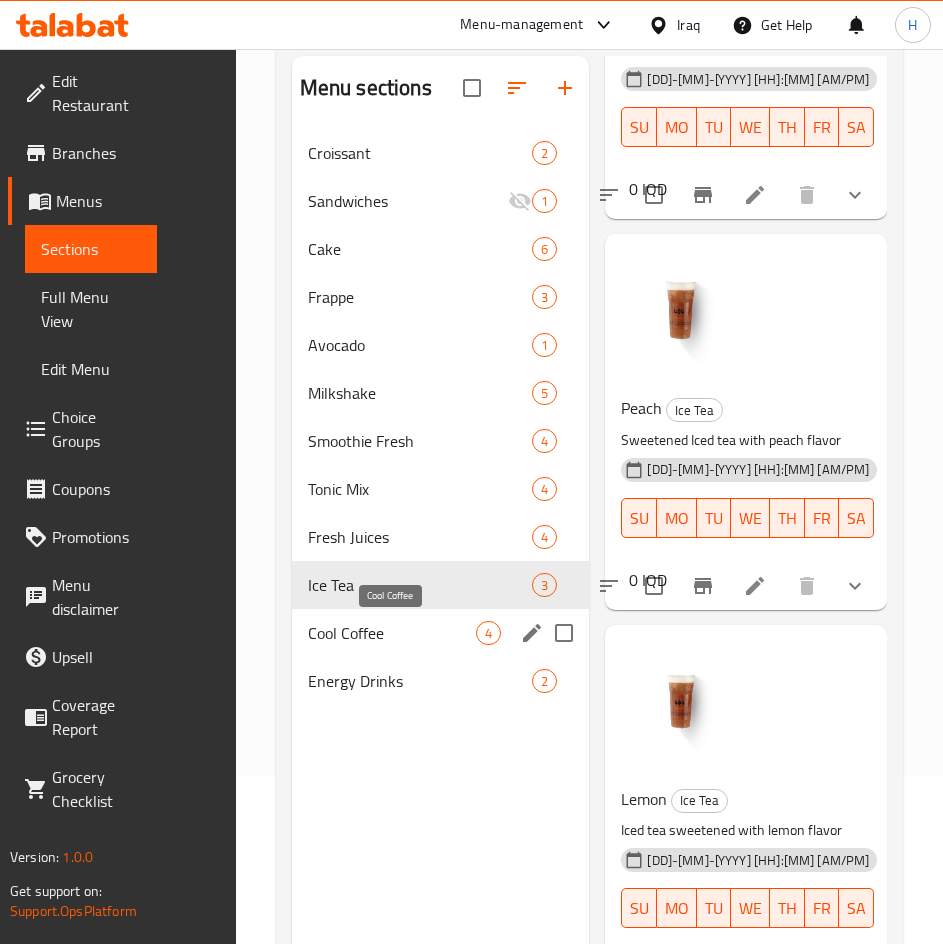 scroll, scrollTop: 0, scrollLeft: 0, axis: both 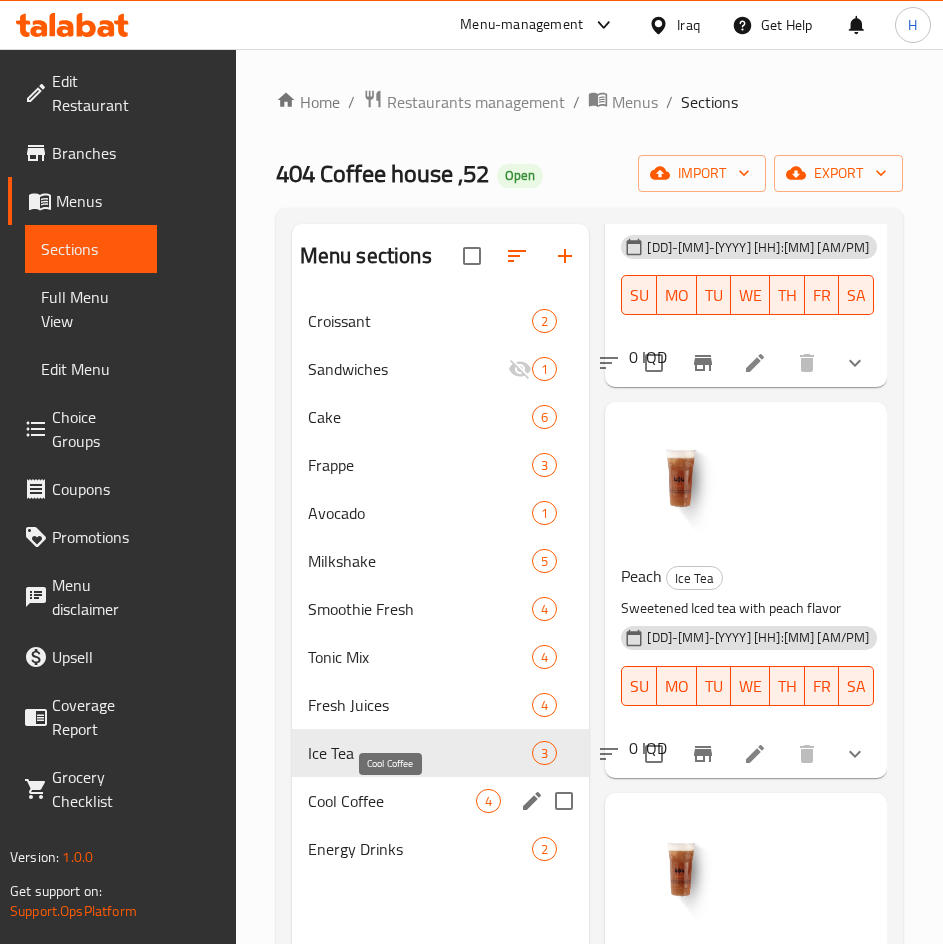 click on "Cool Coffee" at bounding box center [392, 801] 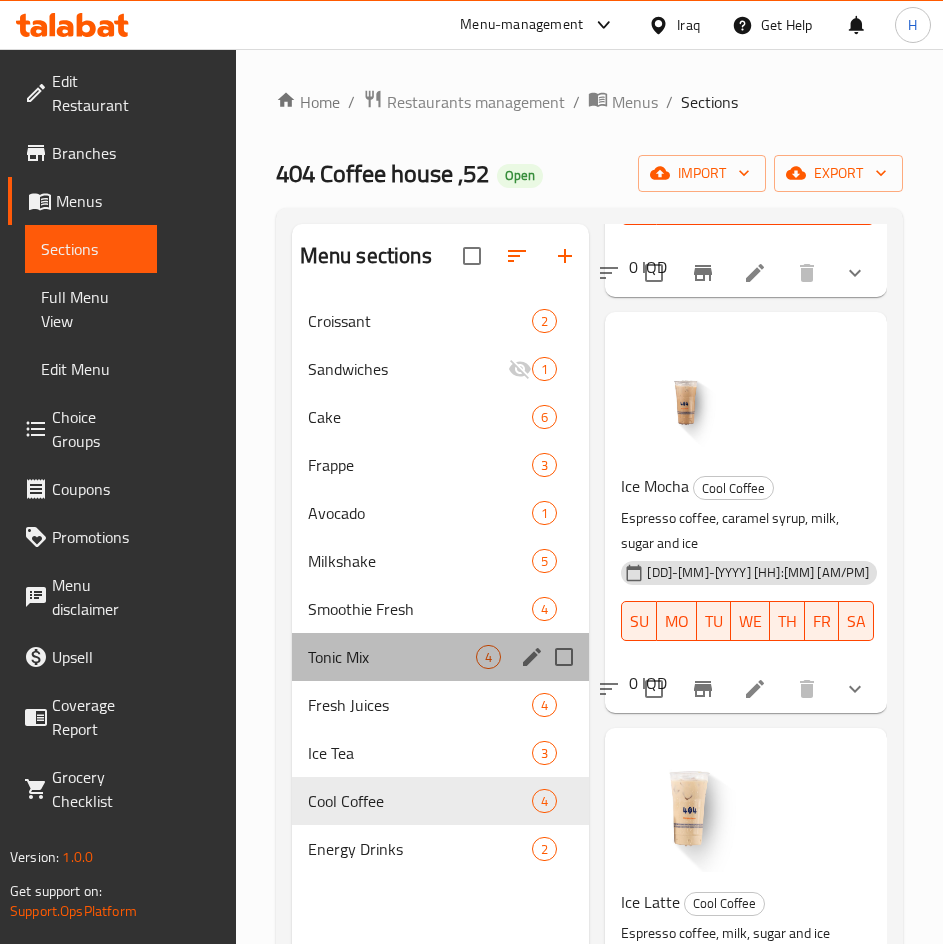 click on "Tonic Mix
4" at bounding box center [441, 657] 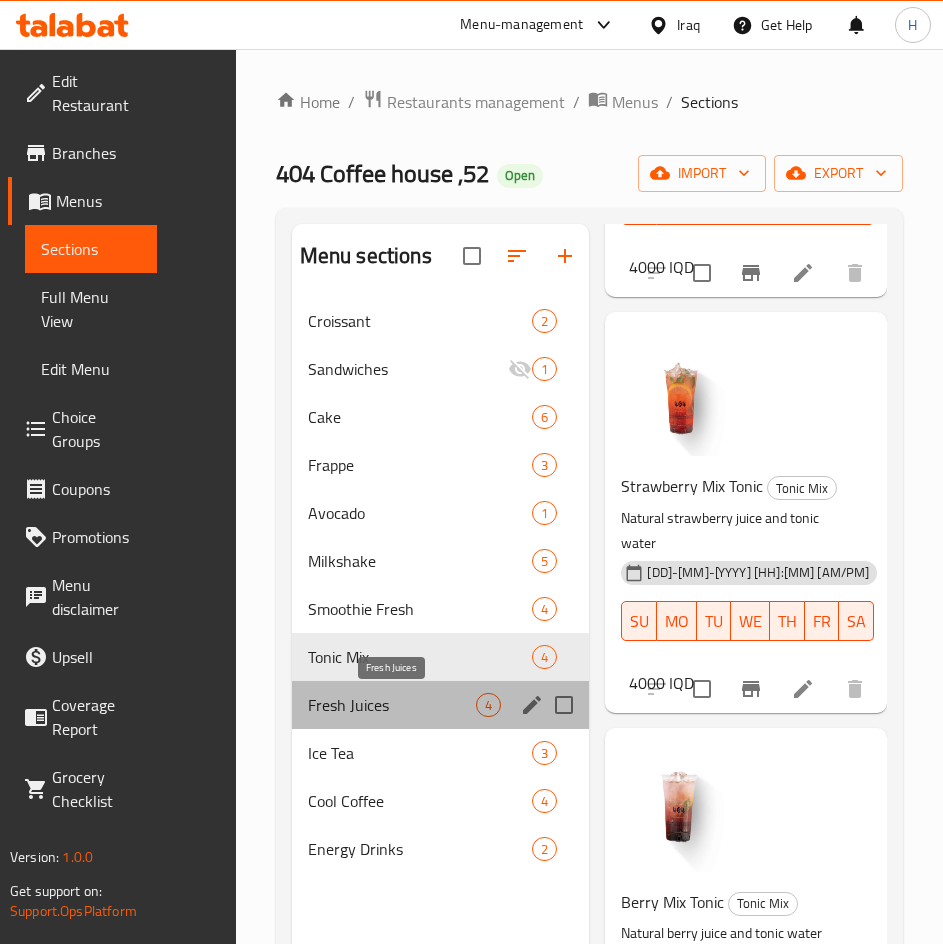 click on "Fresh Juices" at bounding box center (392, 705) 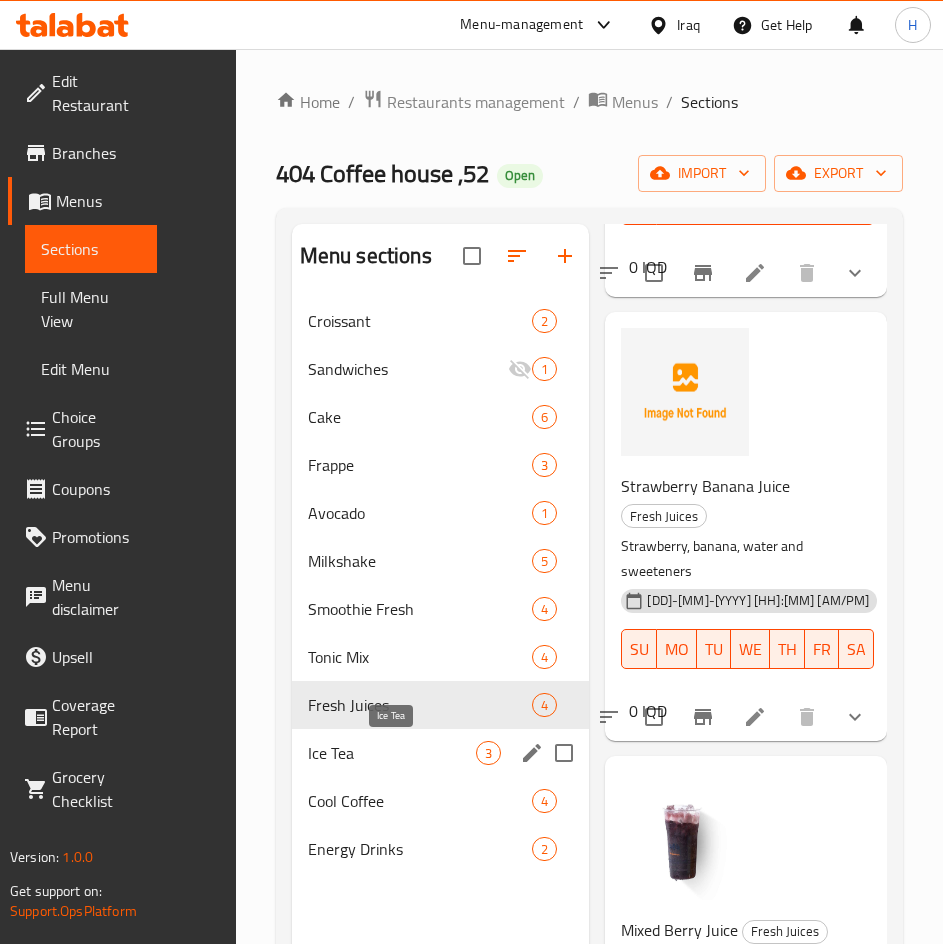 click on "Ice Tea" at bounding box center [392, 753] 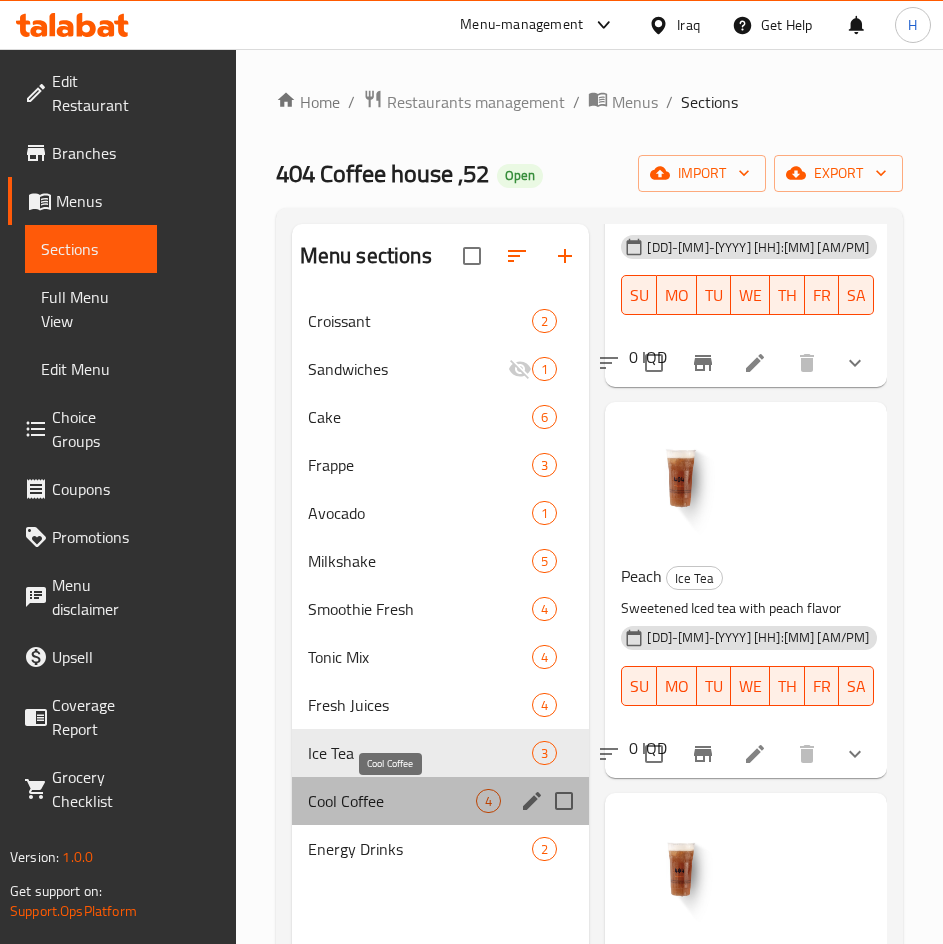 click on "Cool Coffee" at bounding box center [392, 801] 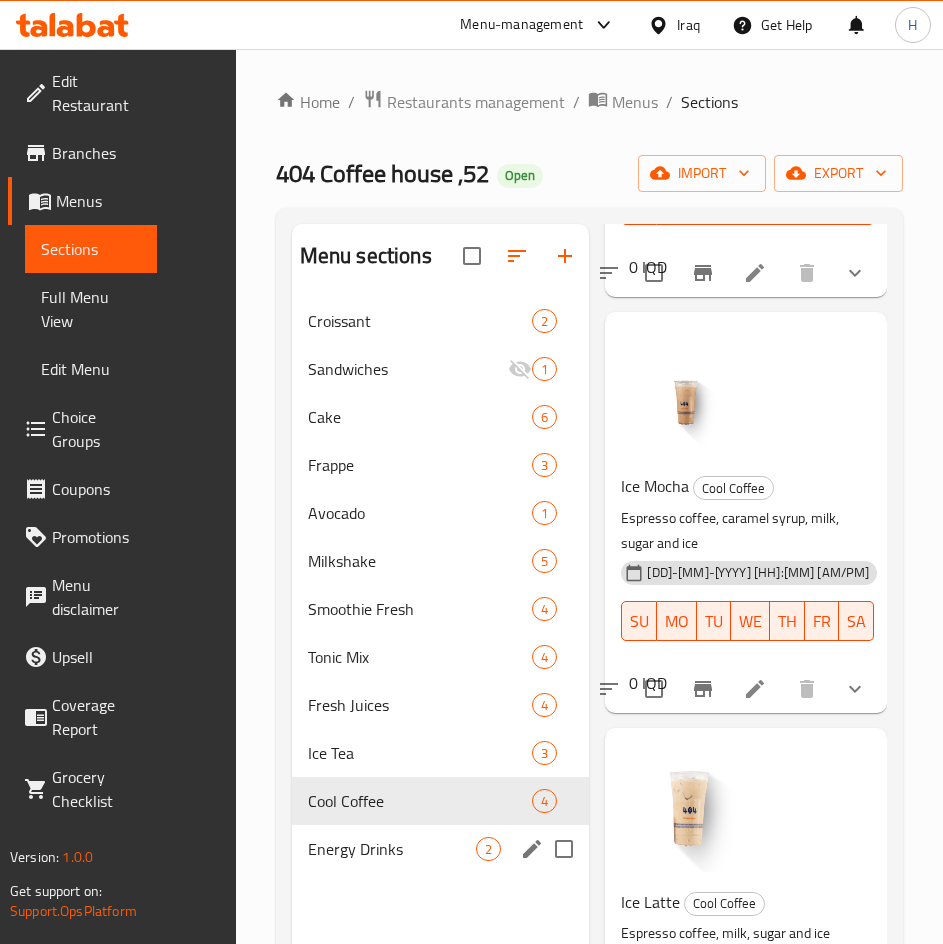 click on "Energy Drinks" at bounding box center (392, 849) 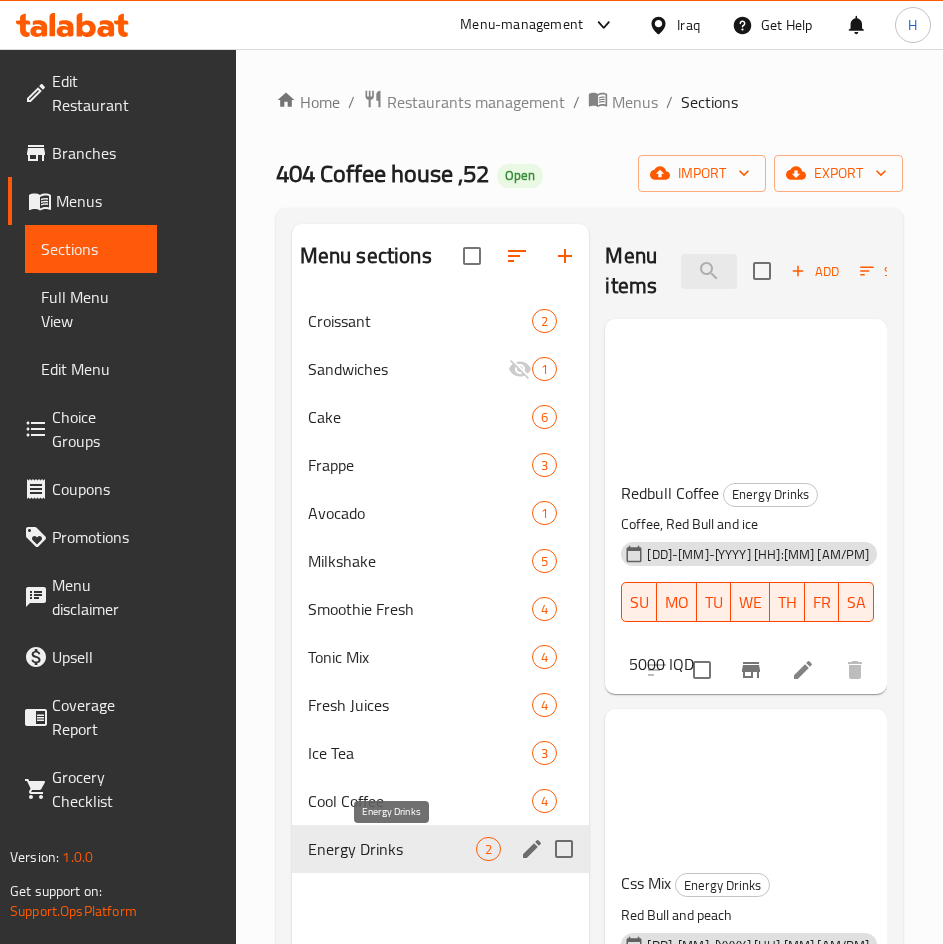 scroll, scrollTop: 0, scrollLeft: 0, axis: both 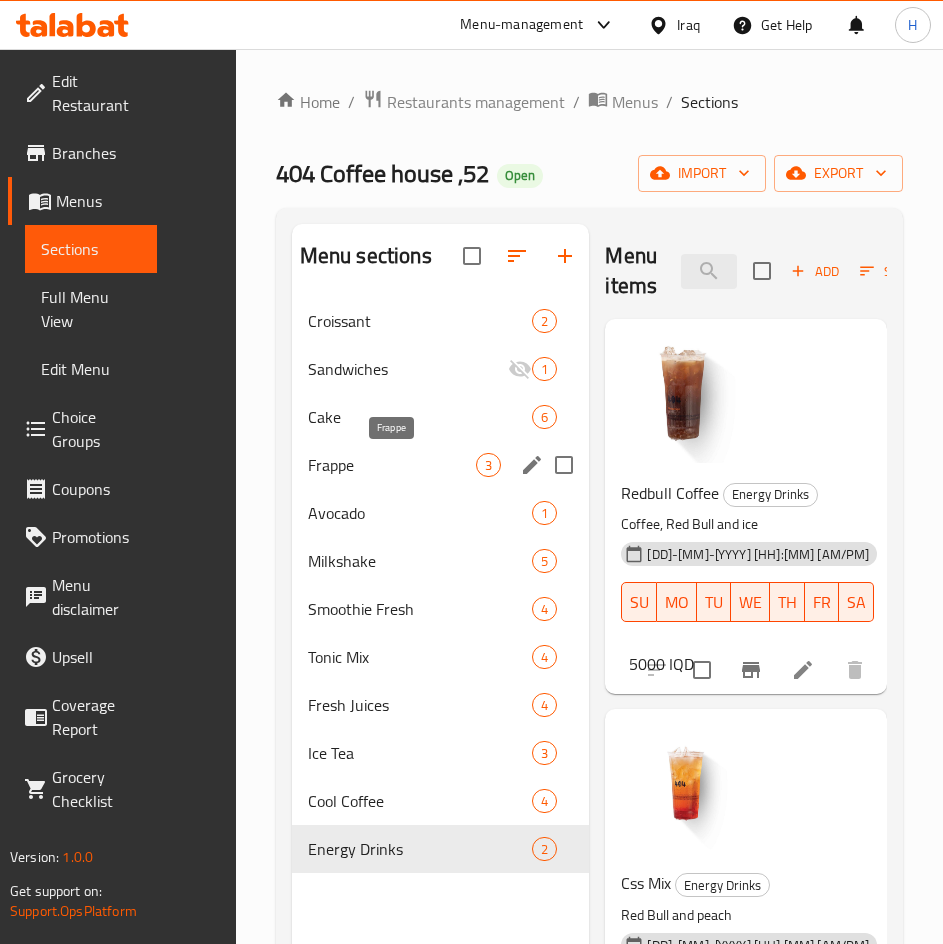 drag, startPoint x: 352, startPoint y: 505, endPoint x: 351, endPoint y: 461, distance: 44.011364 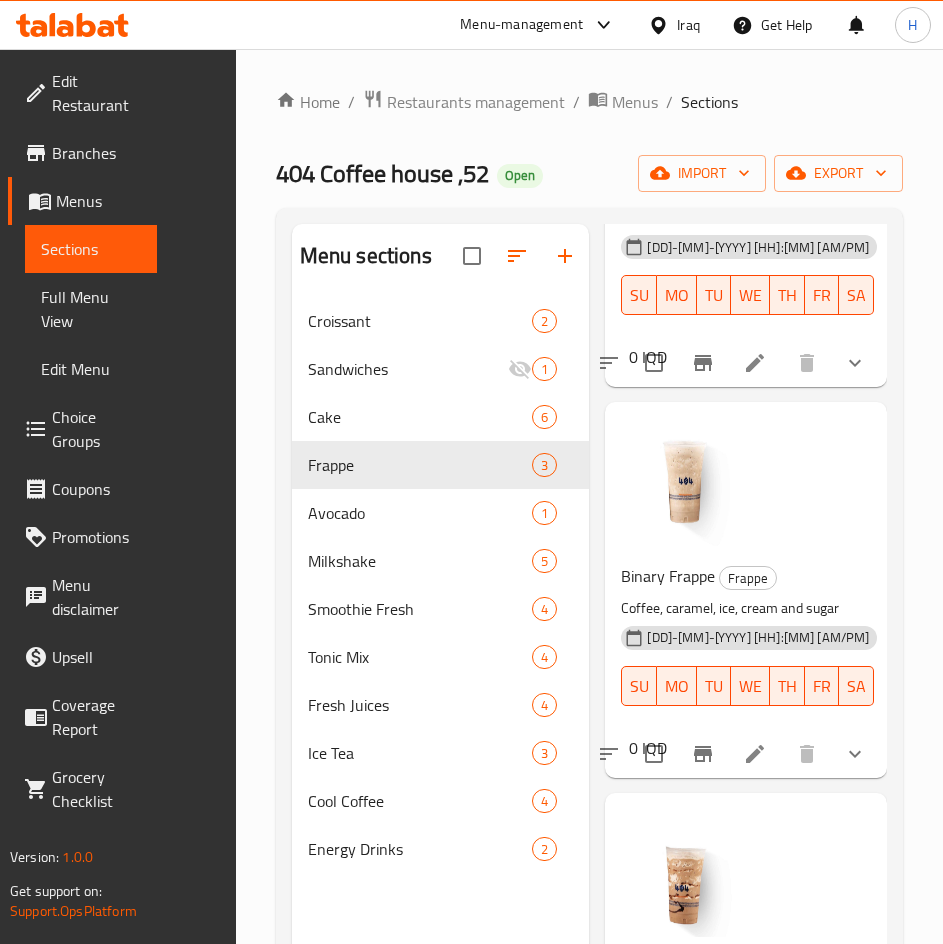 scroll, scrollTop: 372, scrollLeft: 0, axis: vertical 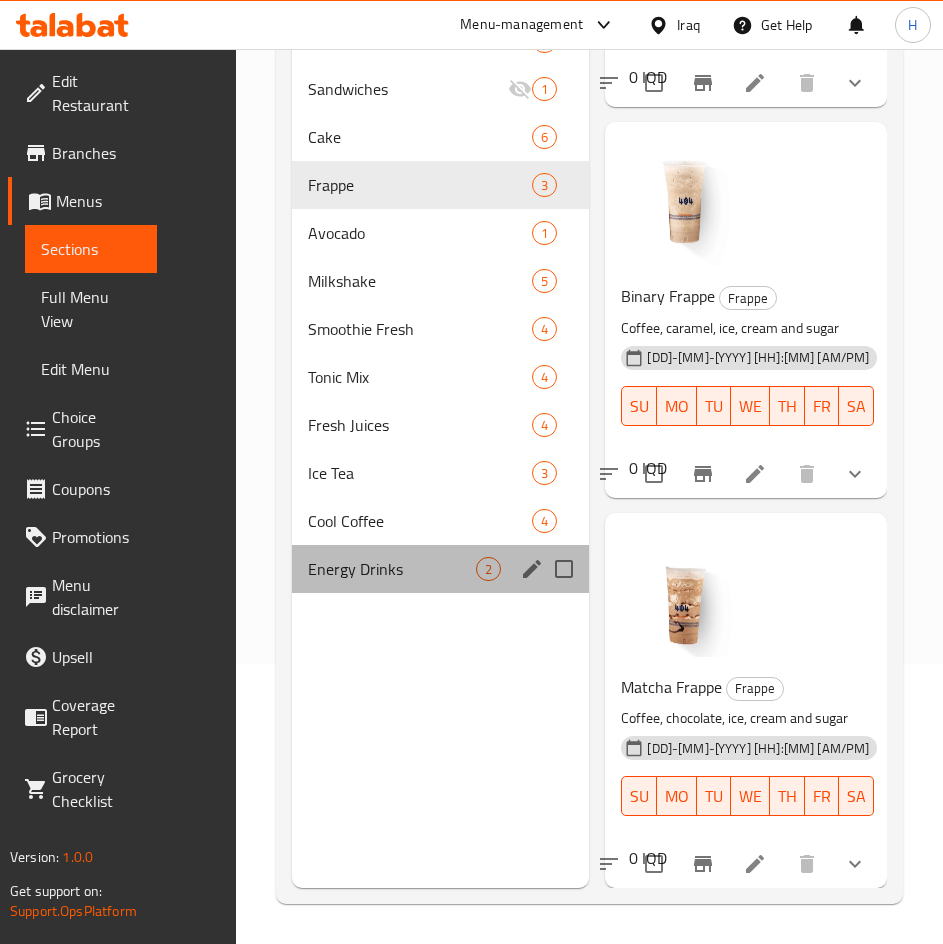 click on "Energy Drinks 2" at bounding box center [441, 569] 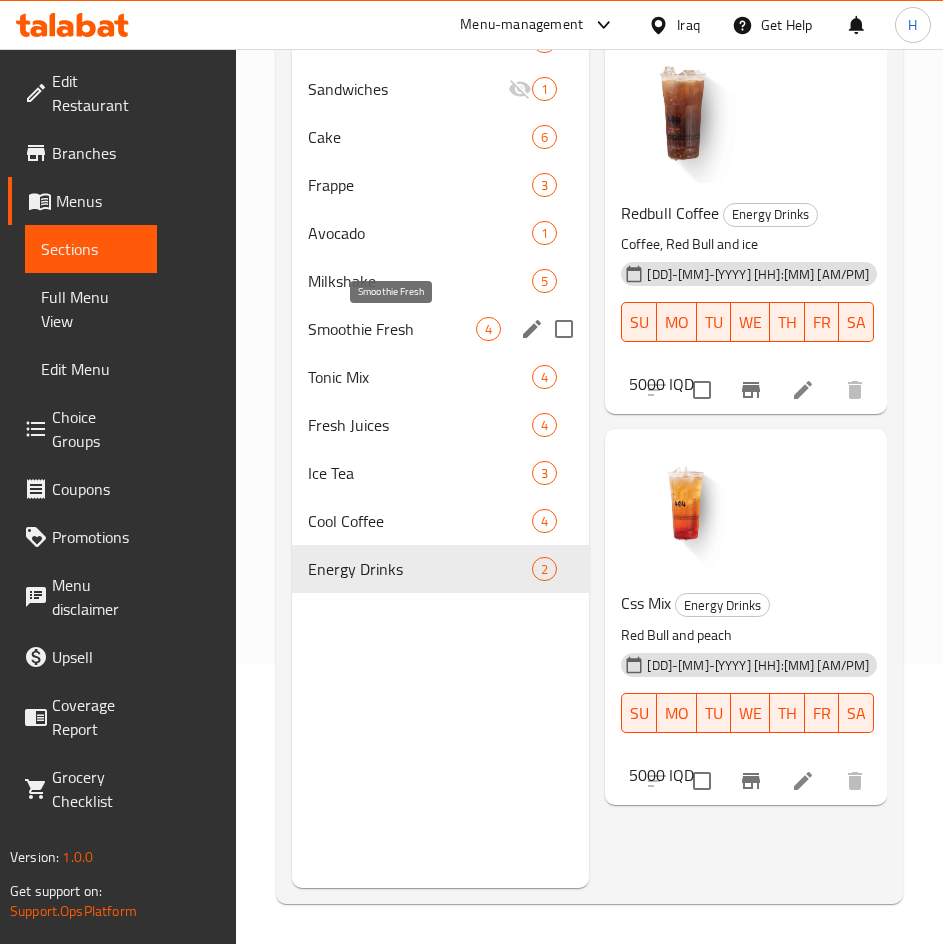 drag, startPoint x: 385, startPoint y: 326, endPoint x: 383, endPoint y: 346, distance: 20.09975 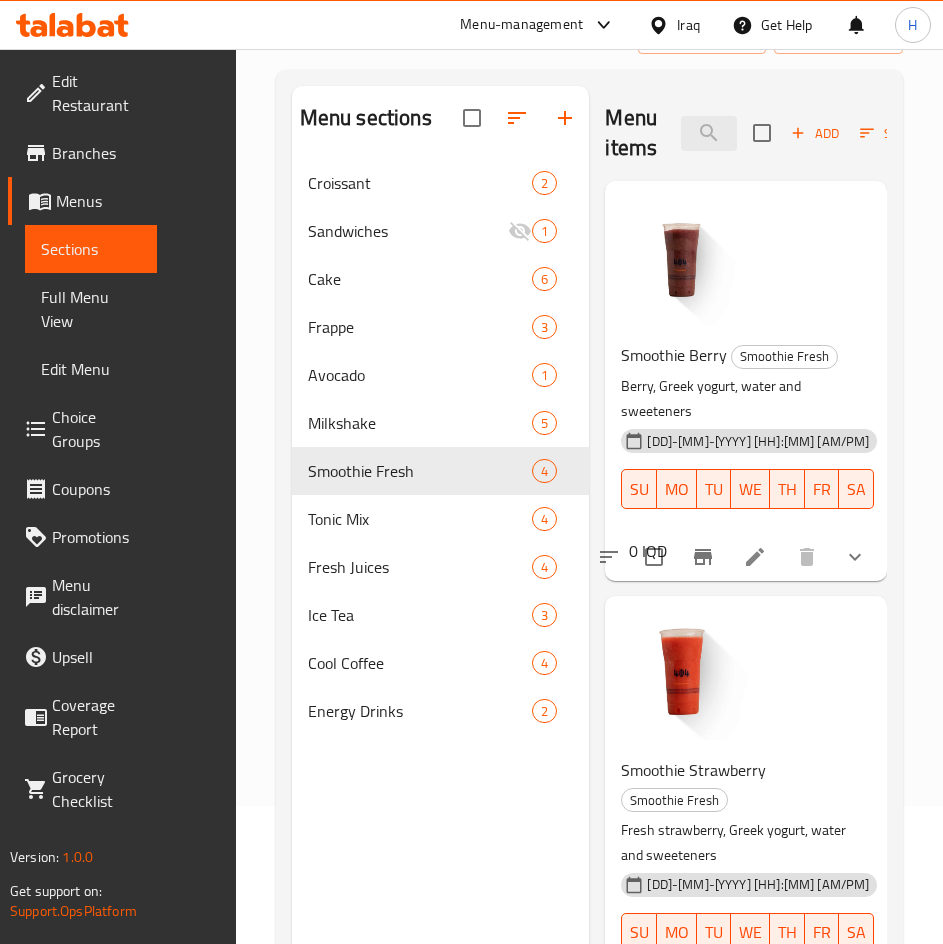 scroll, scrollTop: 0, scrollLeft: 0, axis: both 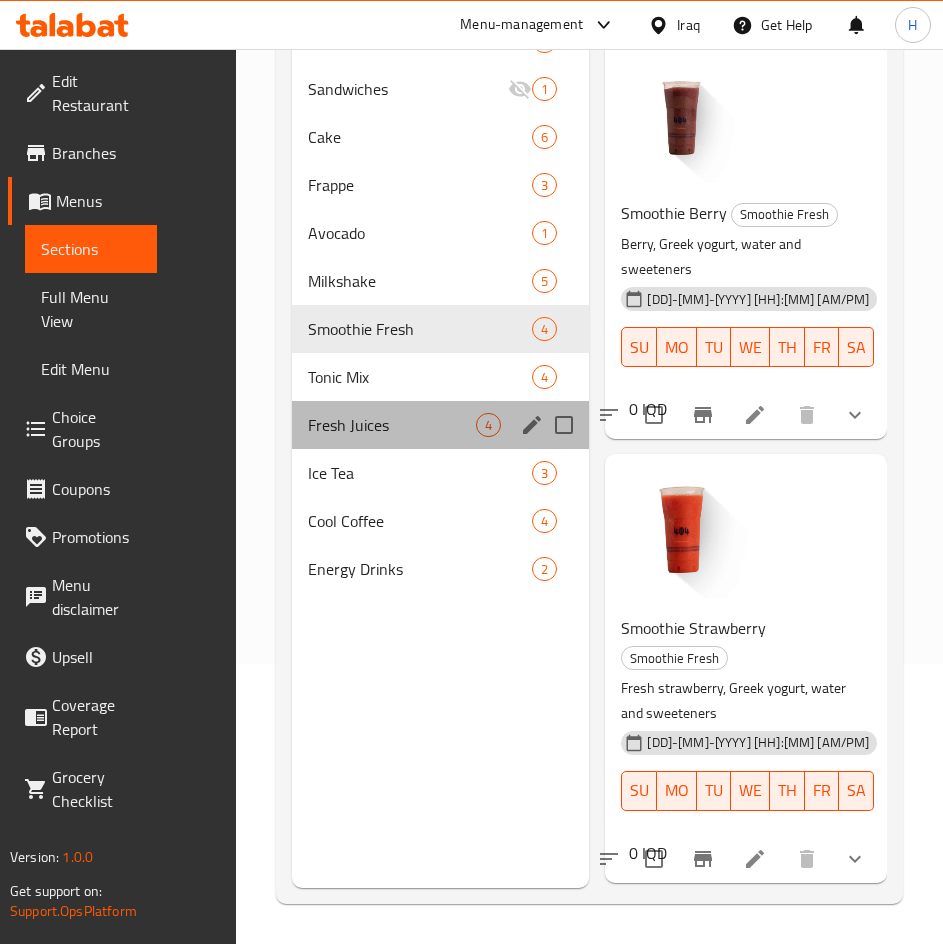 click on "Fresh Juices 4" at bounding box center [441, 425] 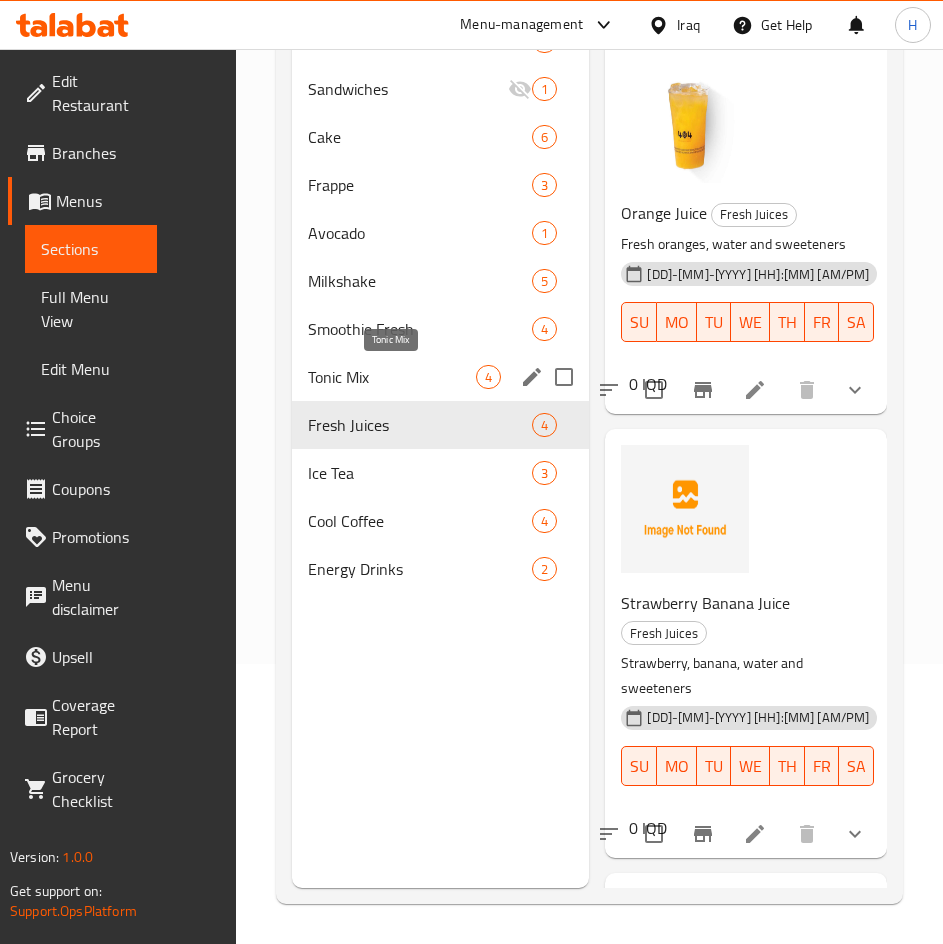 click on "Tonic Mix" at bounding box center [392, 377] 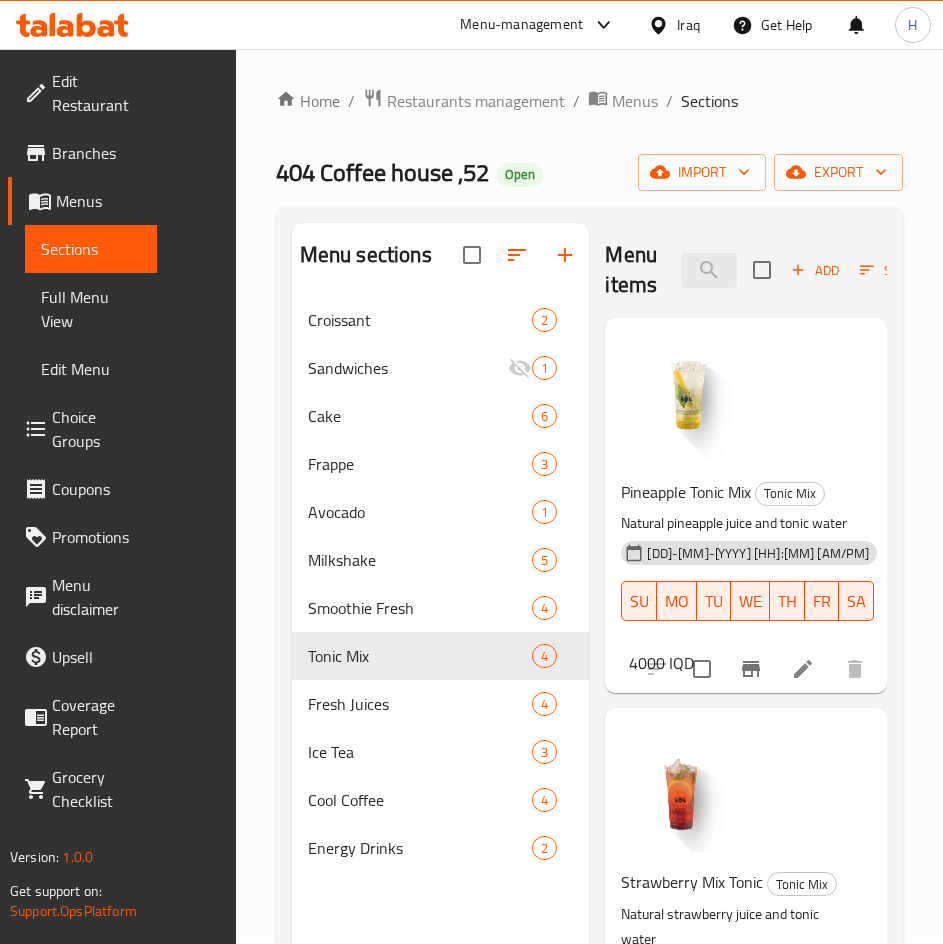 scroll, scrollTop: 0, scrollLeft: 0, axis: both 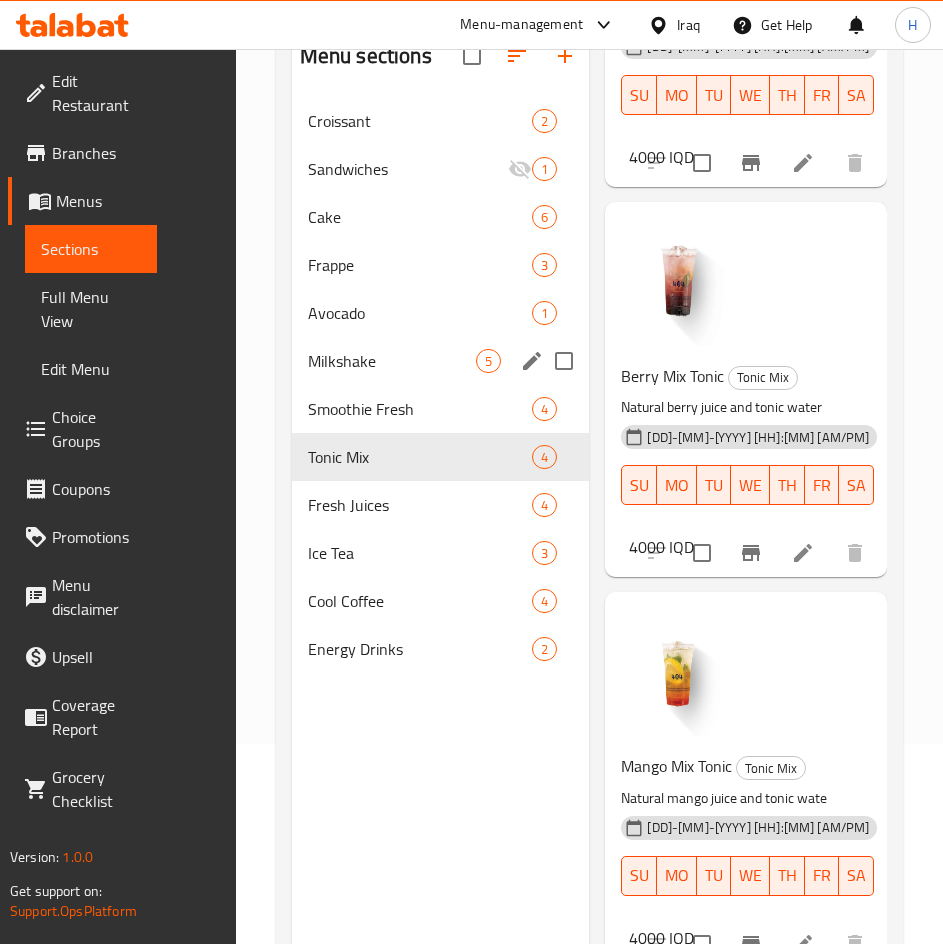 click on "Milkshake" at bounding box center [392, 361] 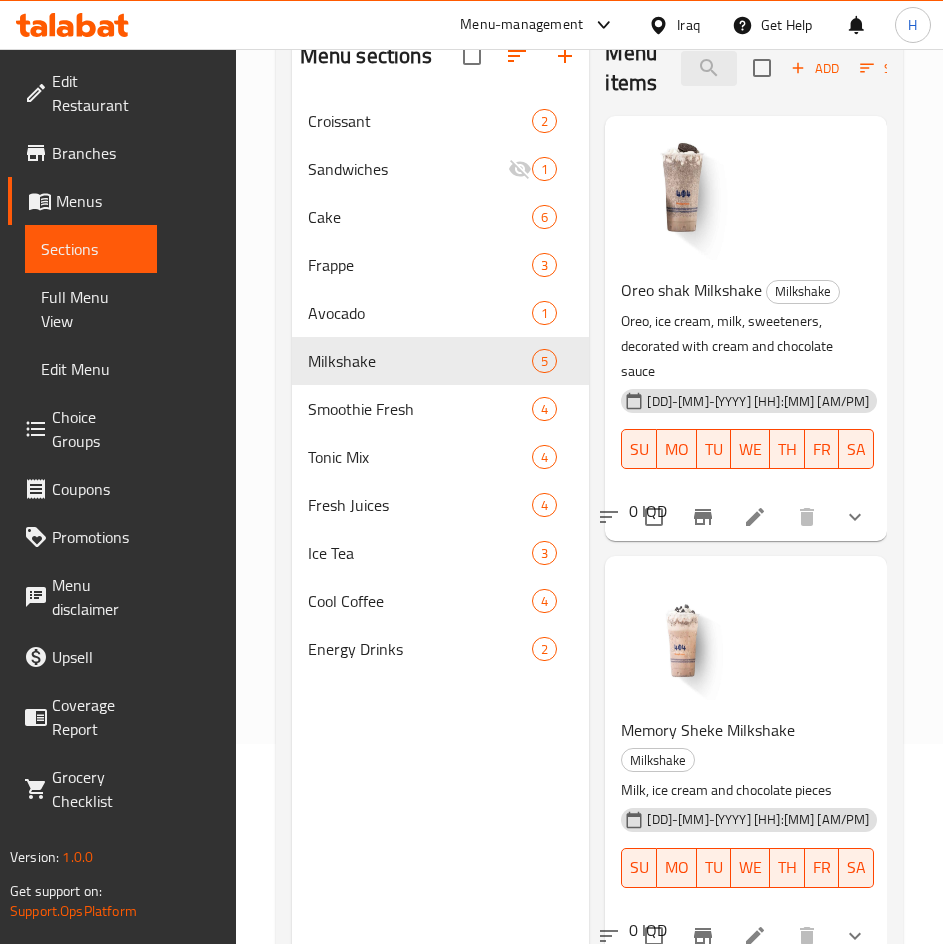 scroll, scrollTop: 0, scrollLeft: 0, axis: both 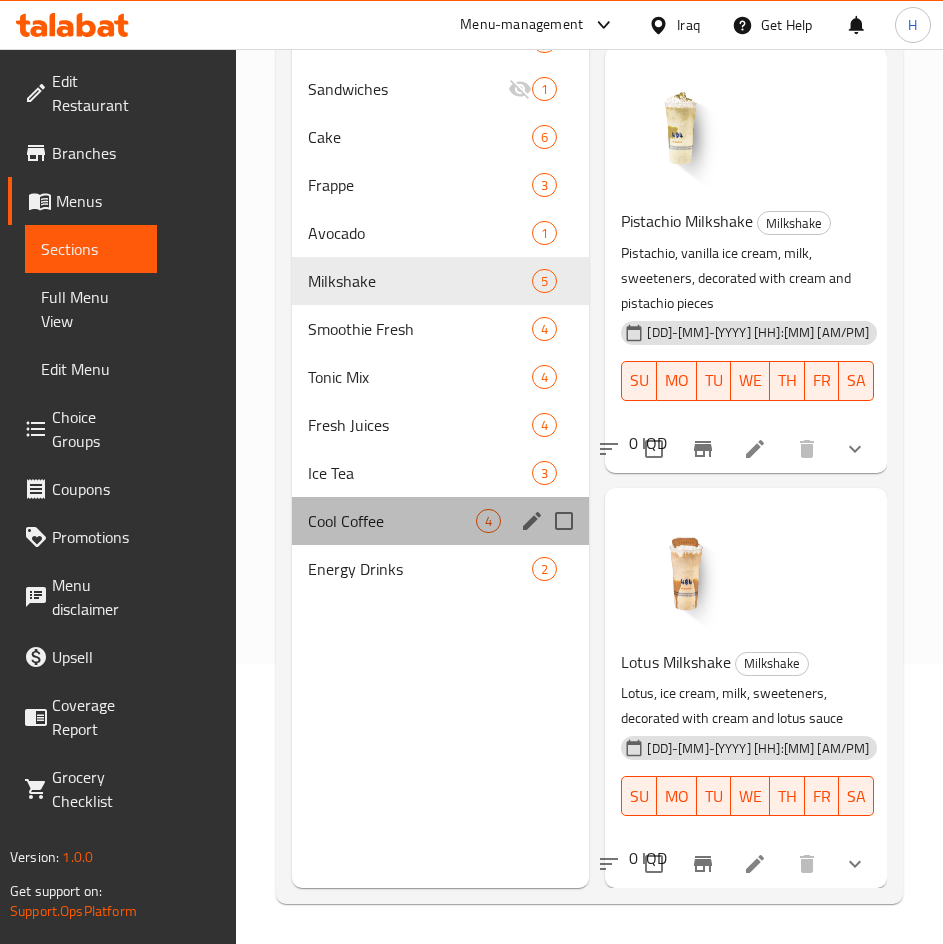 drag, startPoint x: 399, startPoint y: 533, endPoint x: 382, endPoint y: 531, distance: 17.117243 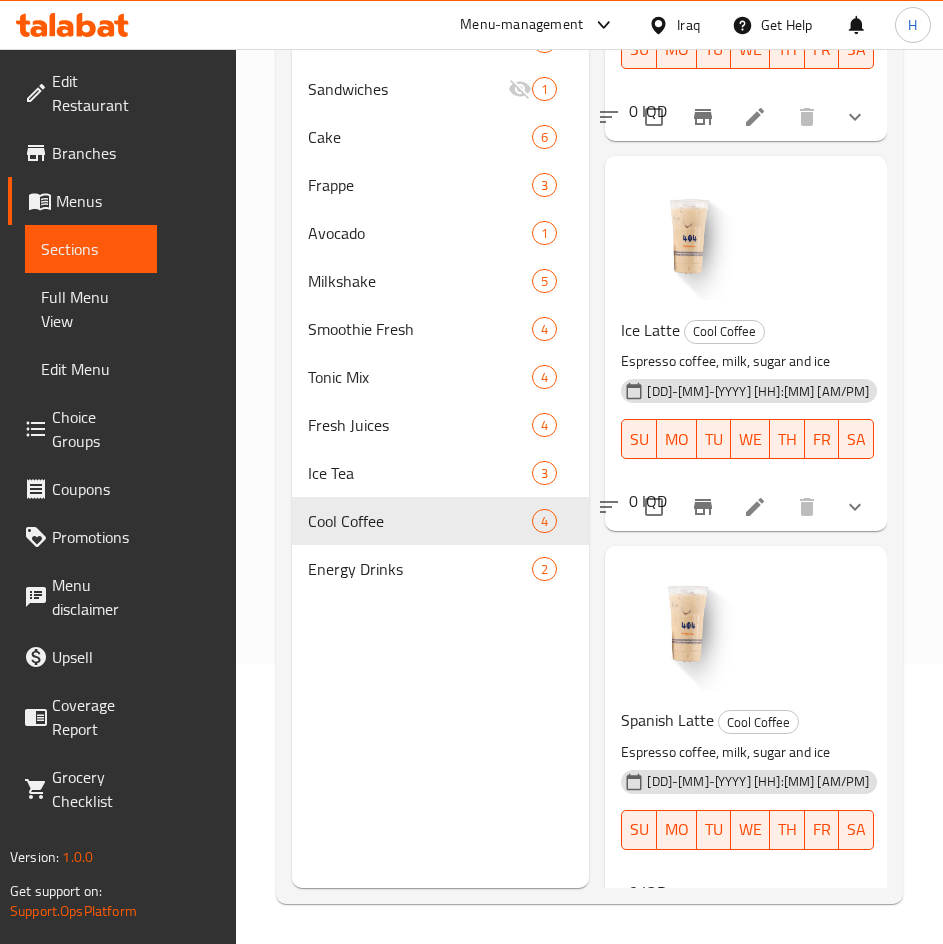 scroll, scrollTop: 738, scrollLeft: 0, axis: vertical 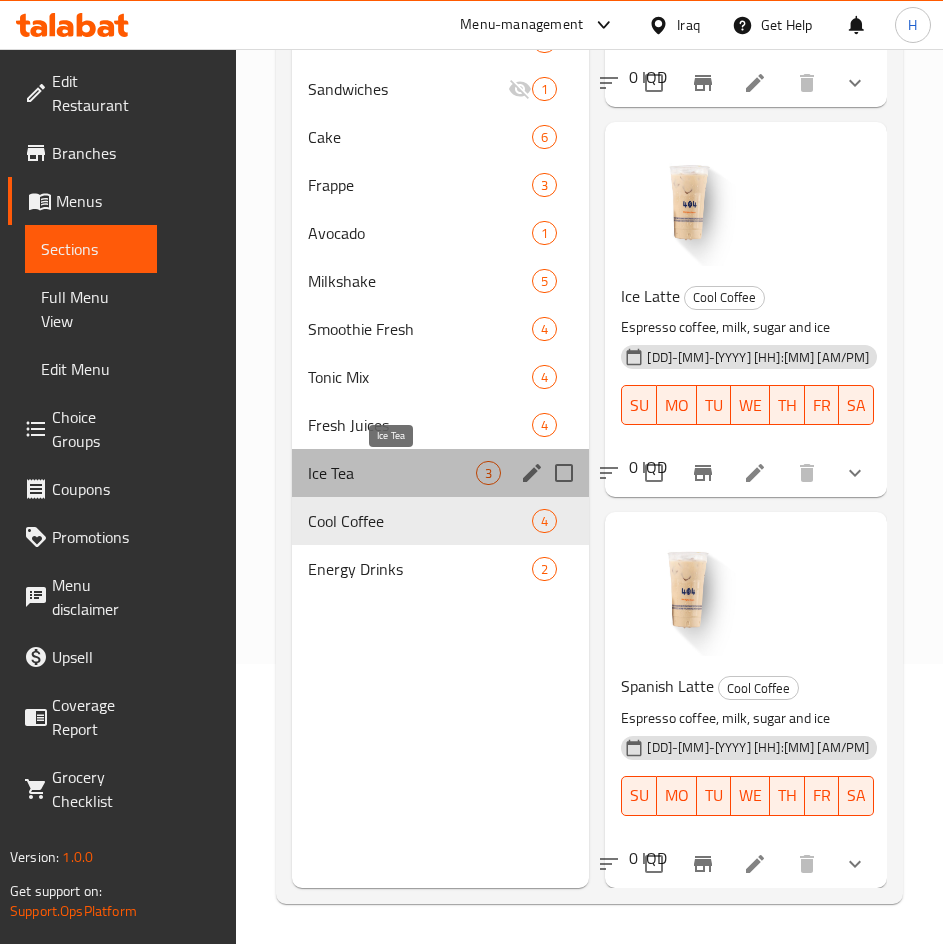 click on "Ice Tea" at bounding box center (392, 473) 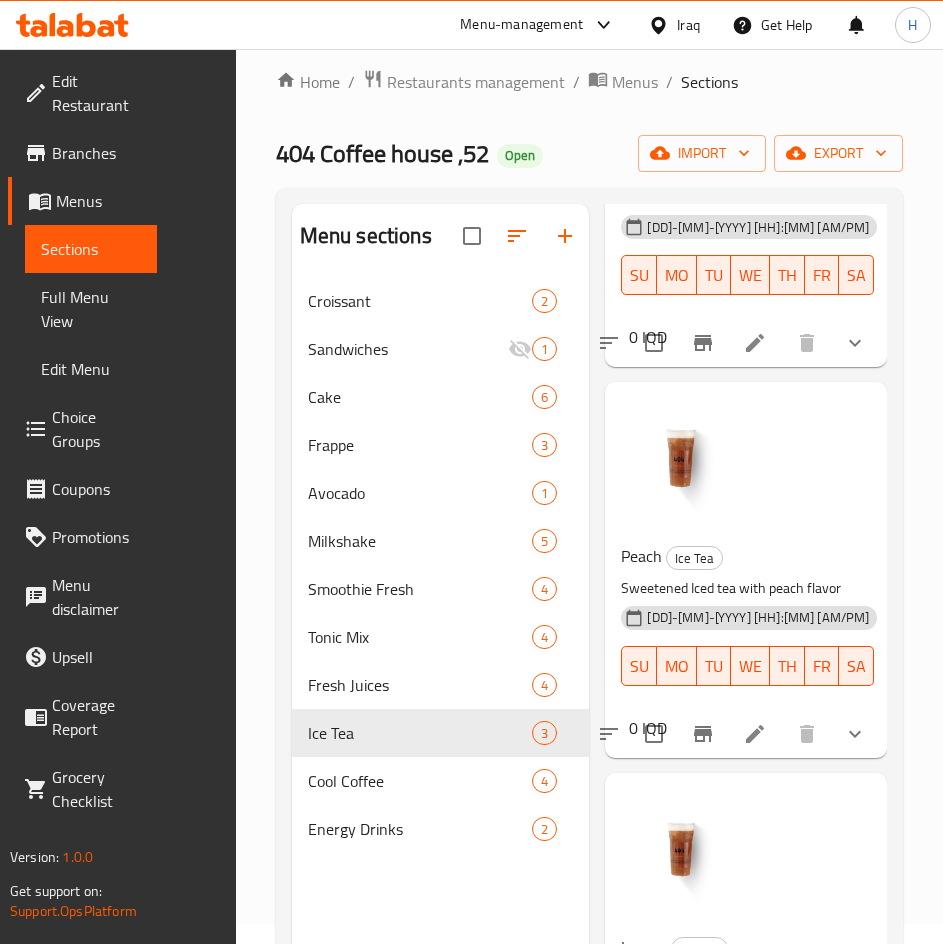 scroll, scrollTop: 0, scrollLeft: 0, axis: both 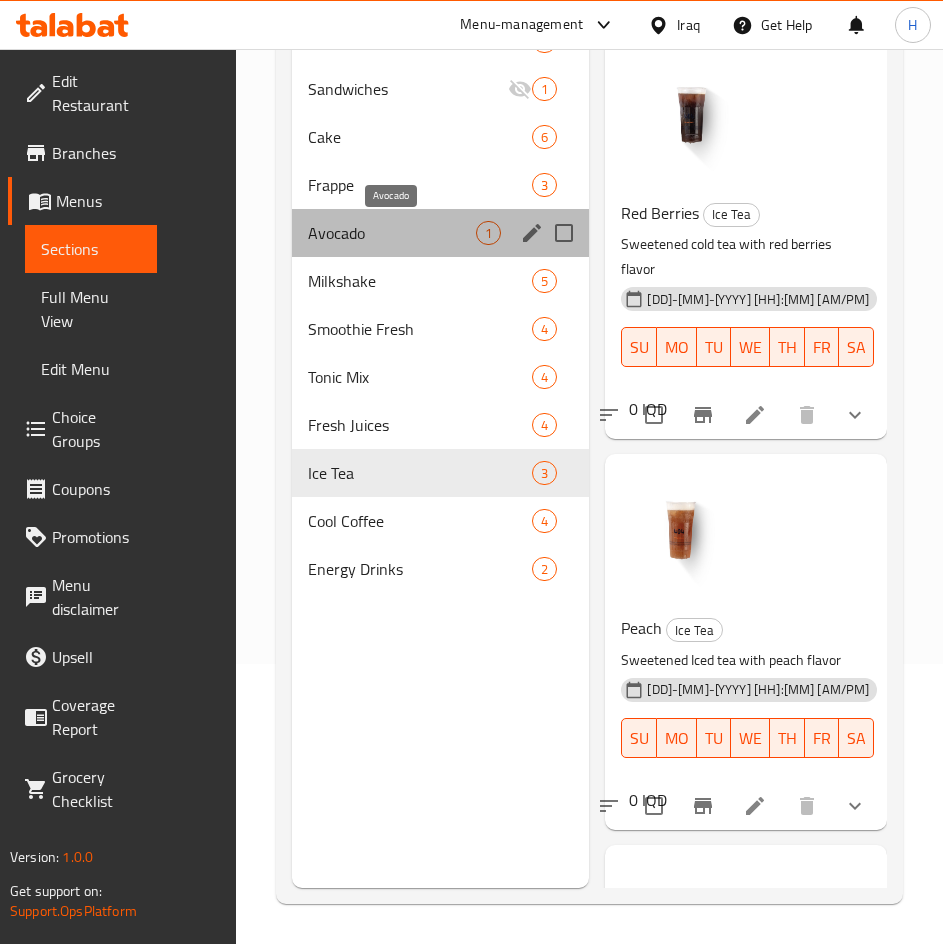 click on "Avocado" at bounding box center [392, 233] 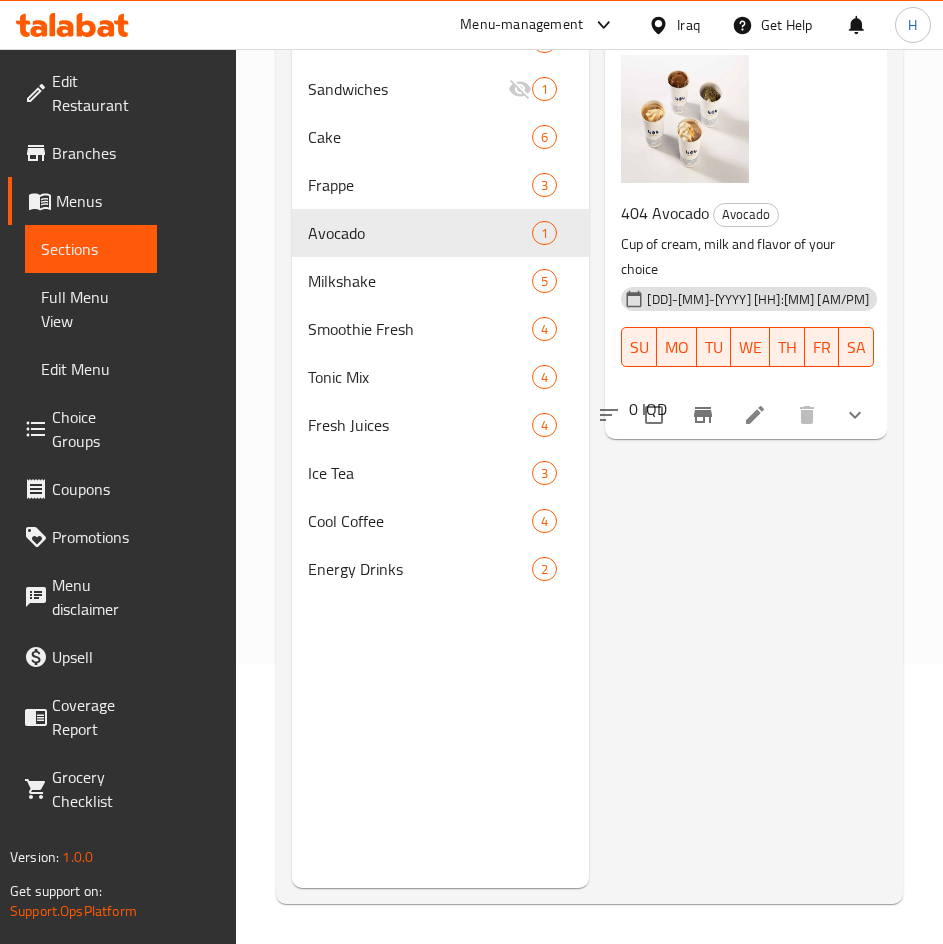 click at bounding box center [755, 415] 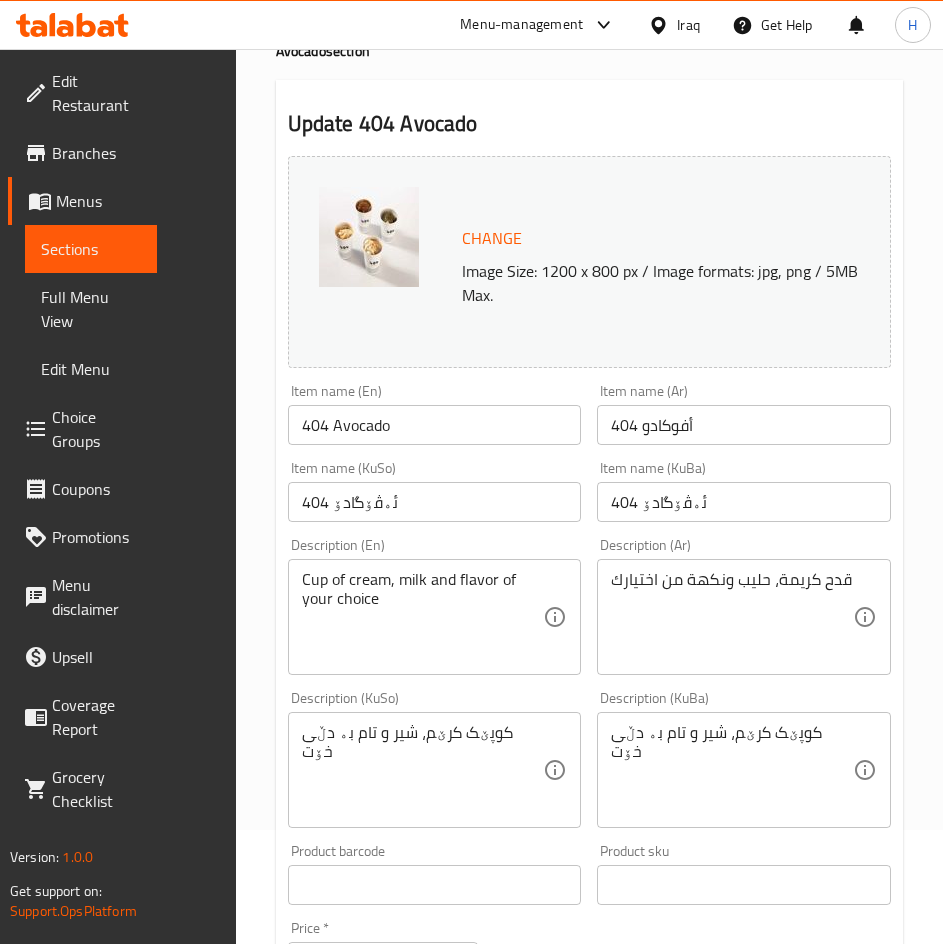scroll, scrollTop: 0, scrollLeft: 0, axis: both 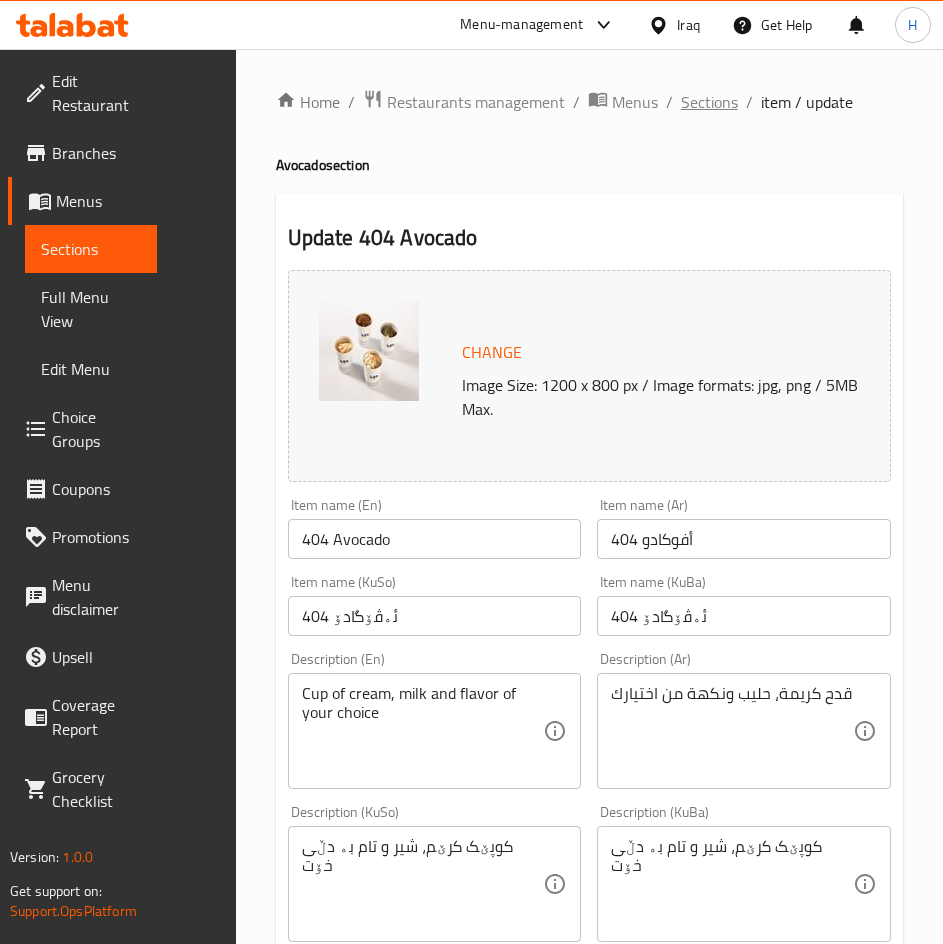 click on "Sections" at bounding box center [709, 102] 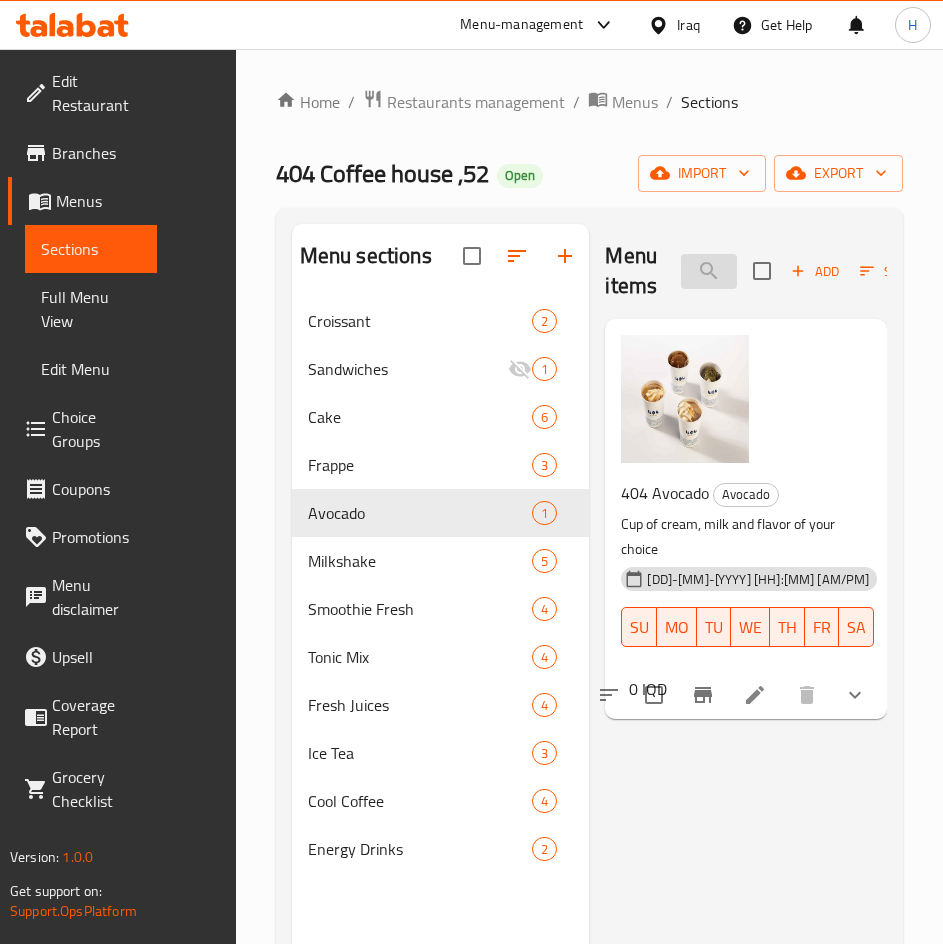 click at bounding box center (709, 271) 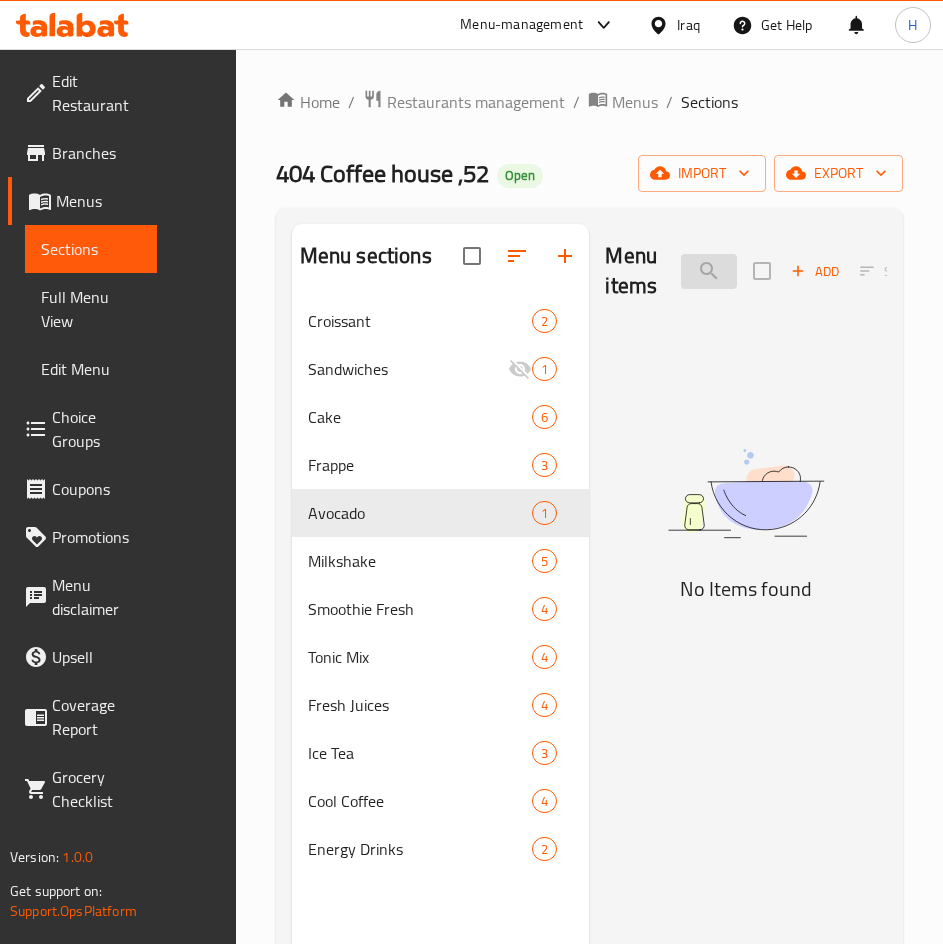 type on "L" 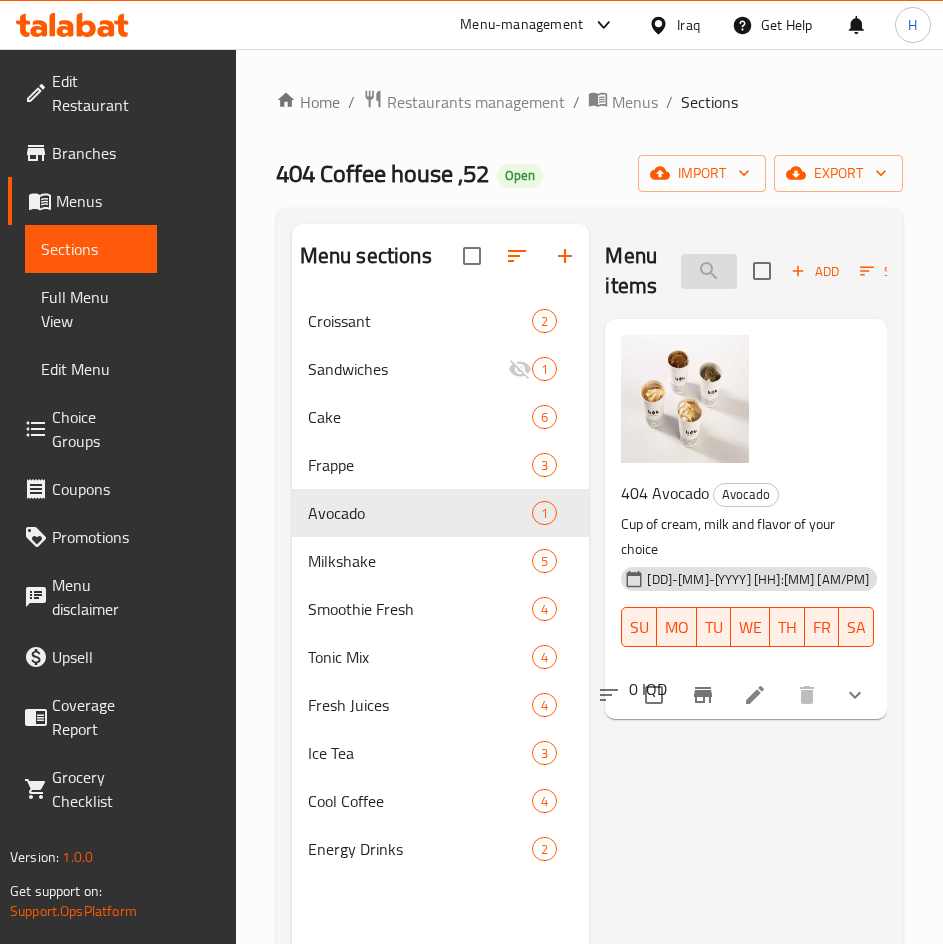 scroll, scrollTop: 0, scrollLeft: 24, axis: horizontal 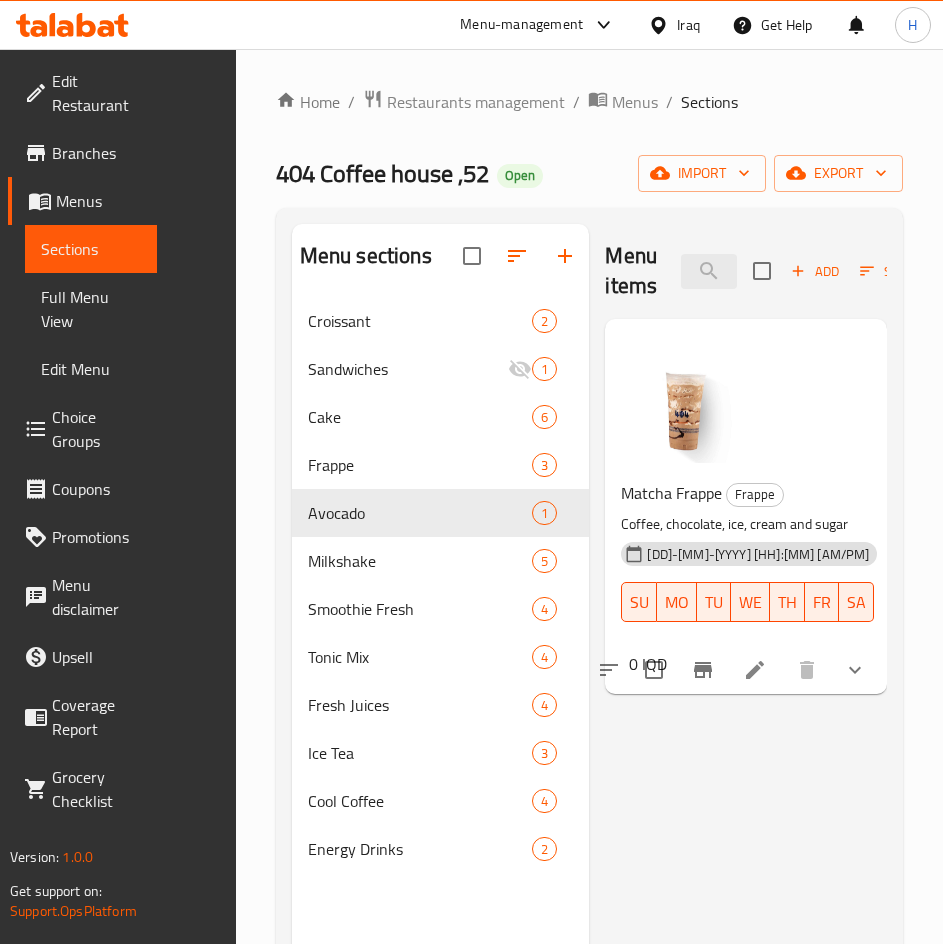 type on "مات" 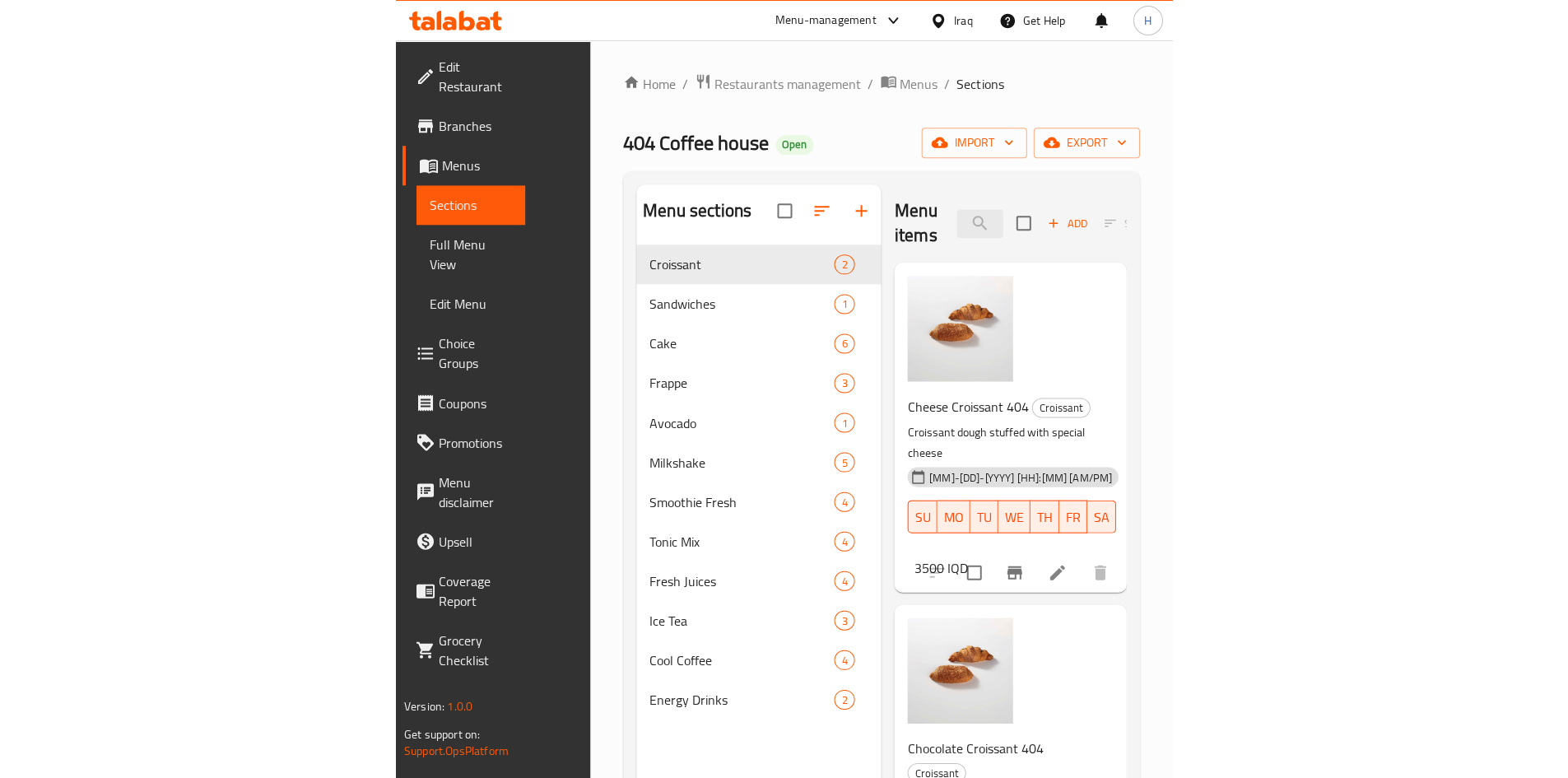 scroll, scrollTop: 0, scrollLeft: 0, axis: both 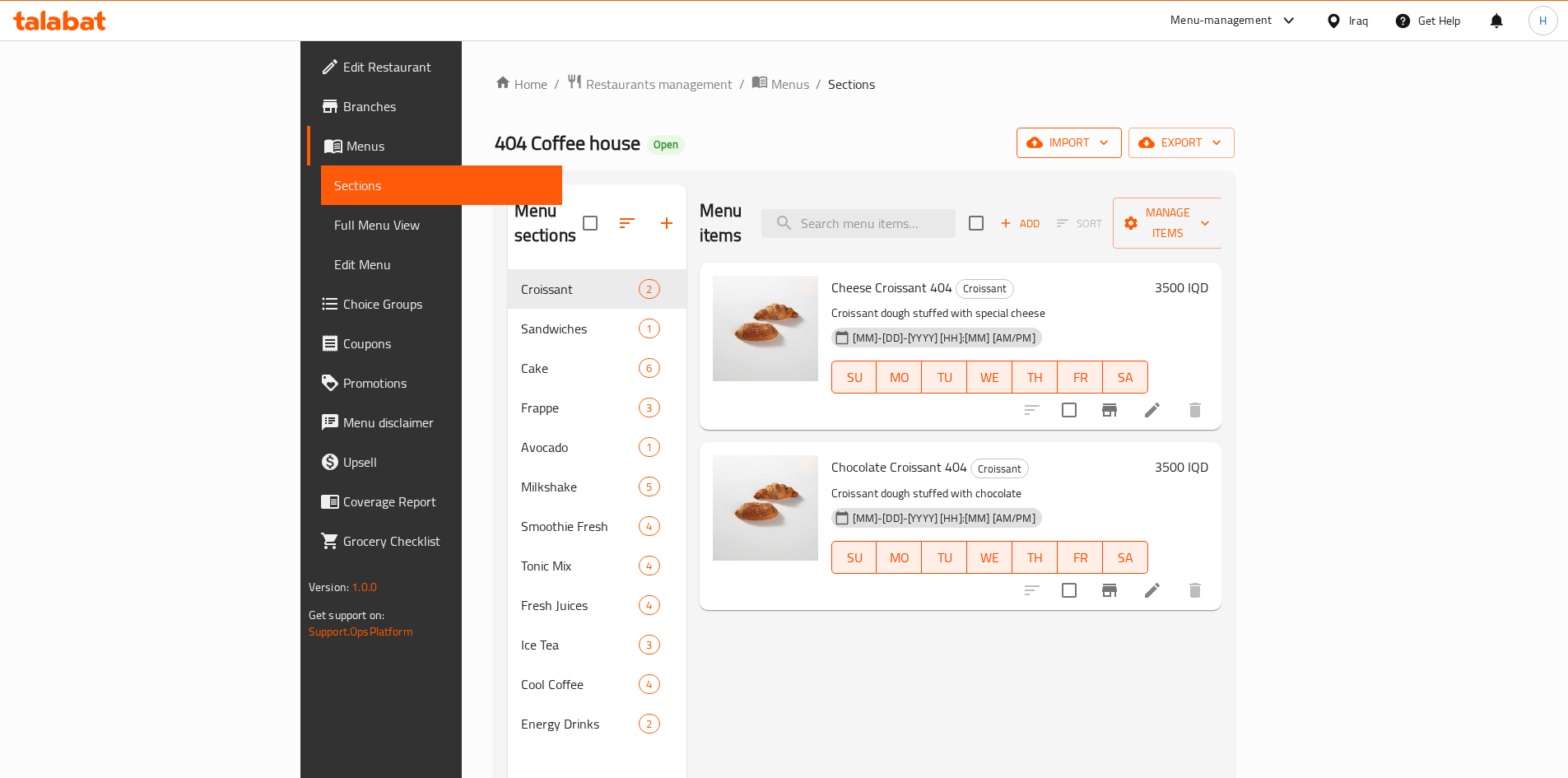 click 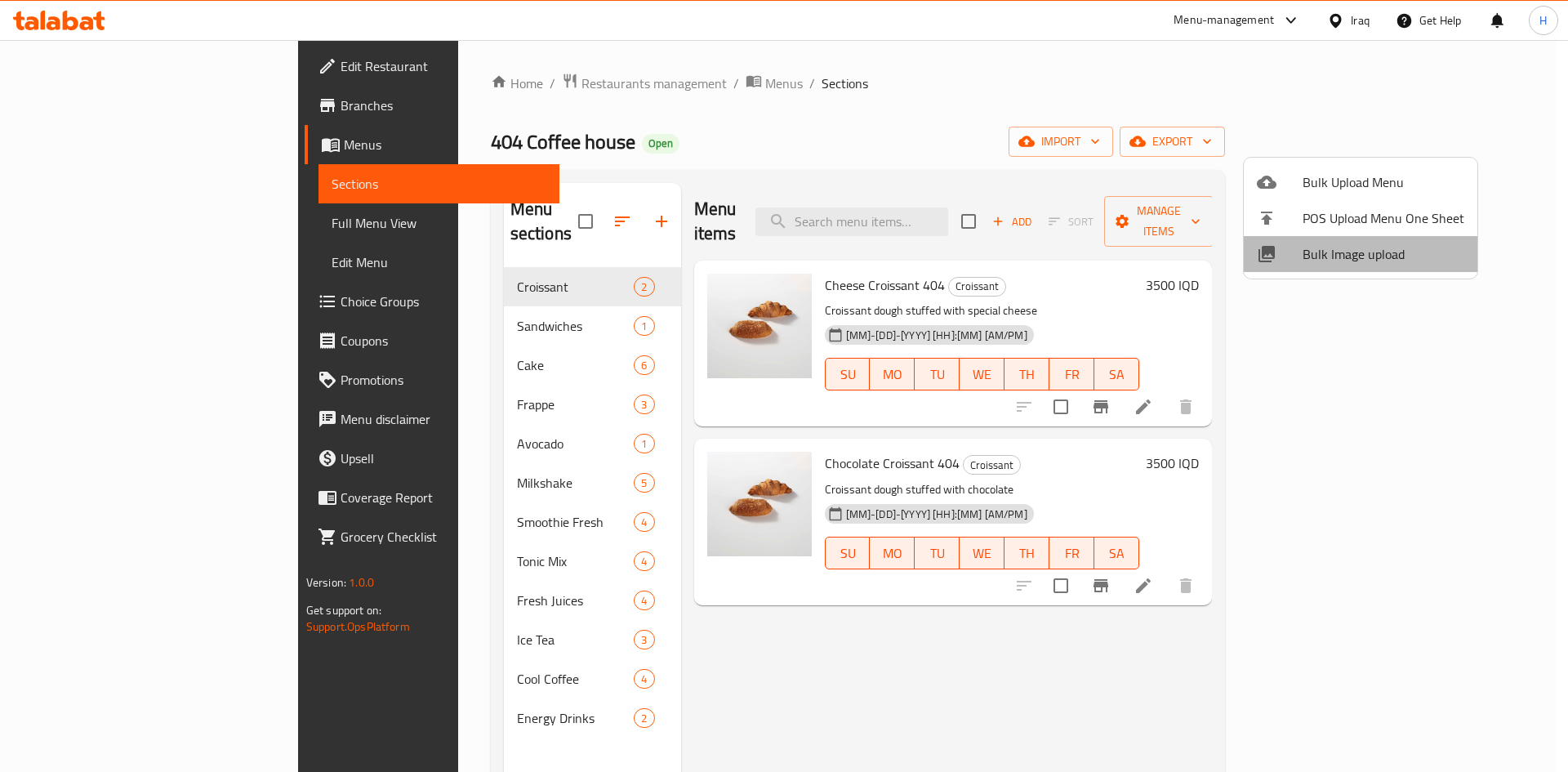 click on "Bulk Image upload" at bounding box center [1383, 254] 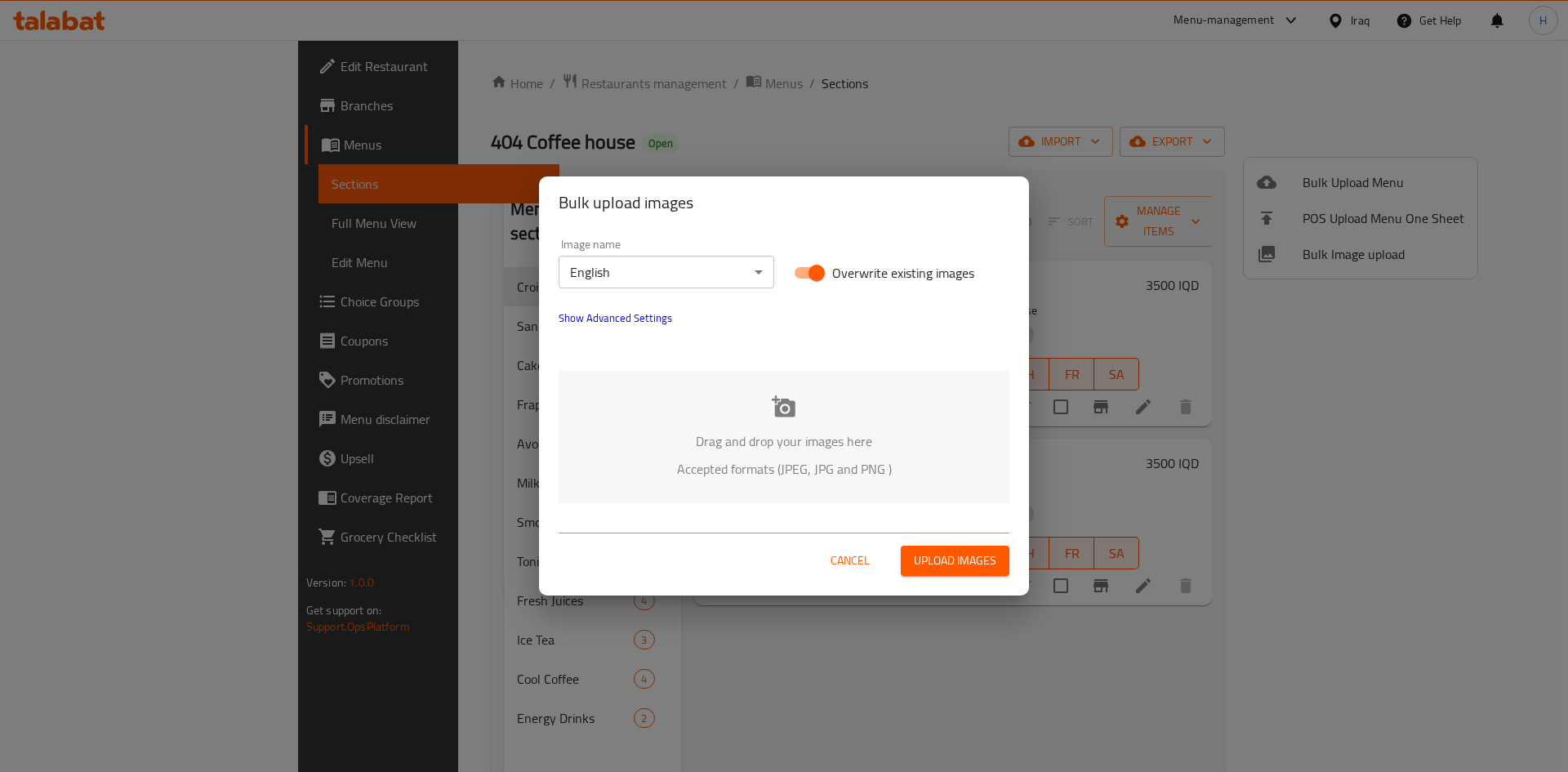 click on "Drag and drop your images here" at bounding box center (784, 441) 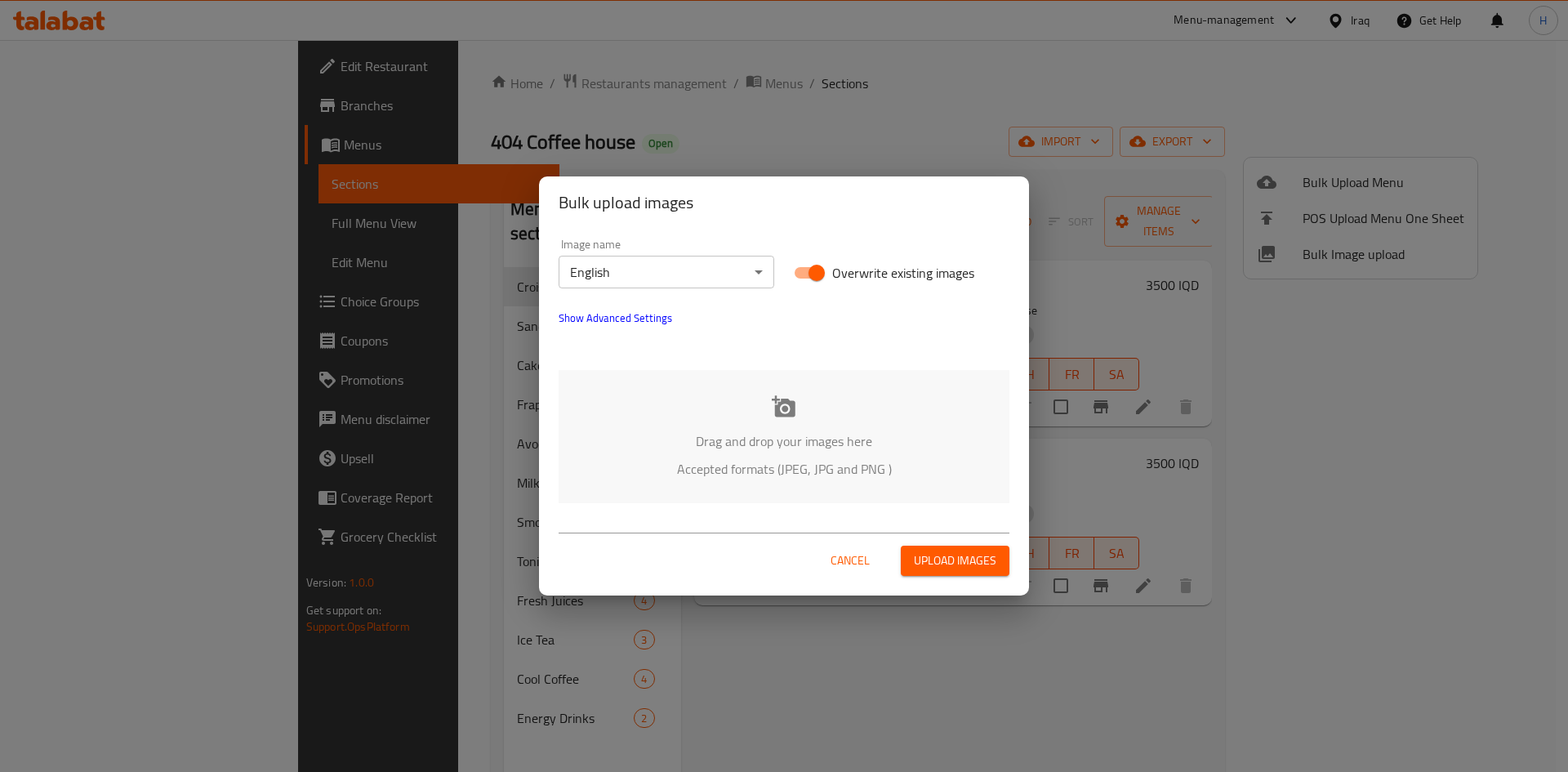 click on "Cancel" at bounding box center (850, 560) 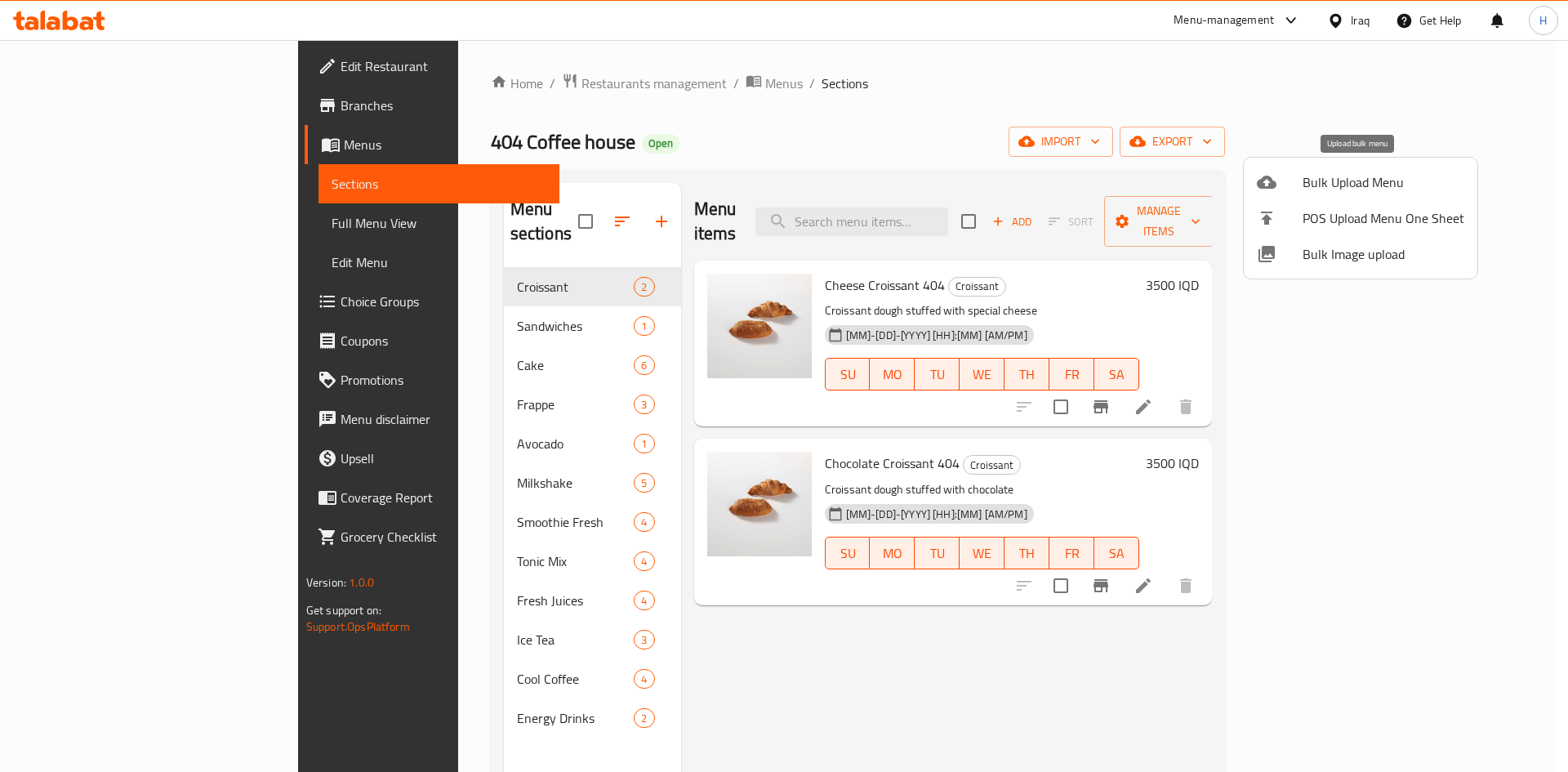 click on "Bulk Upload Menu" at bounding box center (1383, 182) 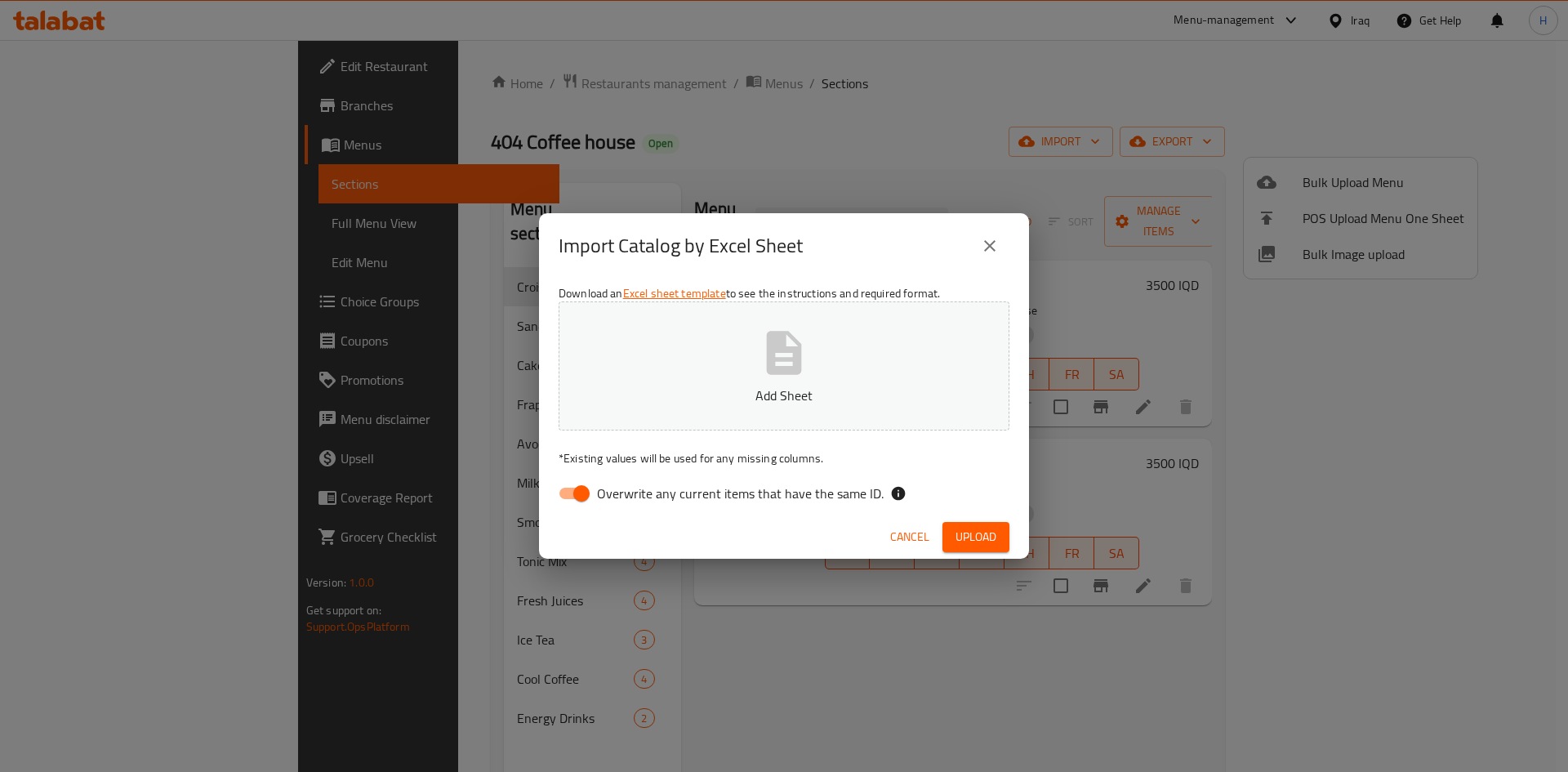 click on "Overwrite any current items that have the same ID." at bounding box center (581, 493) 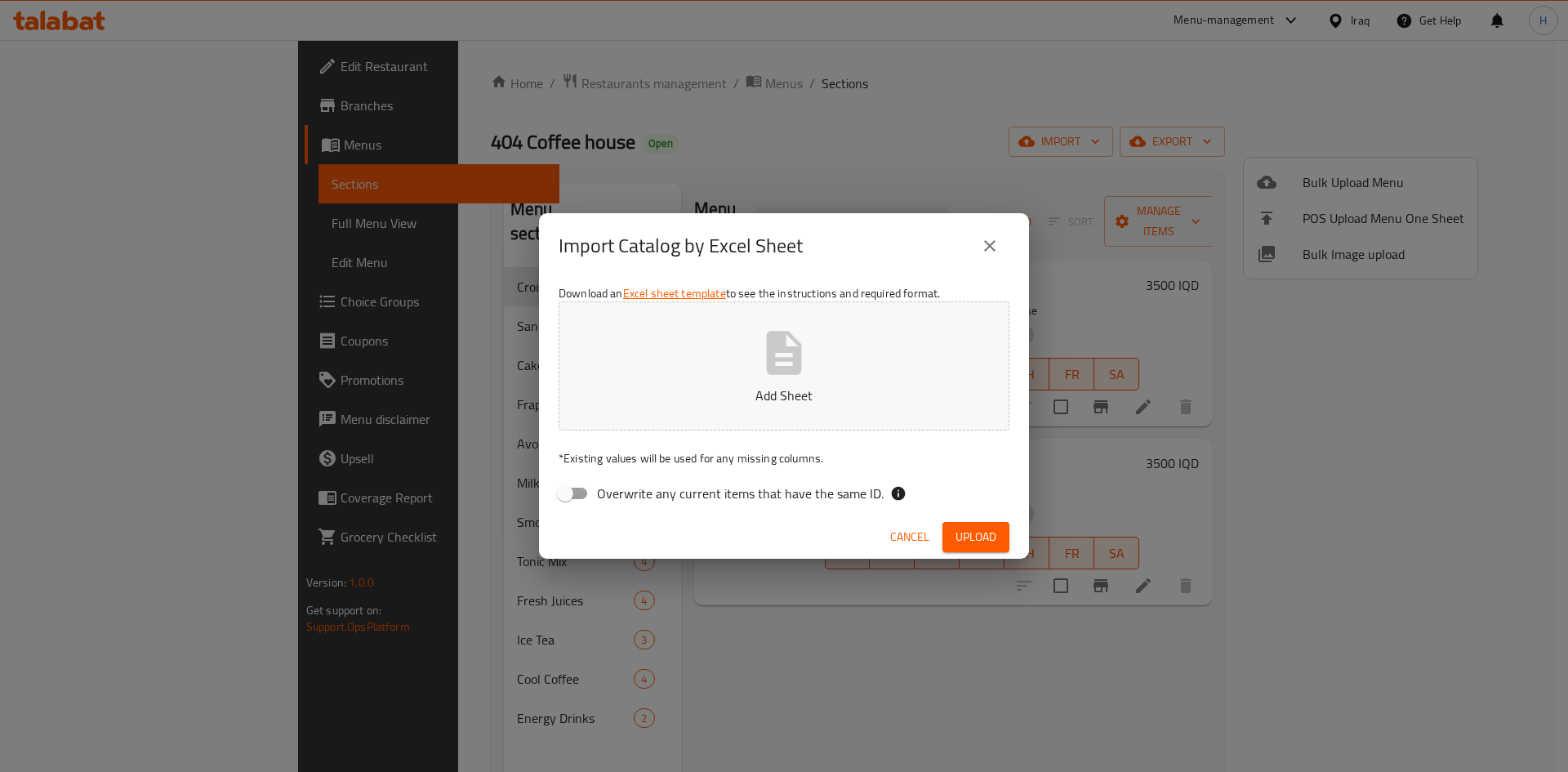 click 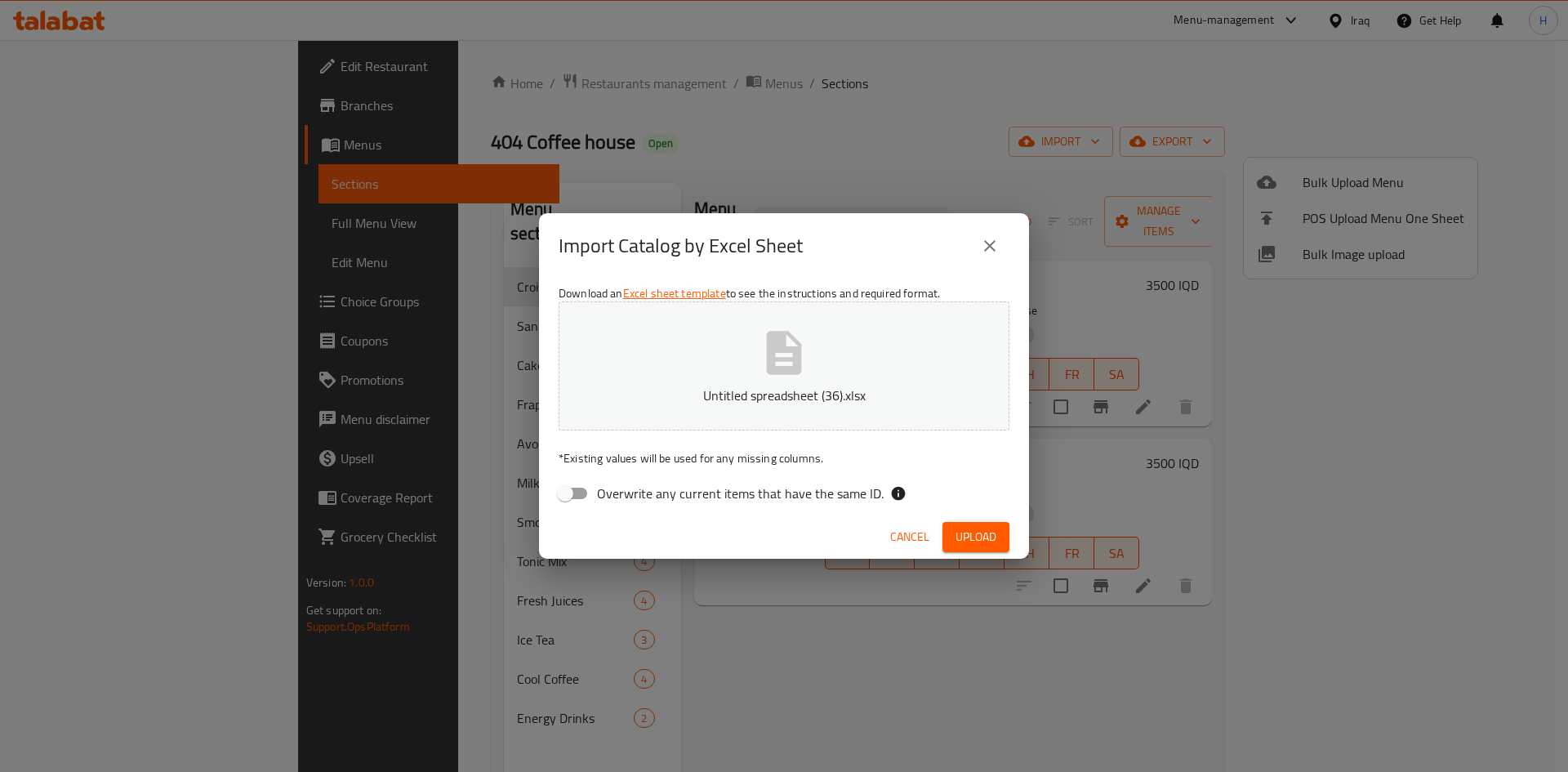 click on "Cancel Upload" at bounding box center [784, 537] 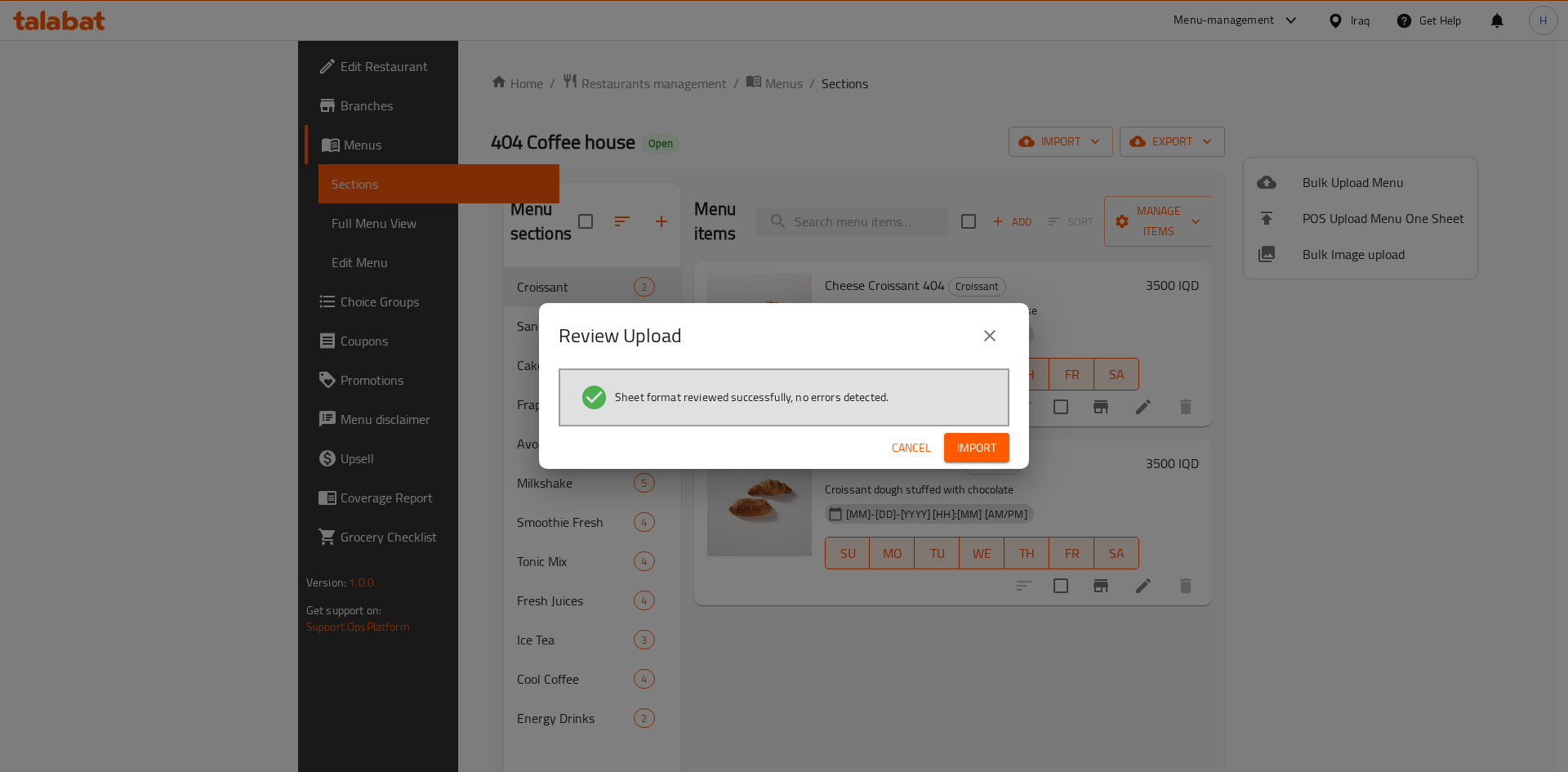 click on "Import" at bounding box center (977, 448) 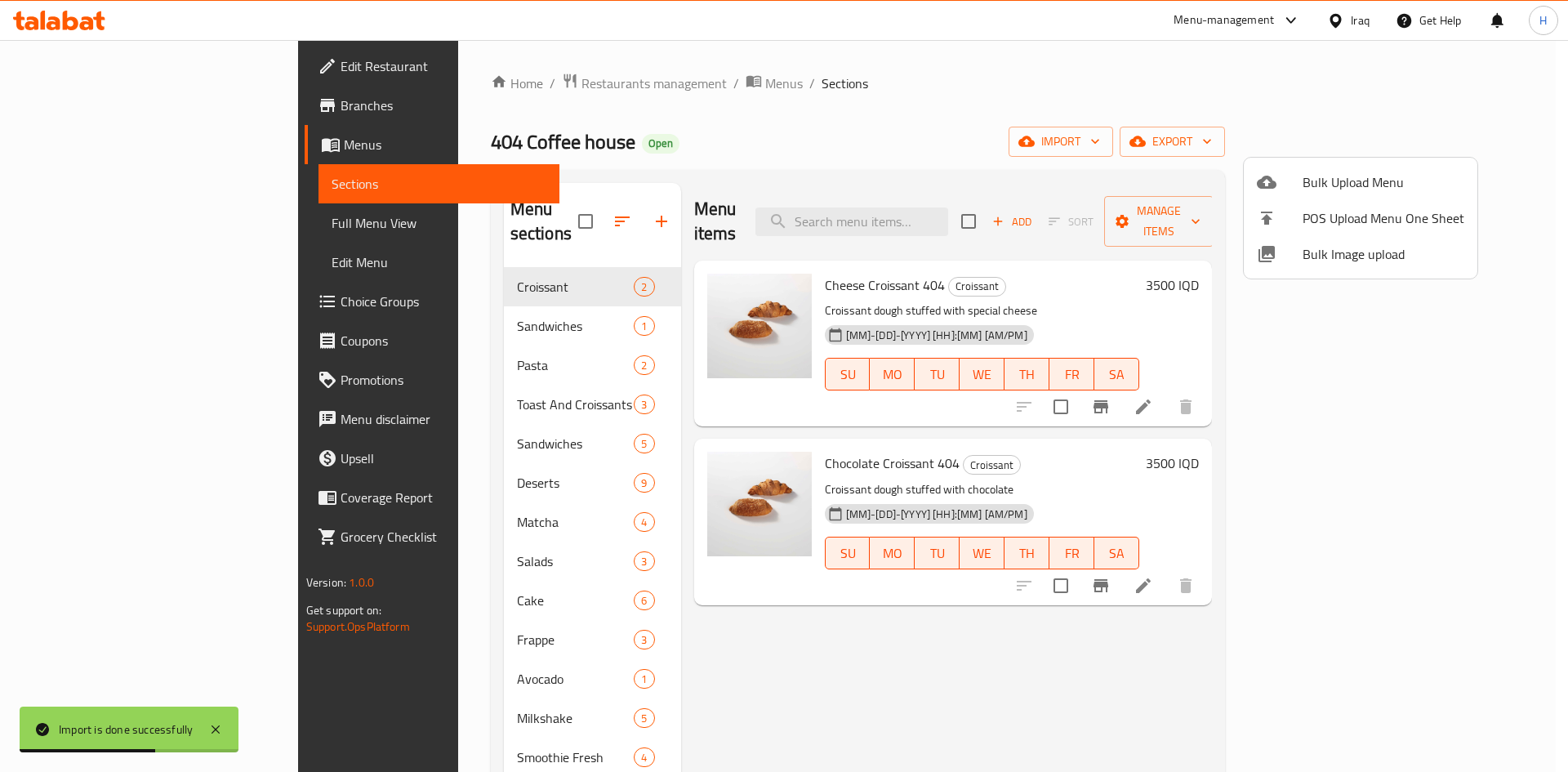 click at bounding box center (784, 386) 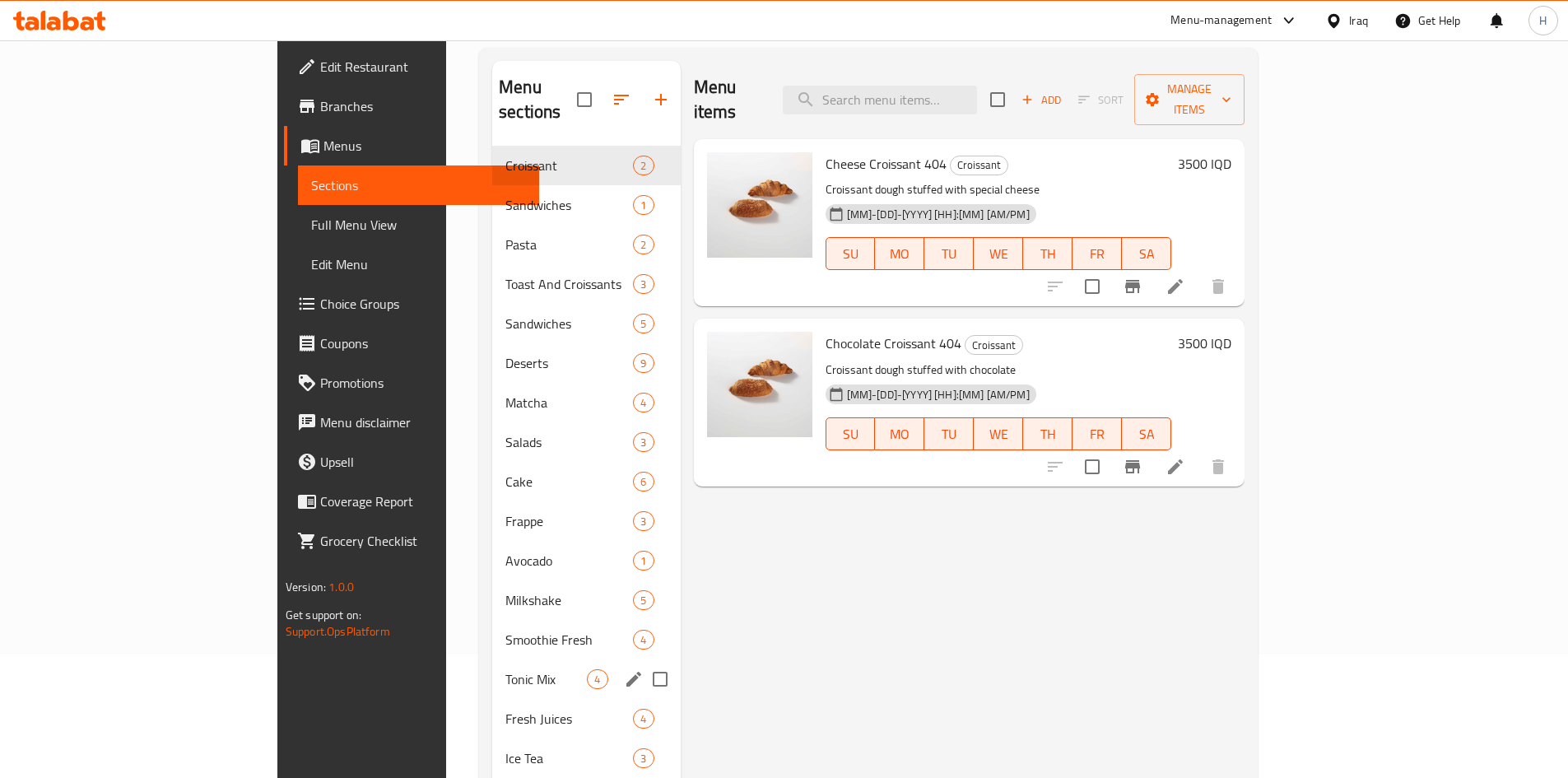 scroll, scrollTop: 0, scrollLeft: 0, axis: both 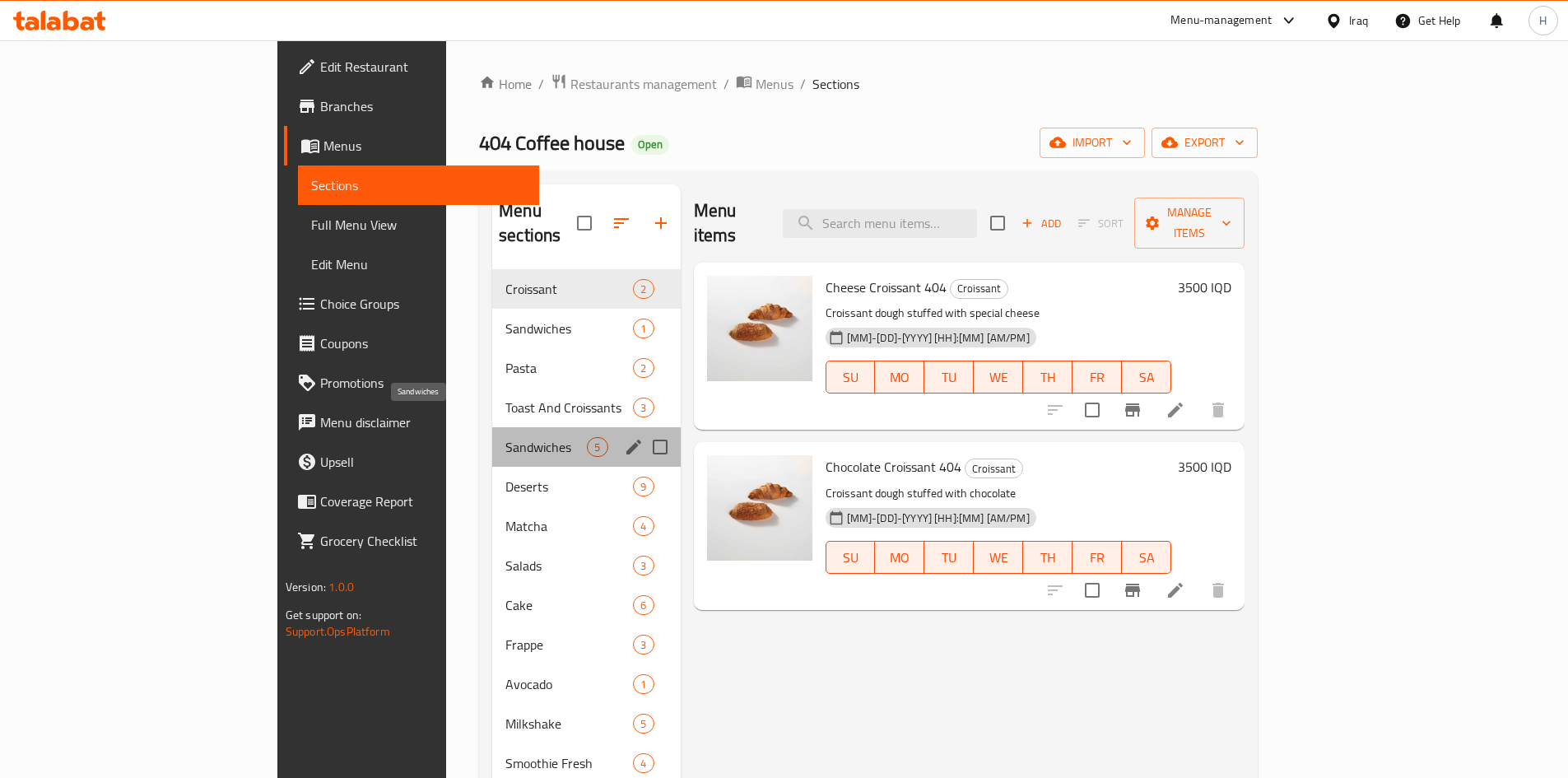 click on "Sandwiches" at bounding box center [546, 447] 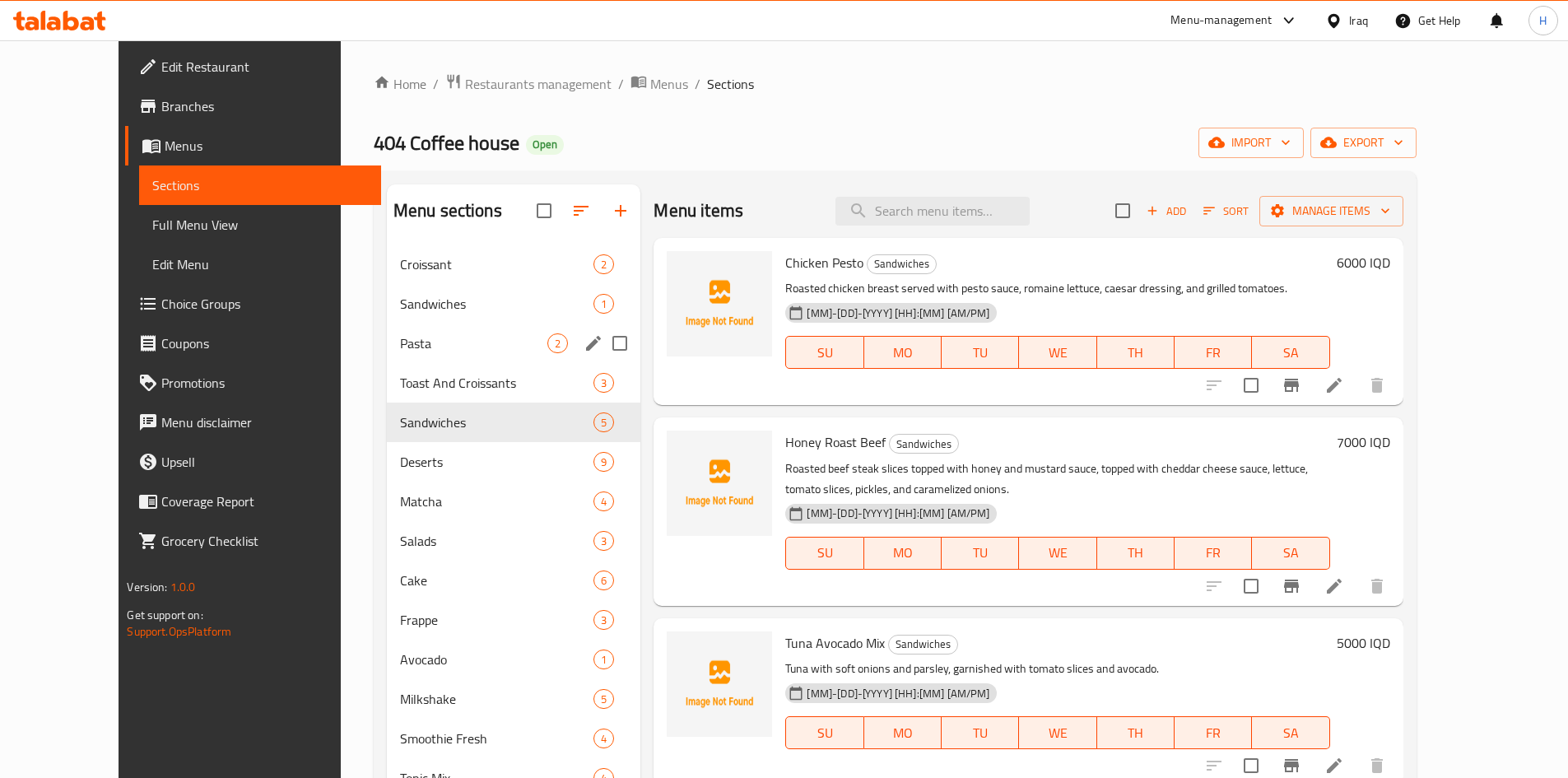 click on "Sandwiches 1" at bounding box center [514, 304] 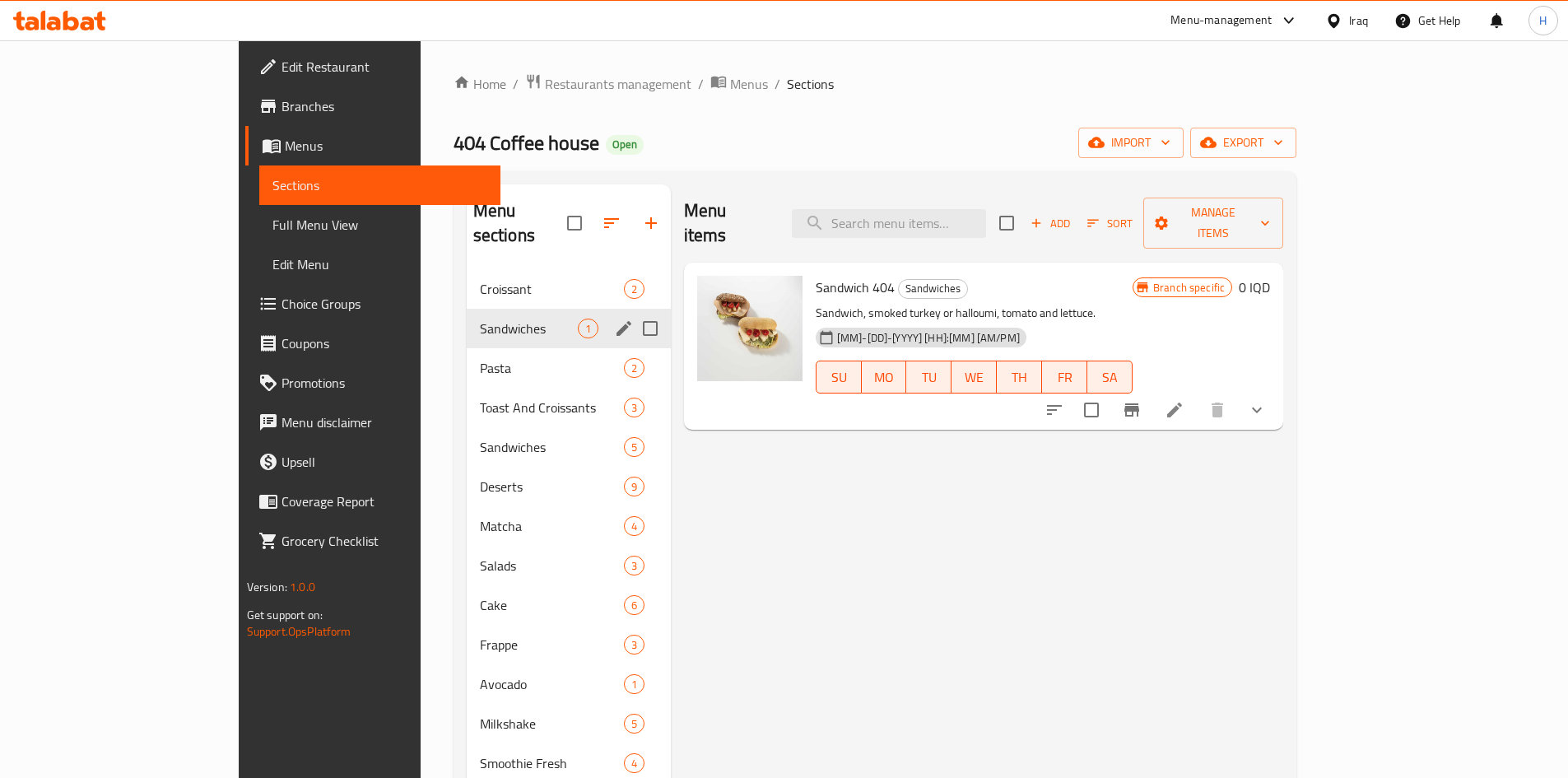 click 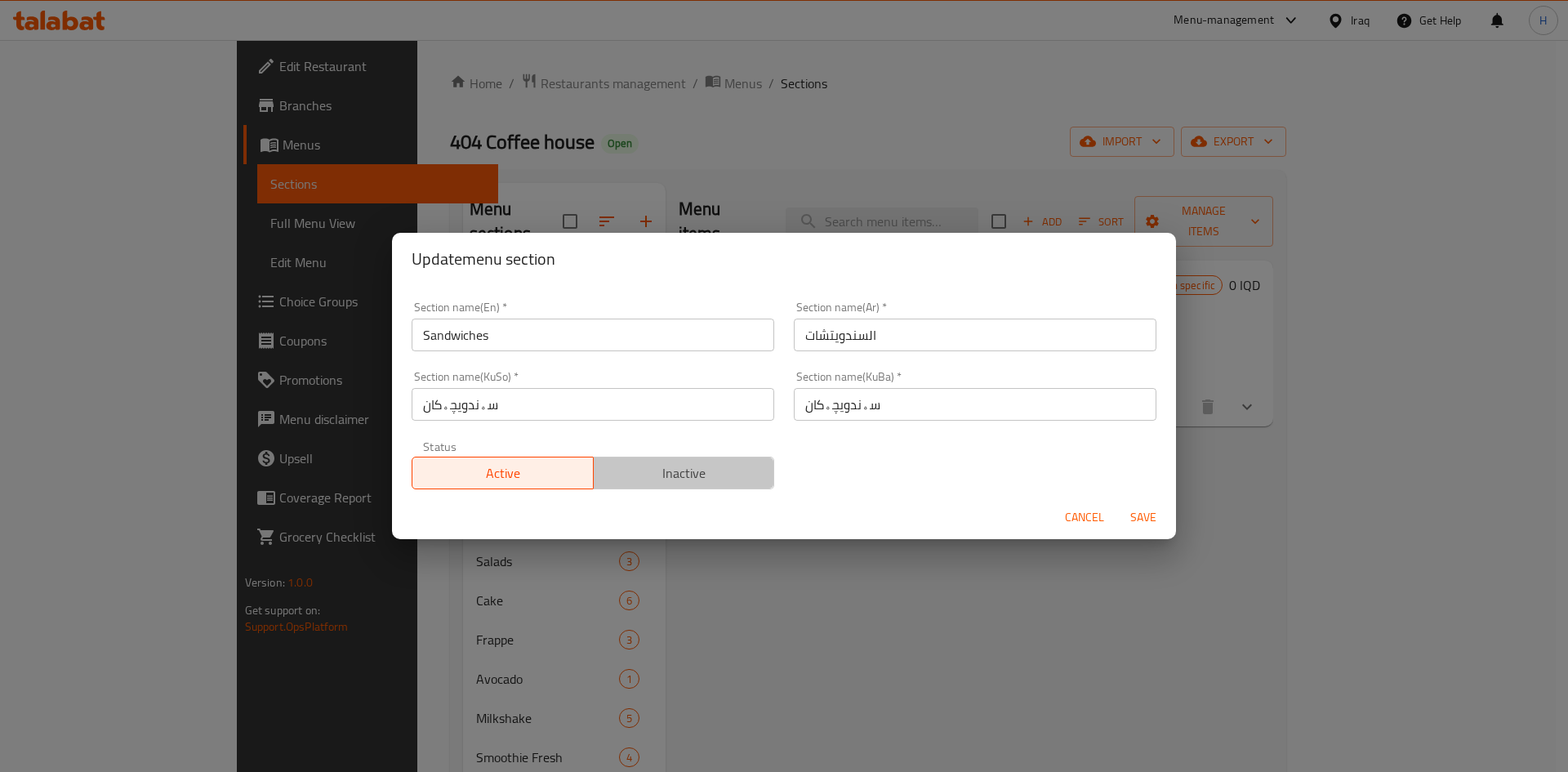 click on "Inactive" at bounding box center (684, 473) 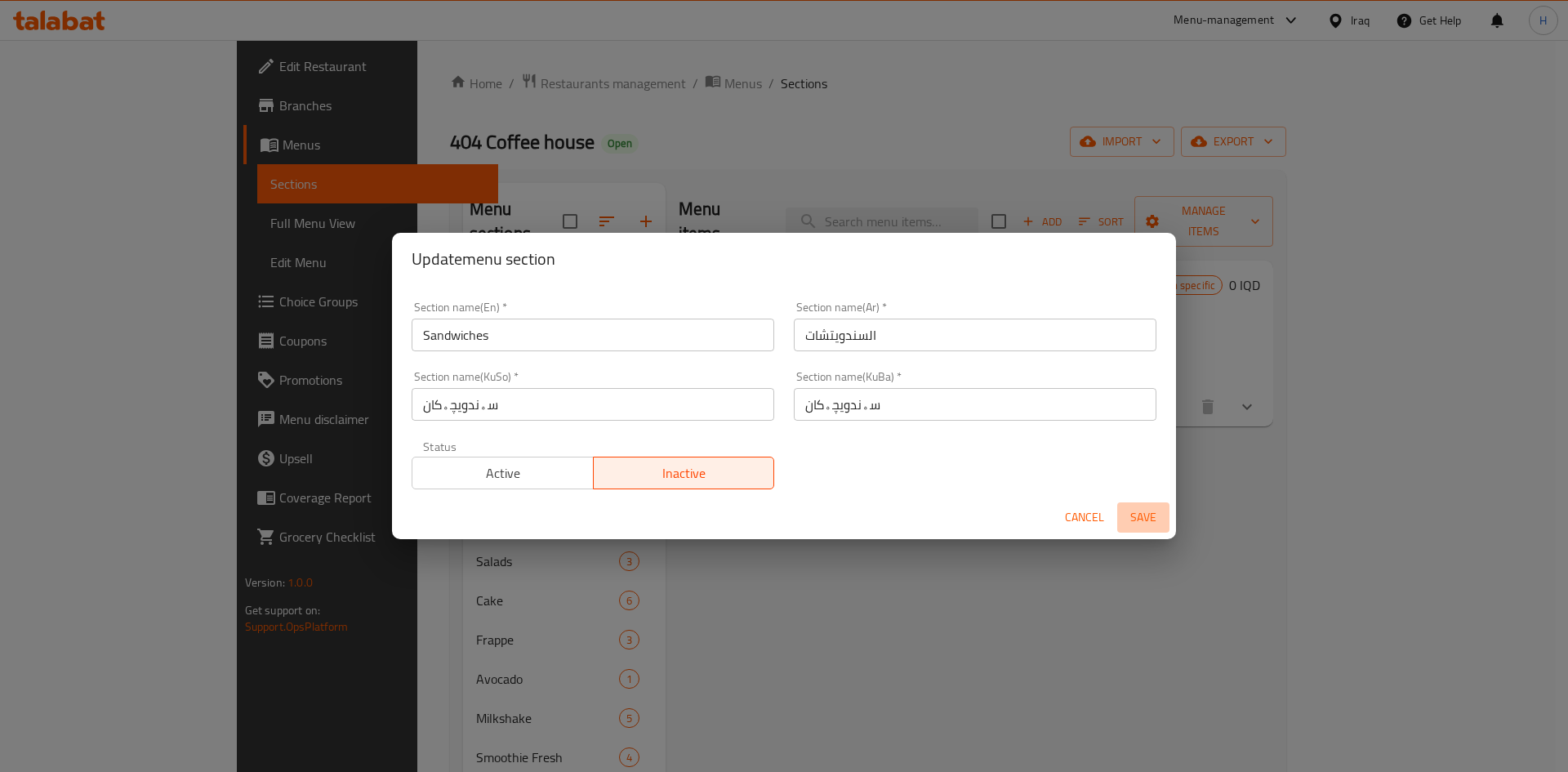 click on "Save" at bounding box center [1143, 517] 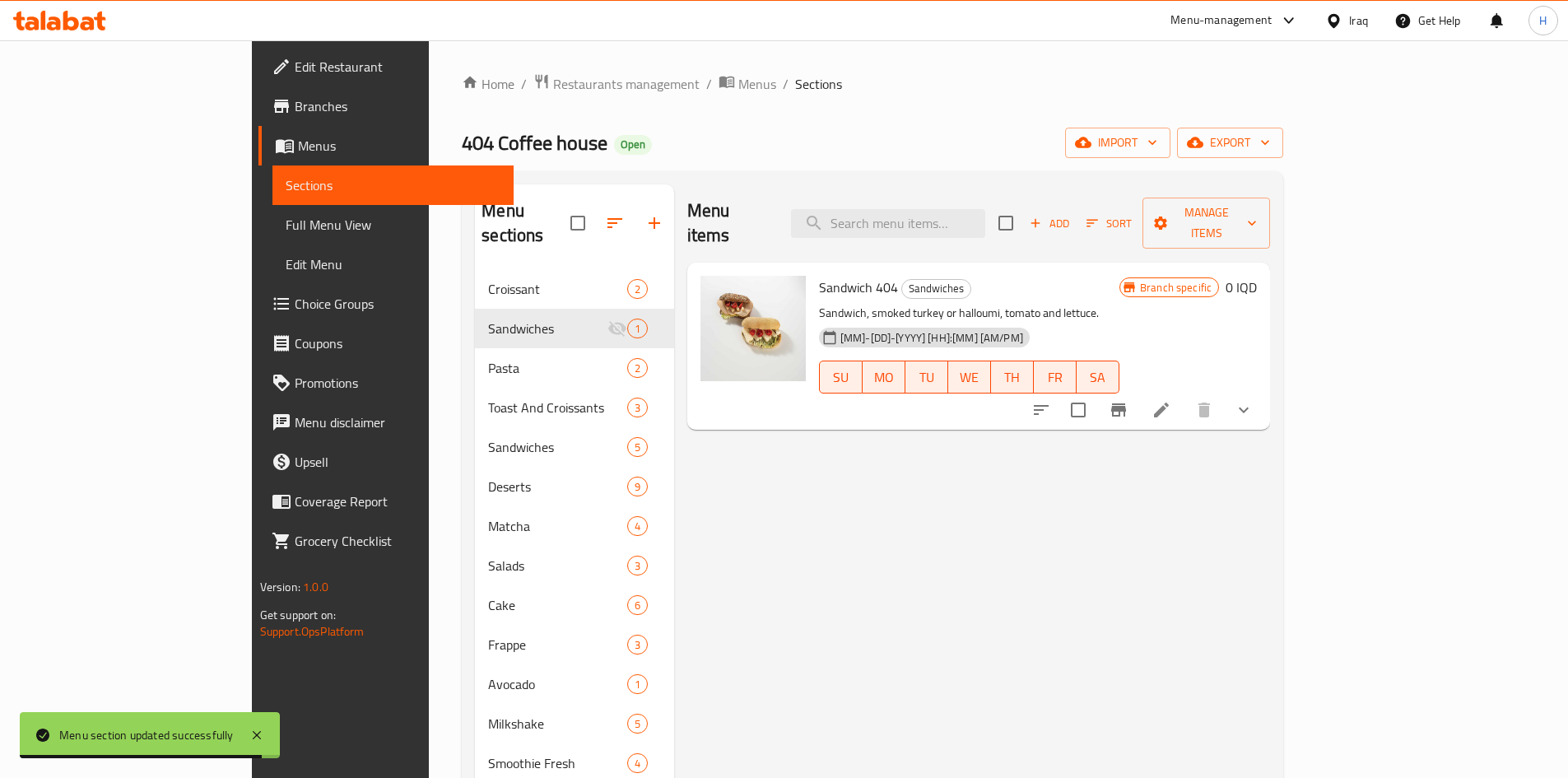 click on "Branches" at bounding box center [398, 106] 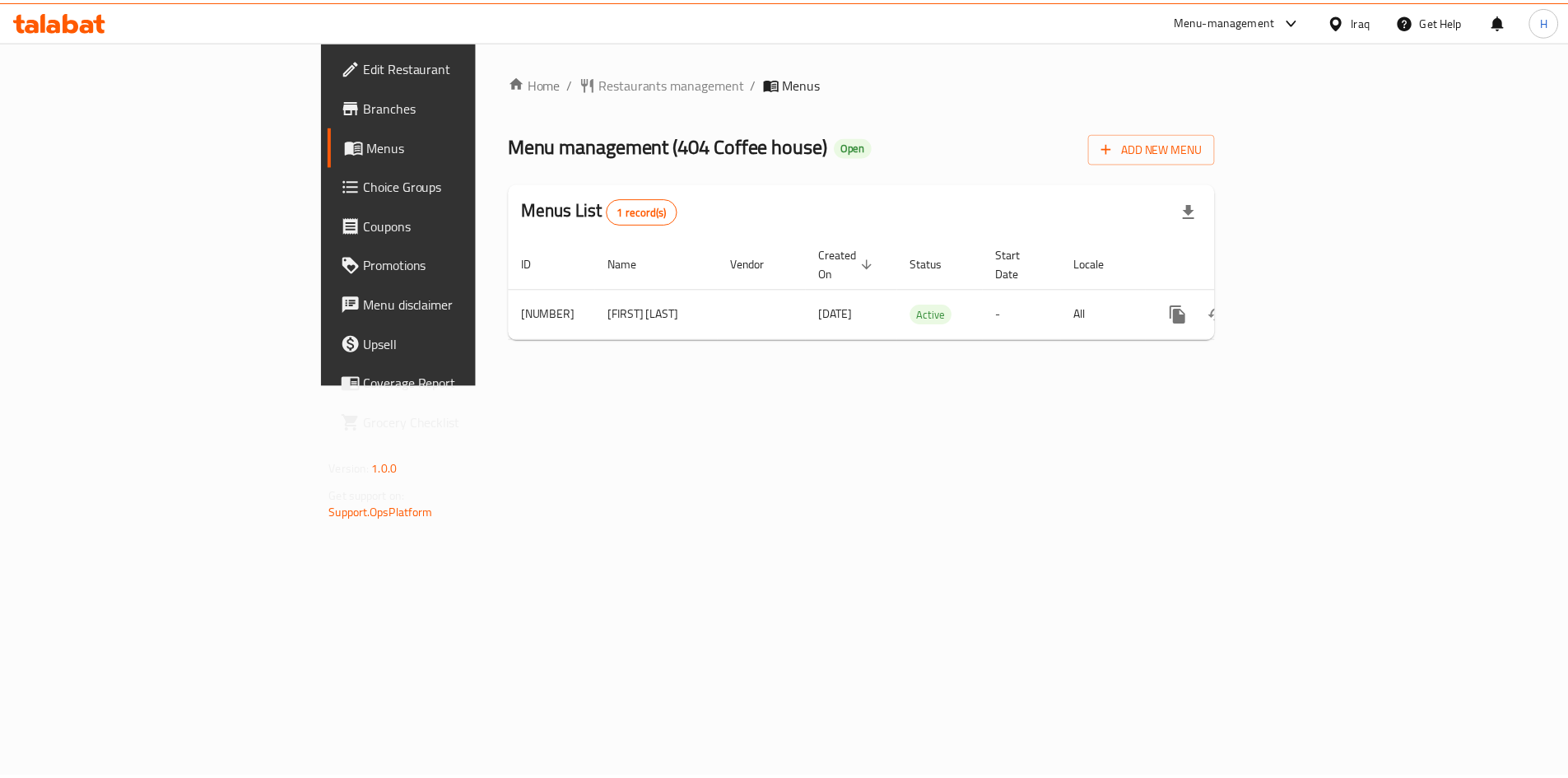 scroll, scrollTop: 0, scrollLeft: 0, axis: both 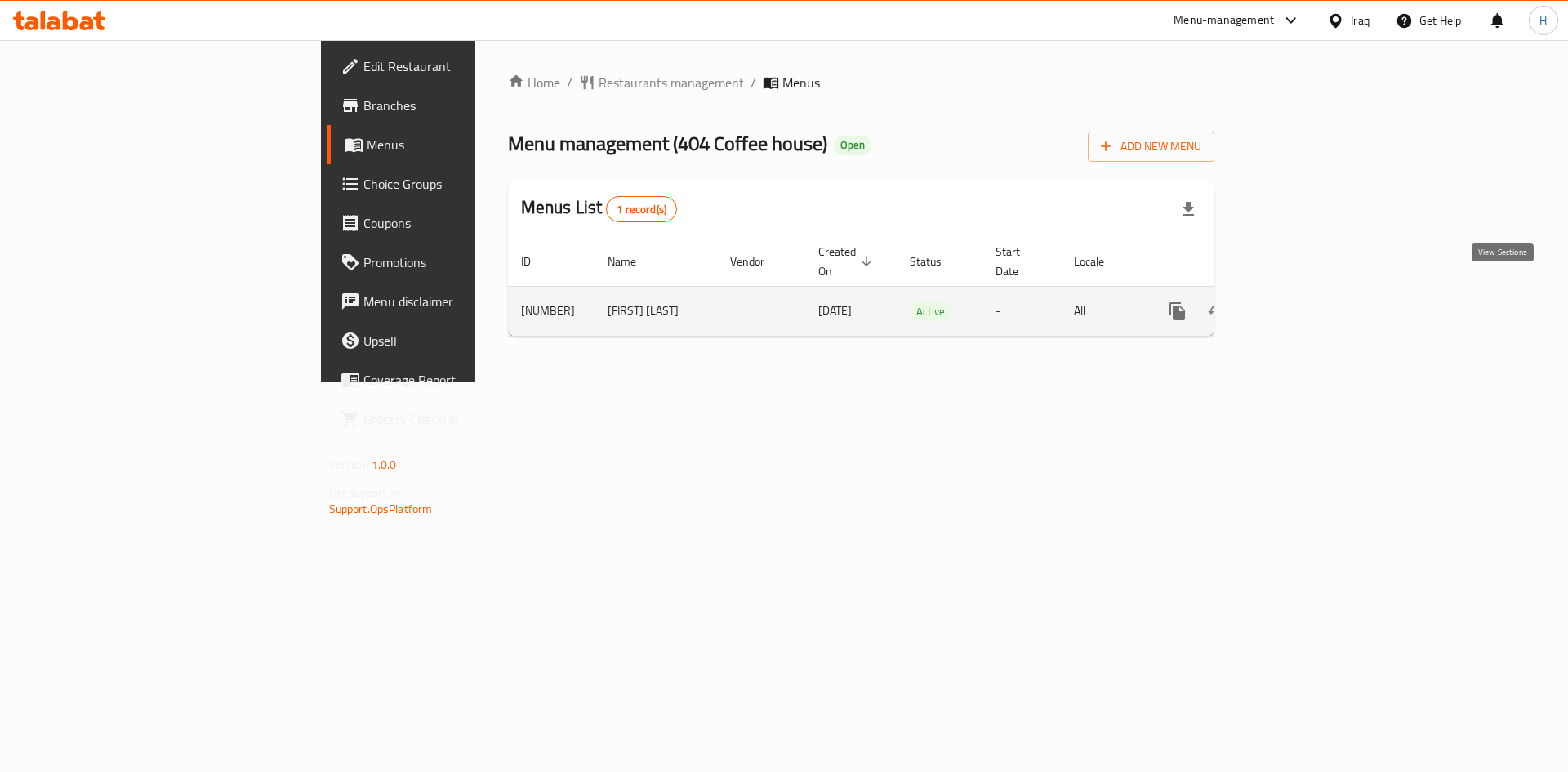 click 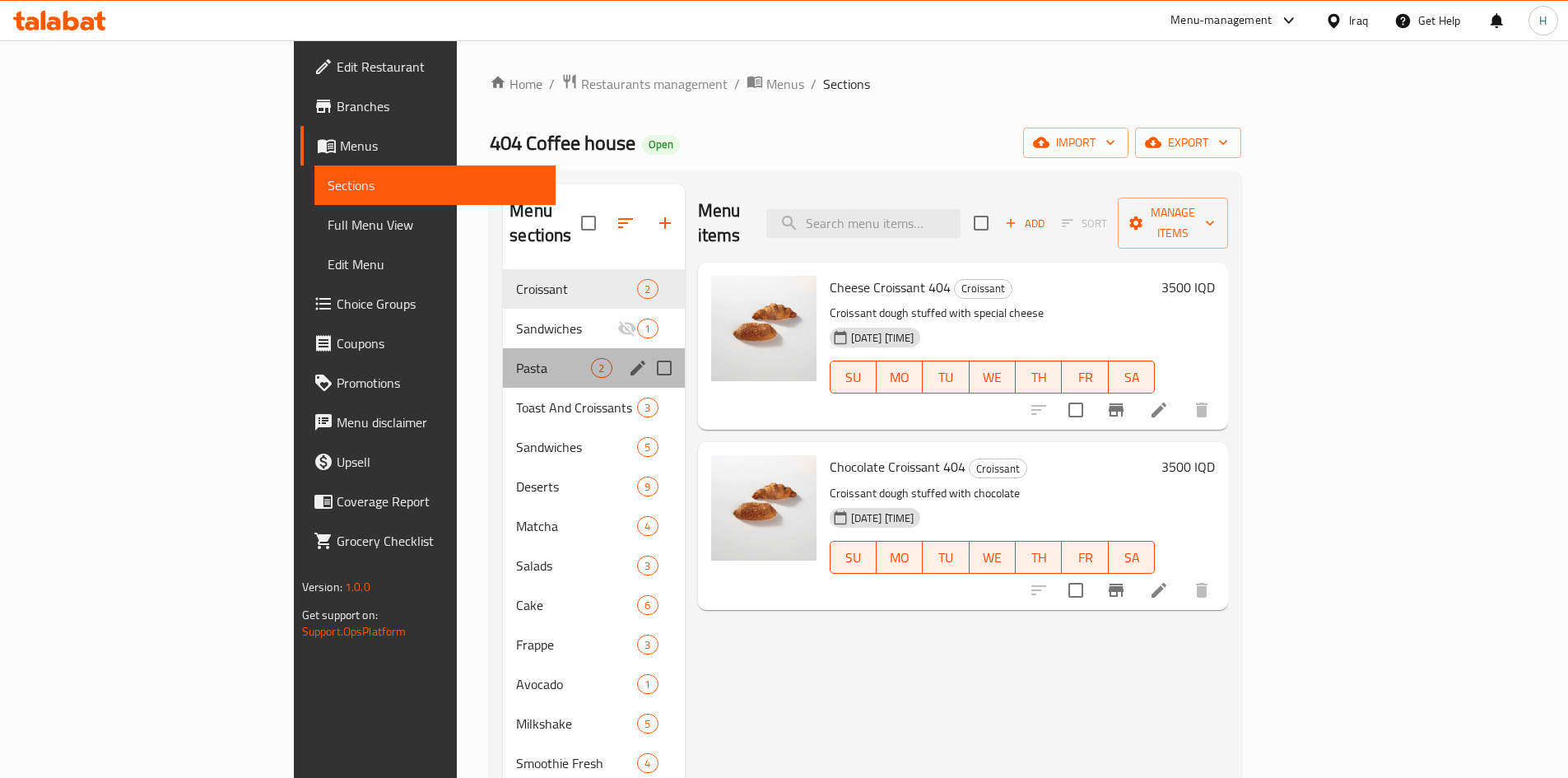click on "Pasta 2" at bounding box center [593, 368] 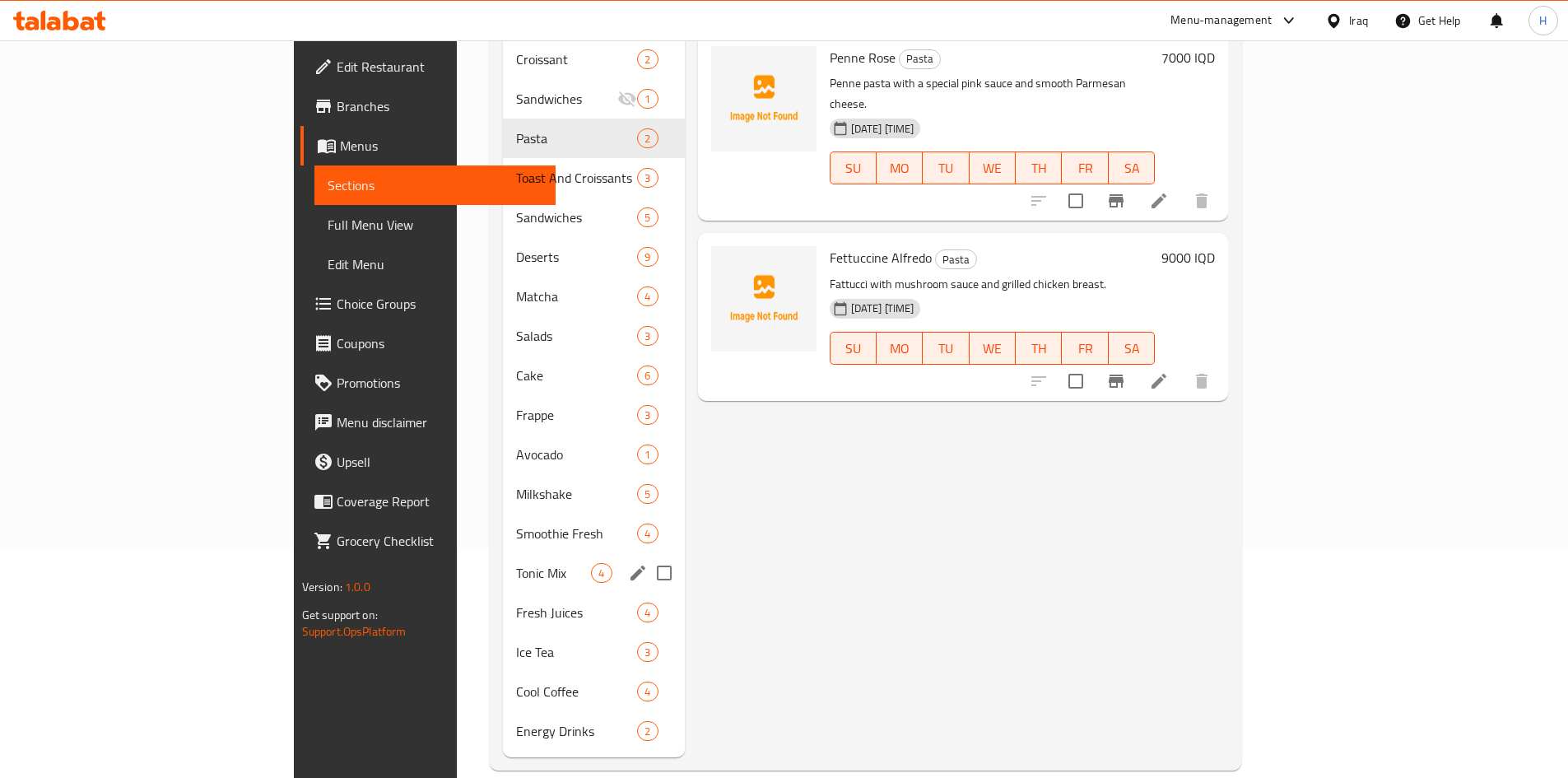 scroll, scrollTop: 231, scrollLeft: 0, axis: vertical 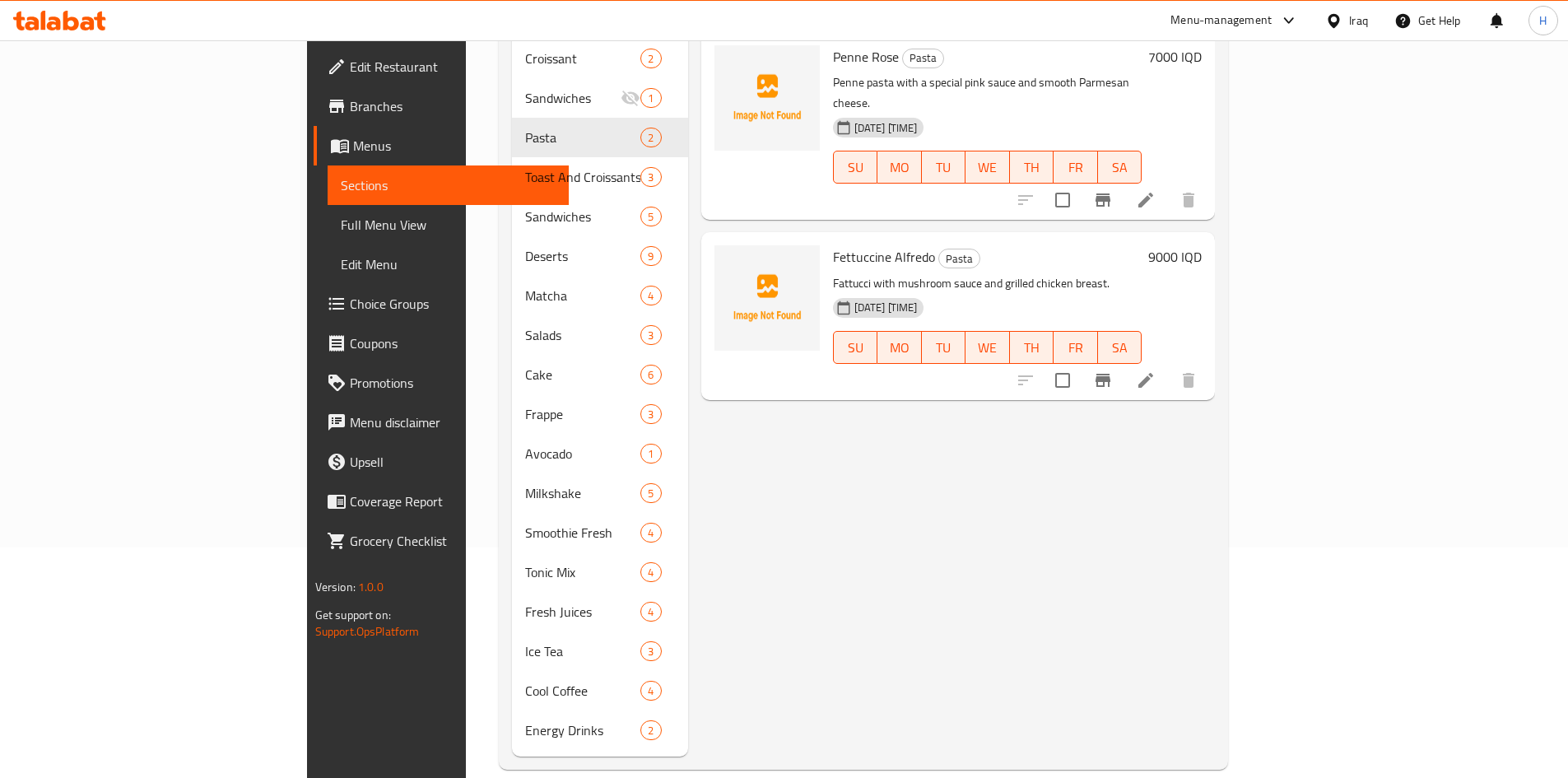 click on "Menu items Add Sort Manage items Penne Rose   Pasta Penne pasta with a special pink sauce and smooth Parmesan cheese. 06-08-2025 10:58 AM SU MO TU WE TH FR SA 7000   IQD Fettuccine Alfredo   Pasta Fattucci with mushroom sauce and grilled chicken breast. 06-08-2025 10:58 AM SU MO TU WE TH FR SA 9000   IQD" at bounding box center [952, 355] 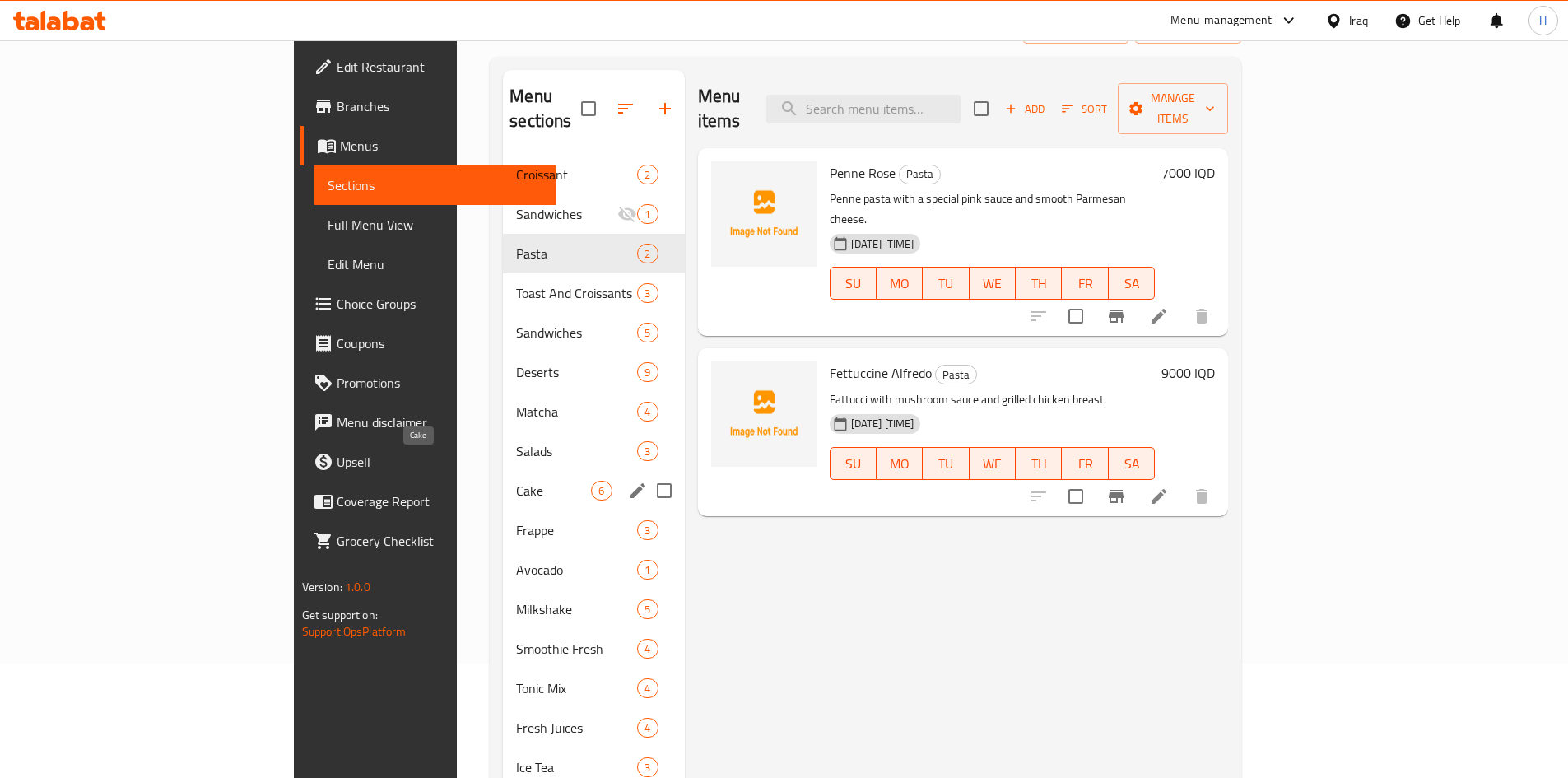 scroll, scrollTop: 231, scrollLeft: 0, axis: vertical 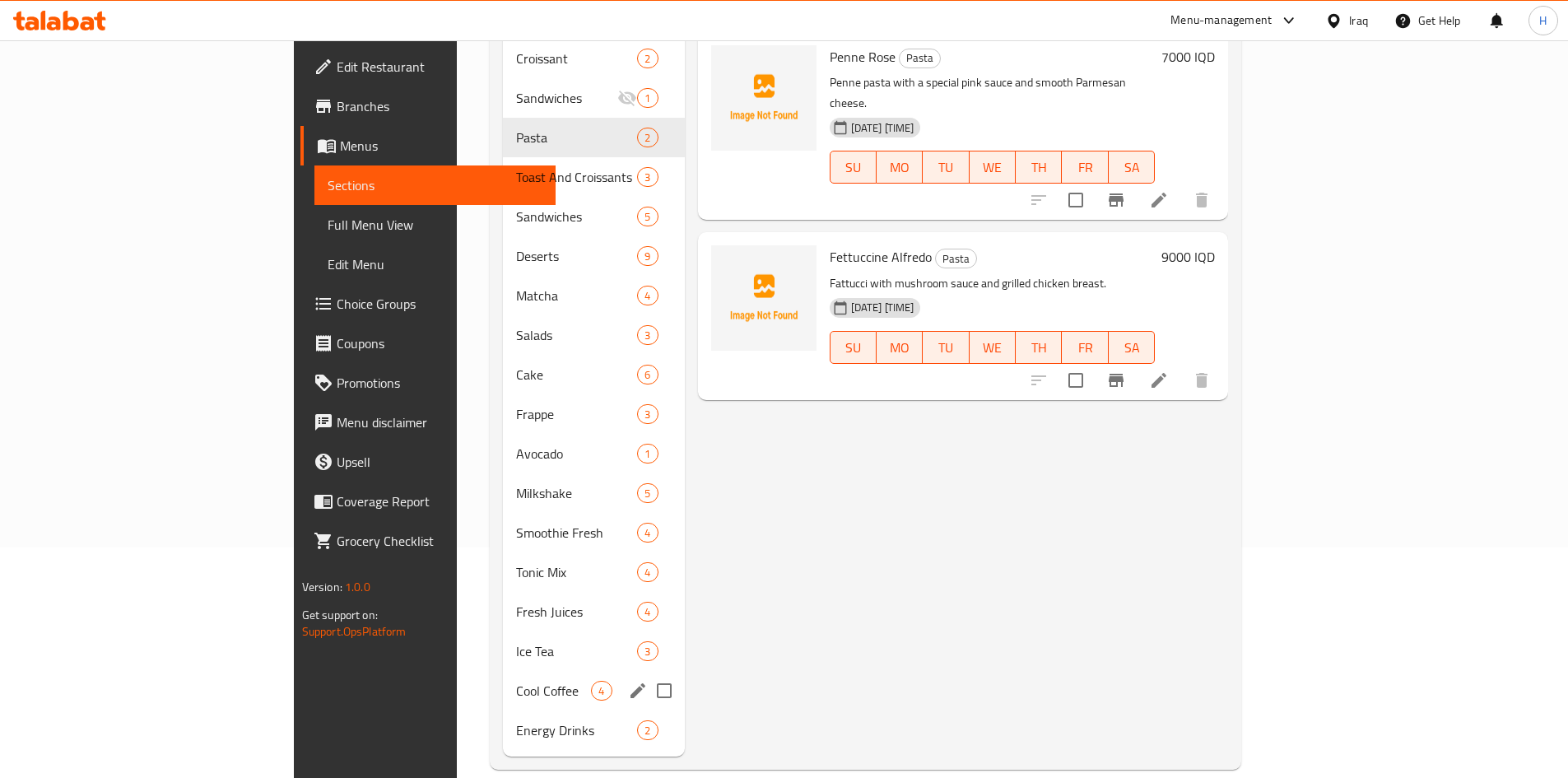 click on "Energy Drinks" at bounding box center (576, 730) 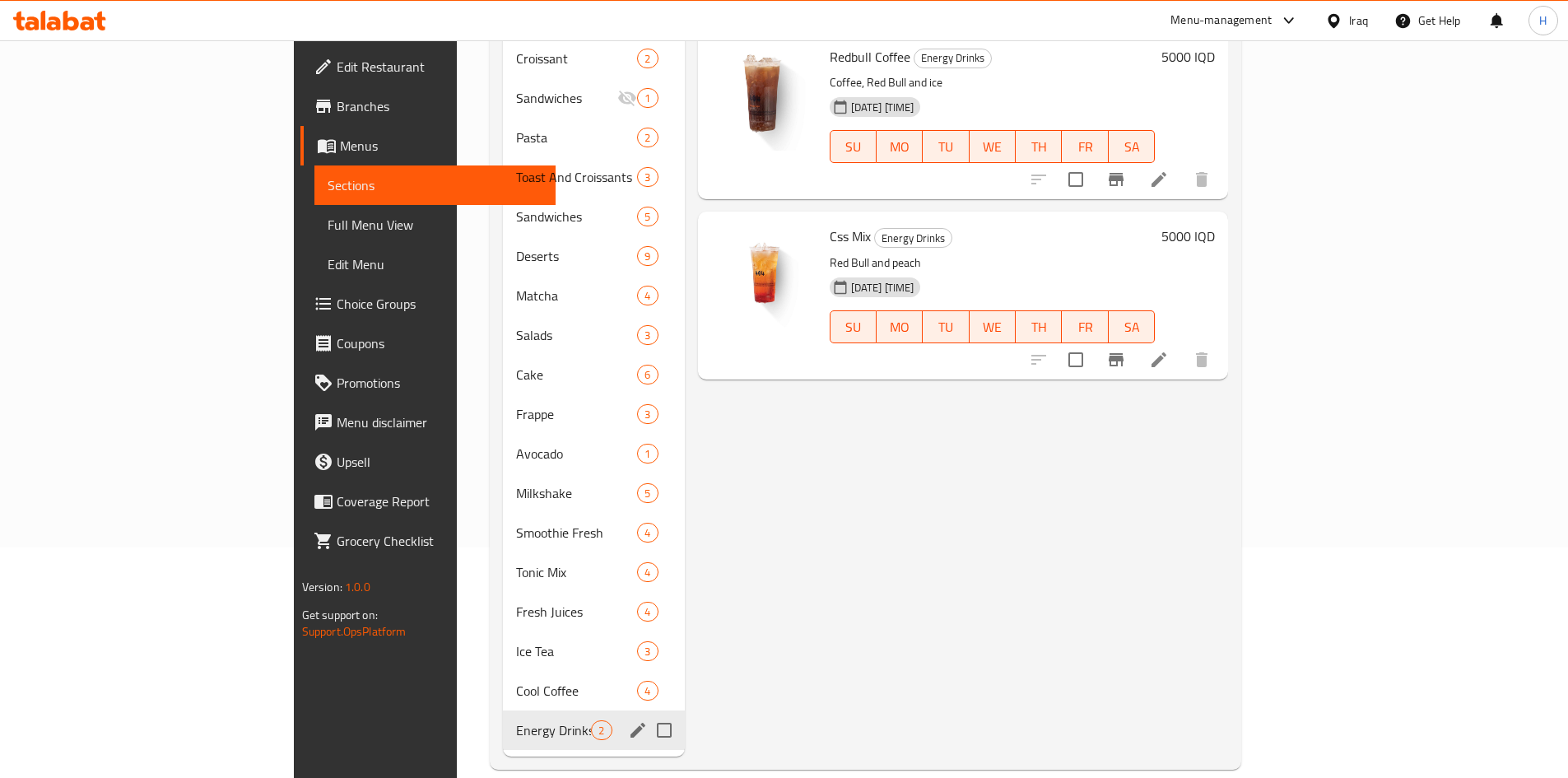 click on "Energy Drinks 2" at bounding box center (593, 730) 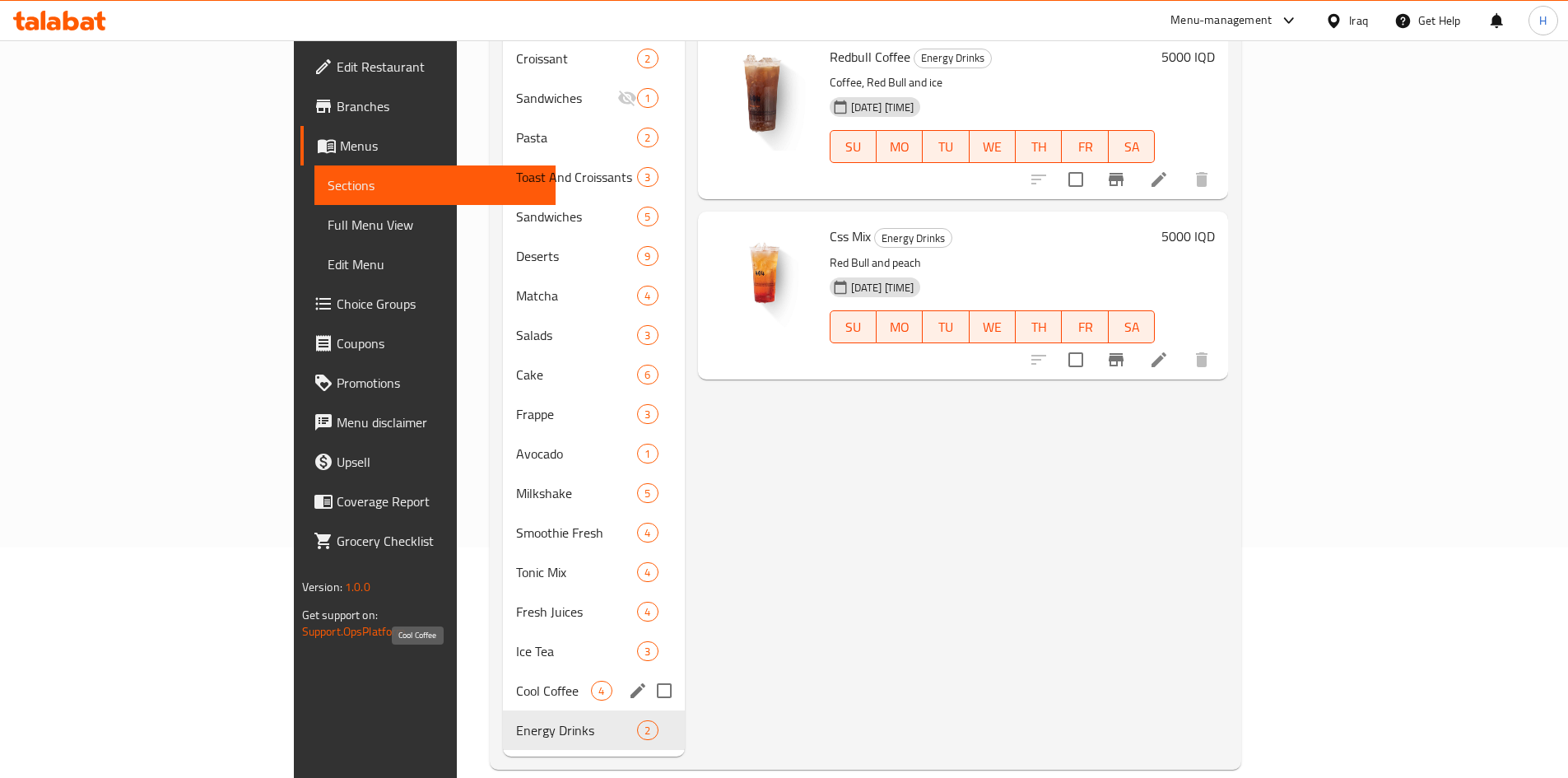 click on "Cool Coffee" at bounding box center [553, 691] 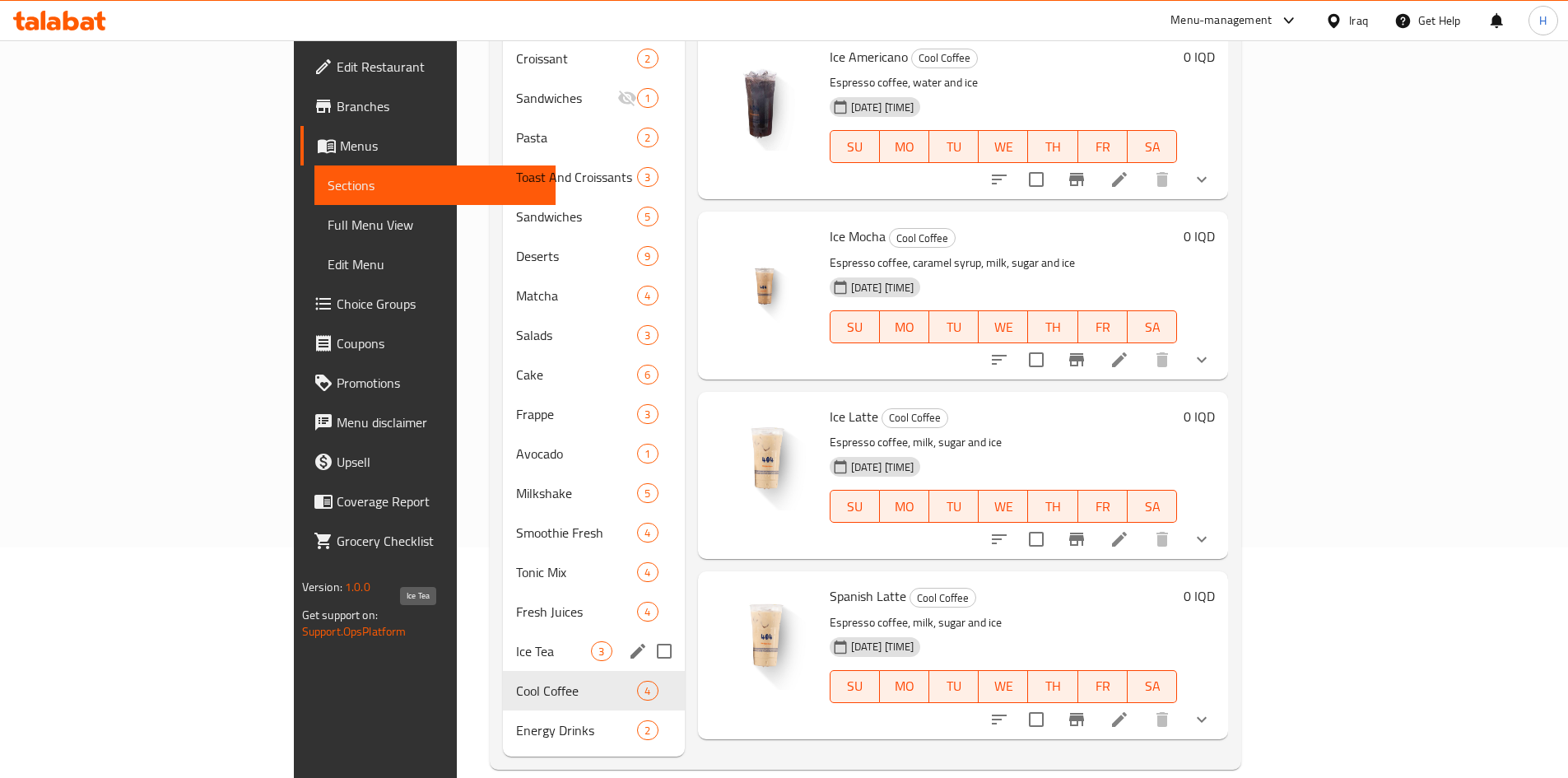 click on "Ice Tea" at bounding box center (553, 651) 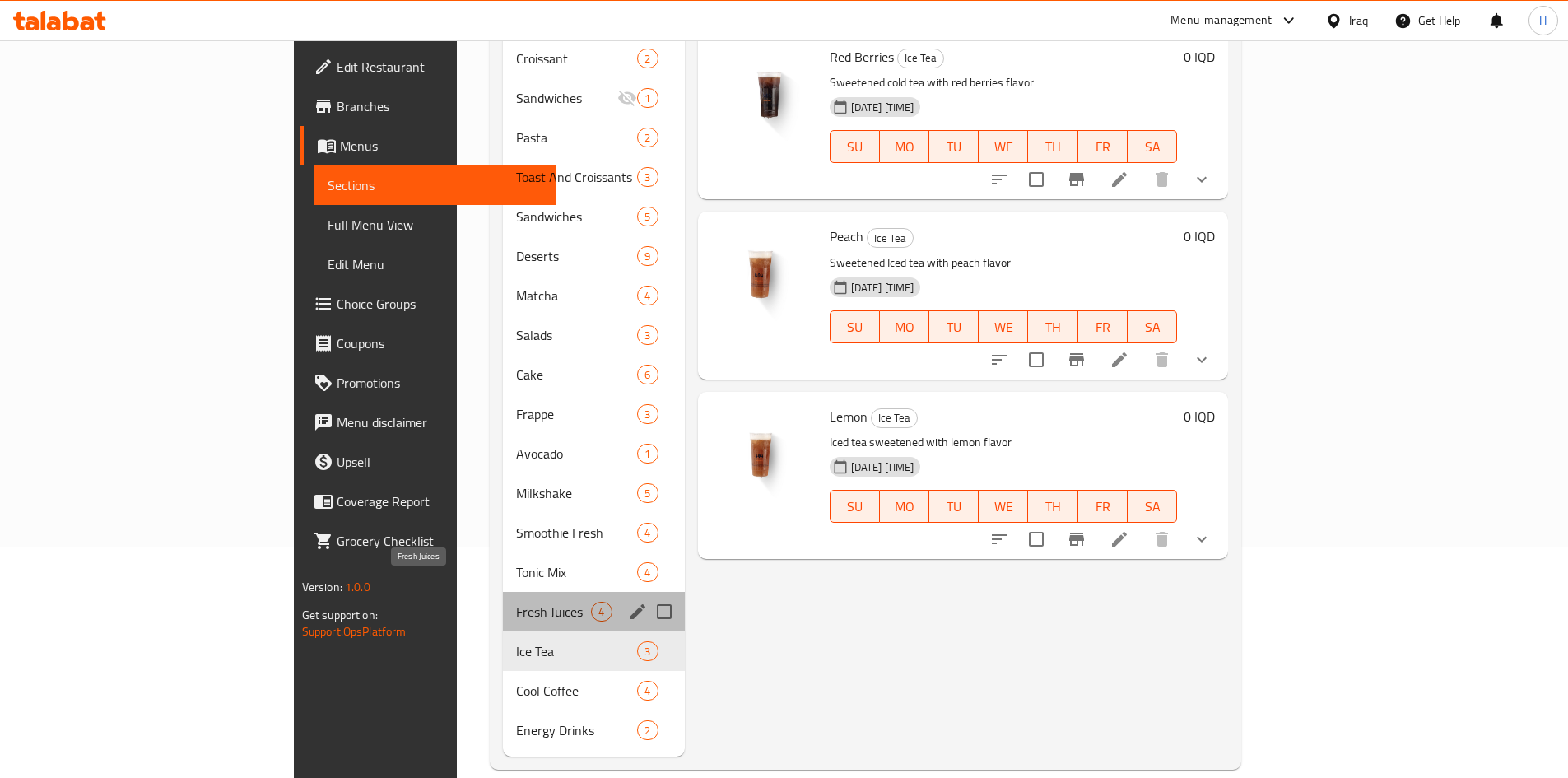 click on "Fresh Juices" at bounding box center (553, 612) 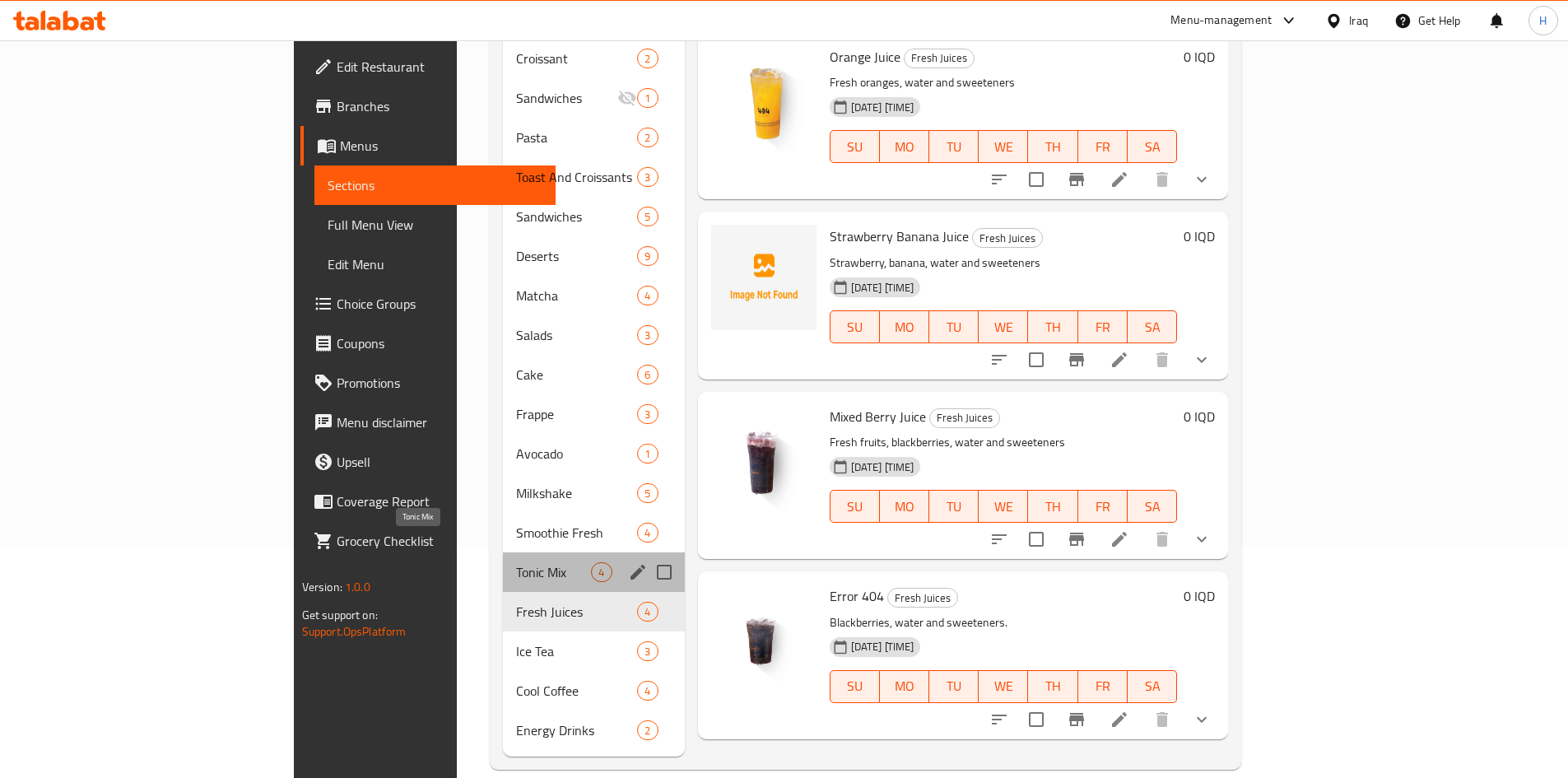 click on "Tonic Mix" at bounding box center (553, 572) 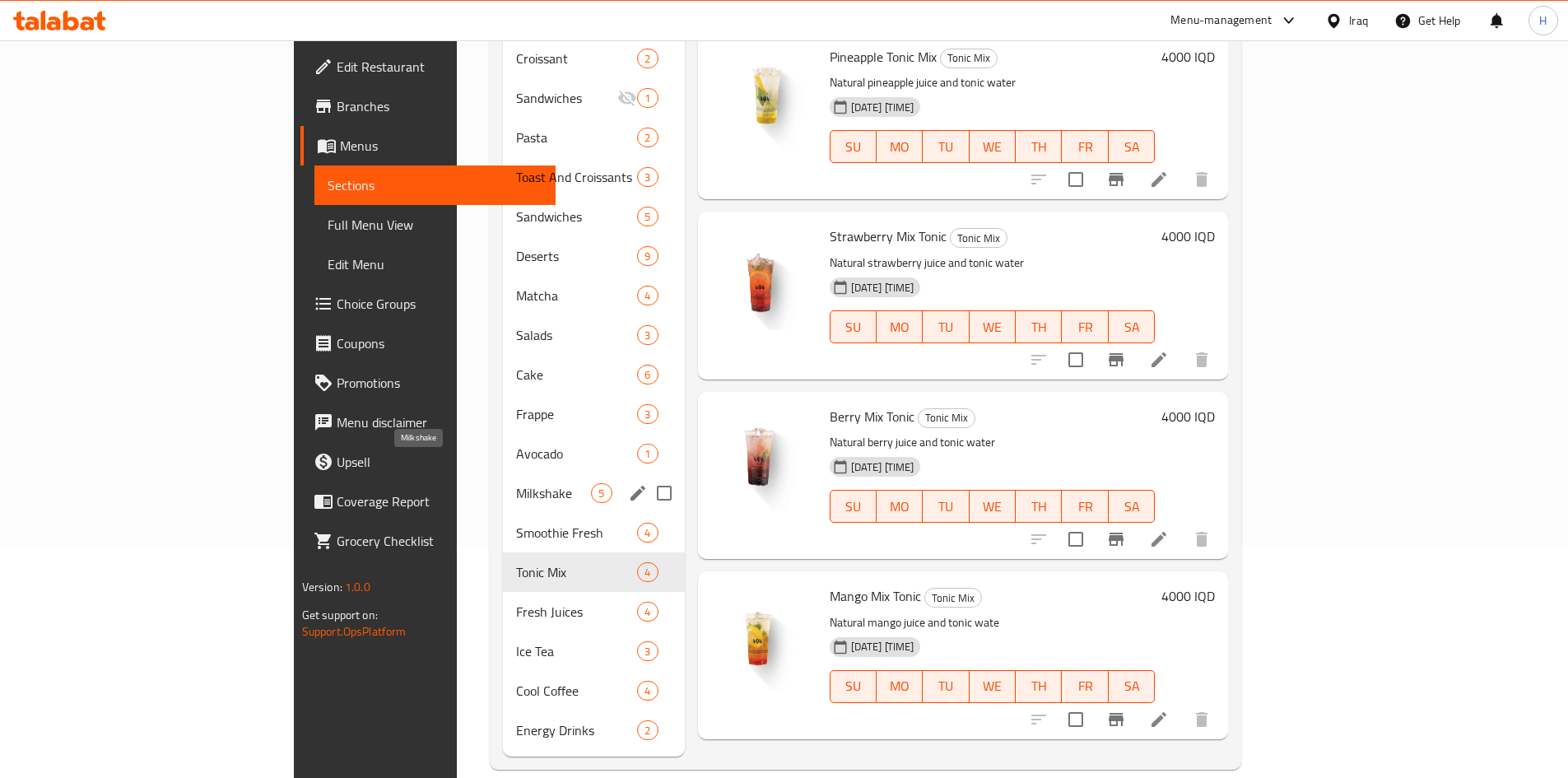 click on "Milkshake" at bounding box center [553, 493] 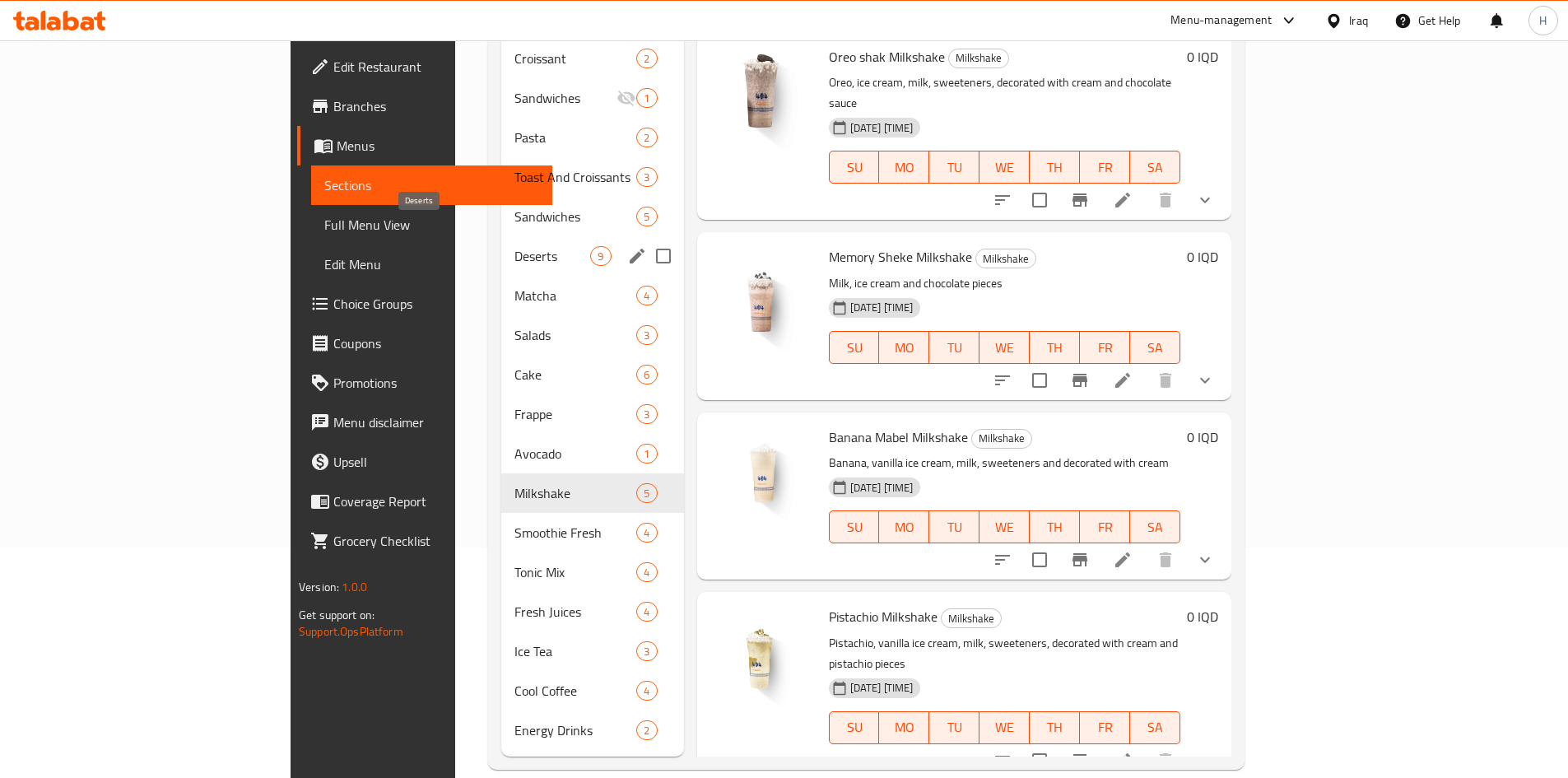 click on "Deserts" at bounding box center [552, 256] 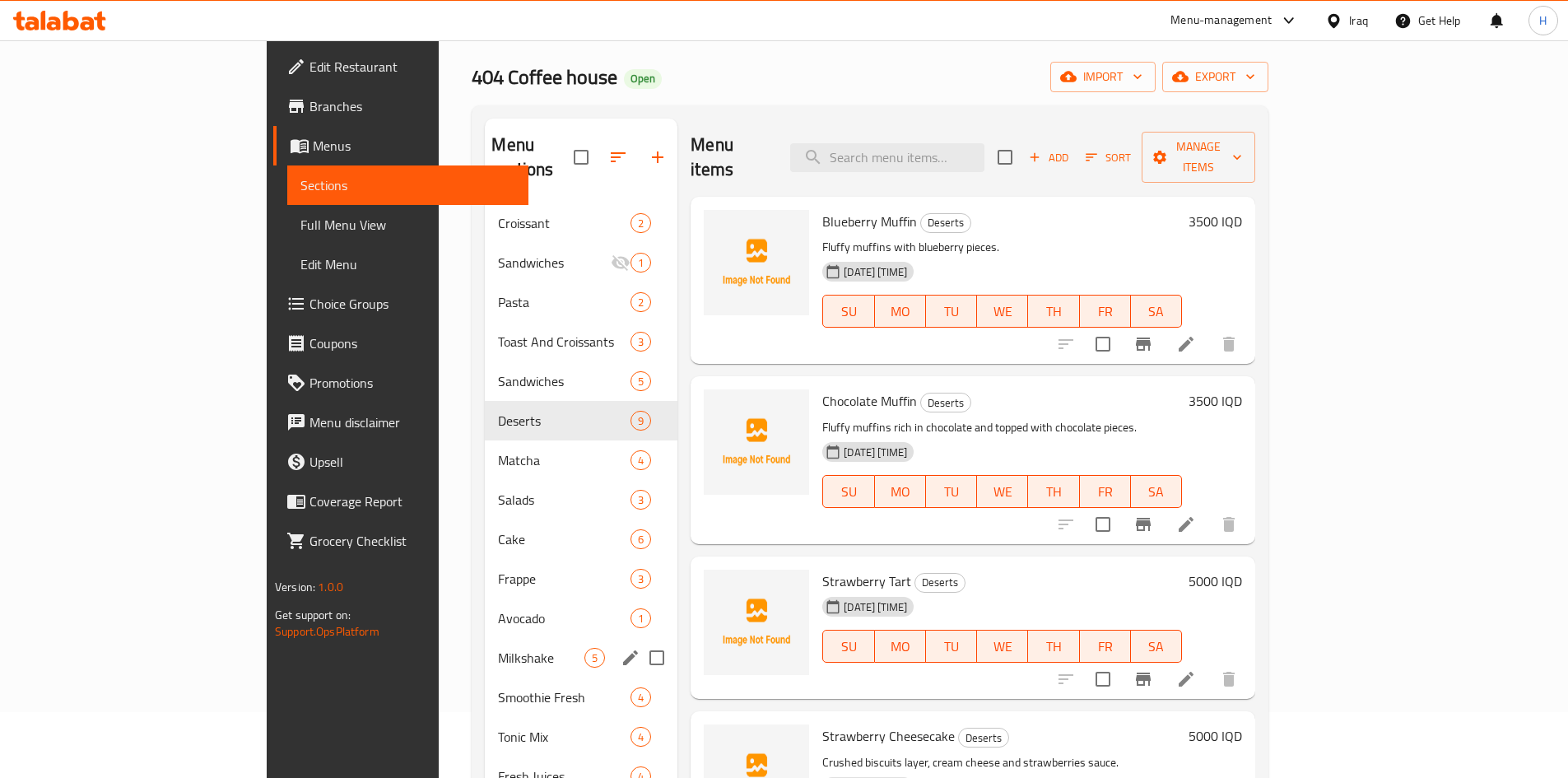 scroll, scrollTop: 231, scrollLeft: 0, axis: vertical 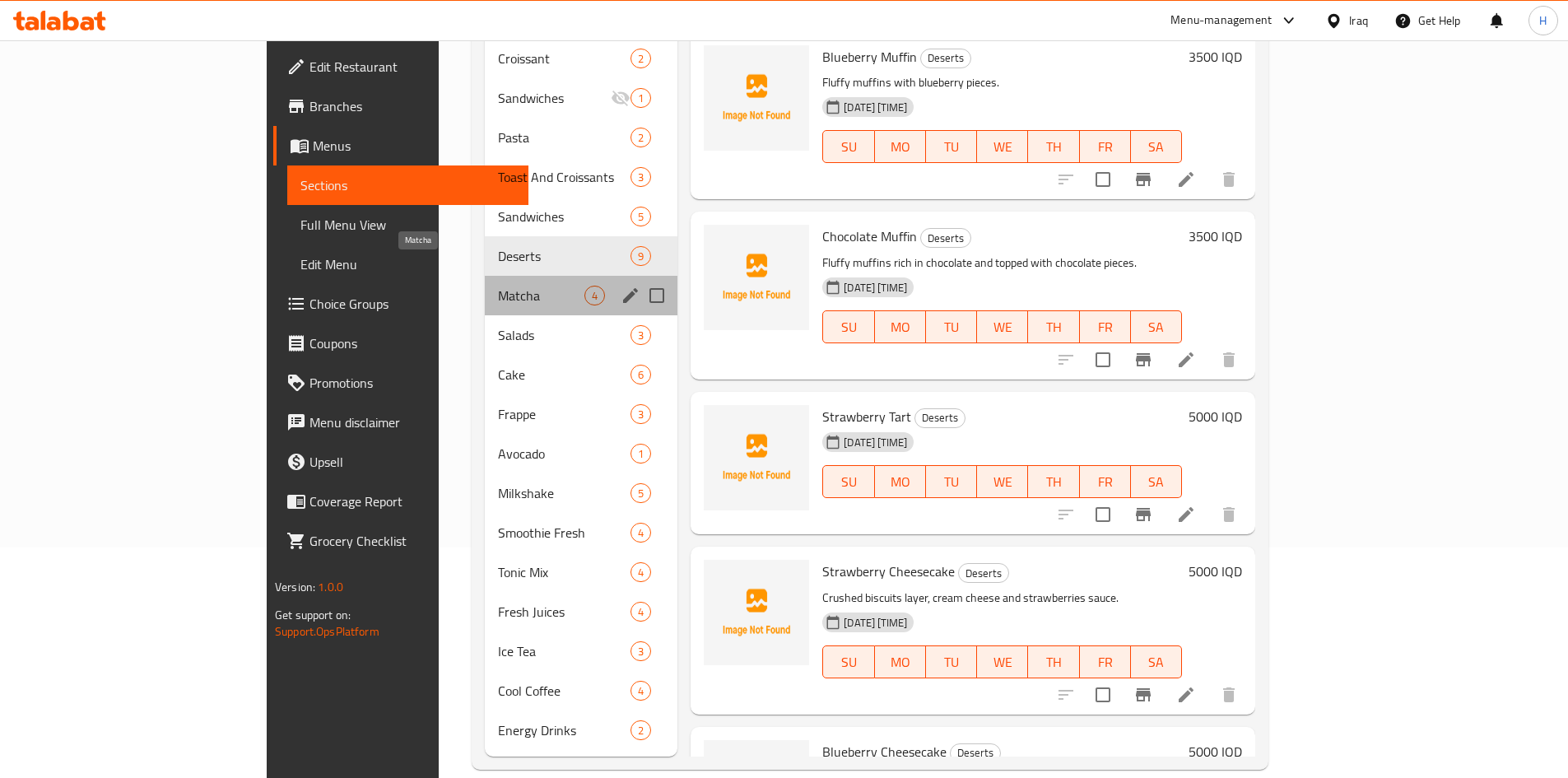 click on "Matcha" at bounding box center (541, 296) 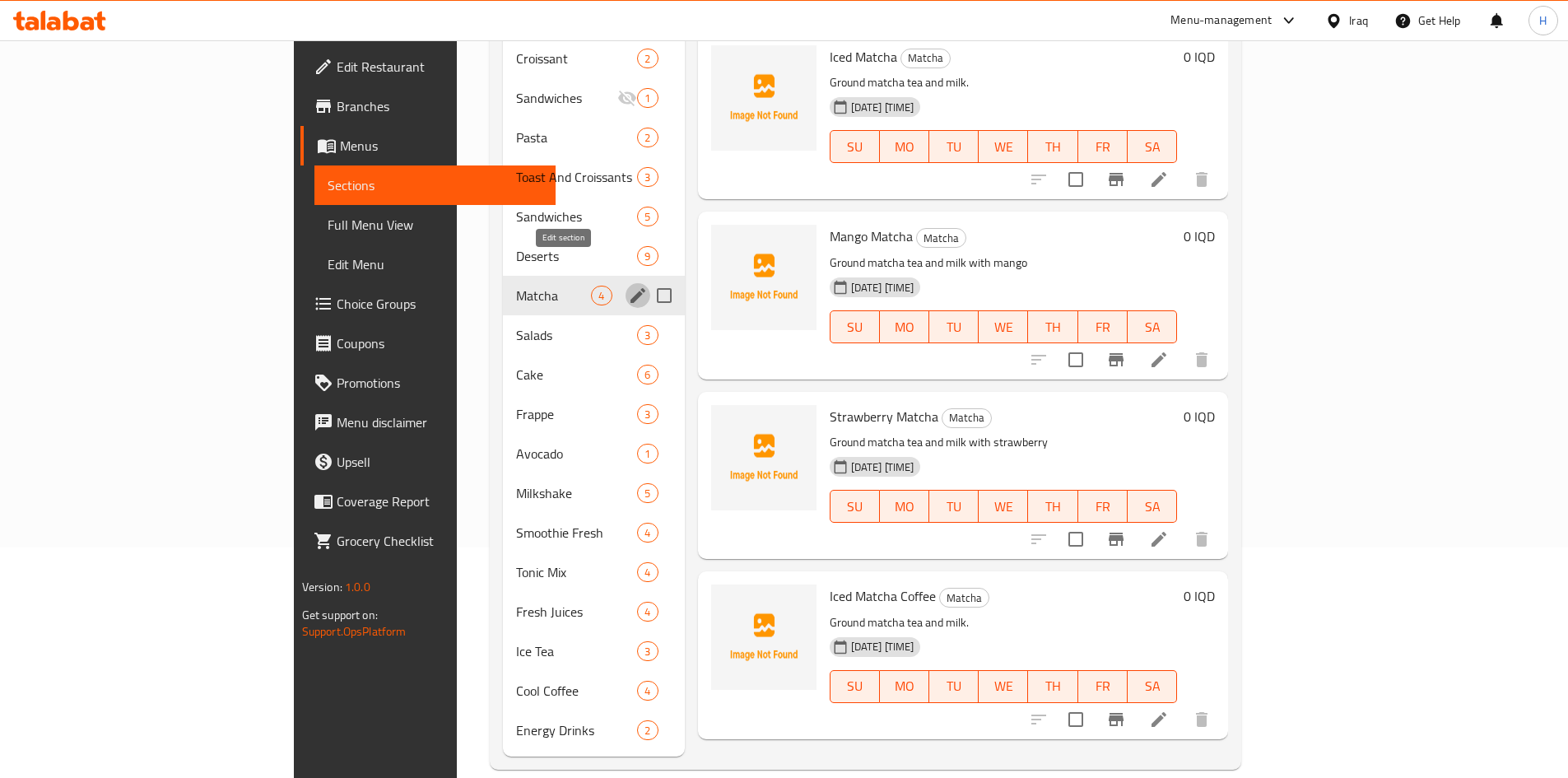 click 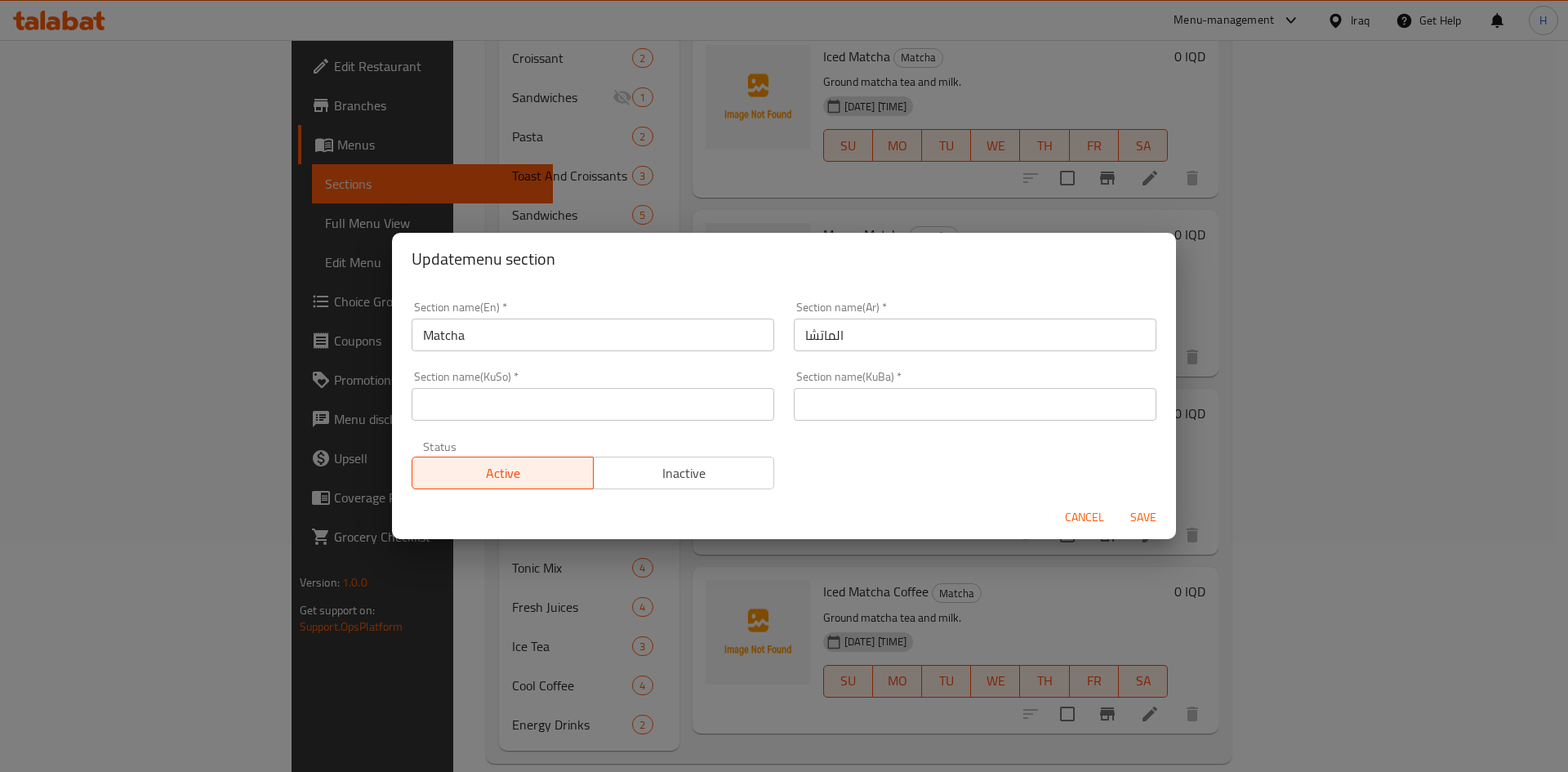 click on "Inactive" at bounding box center [684, 473] 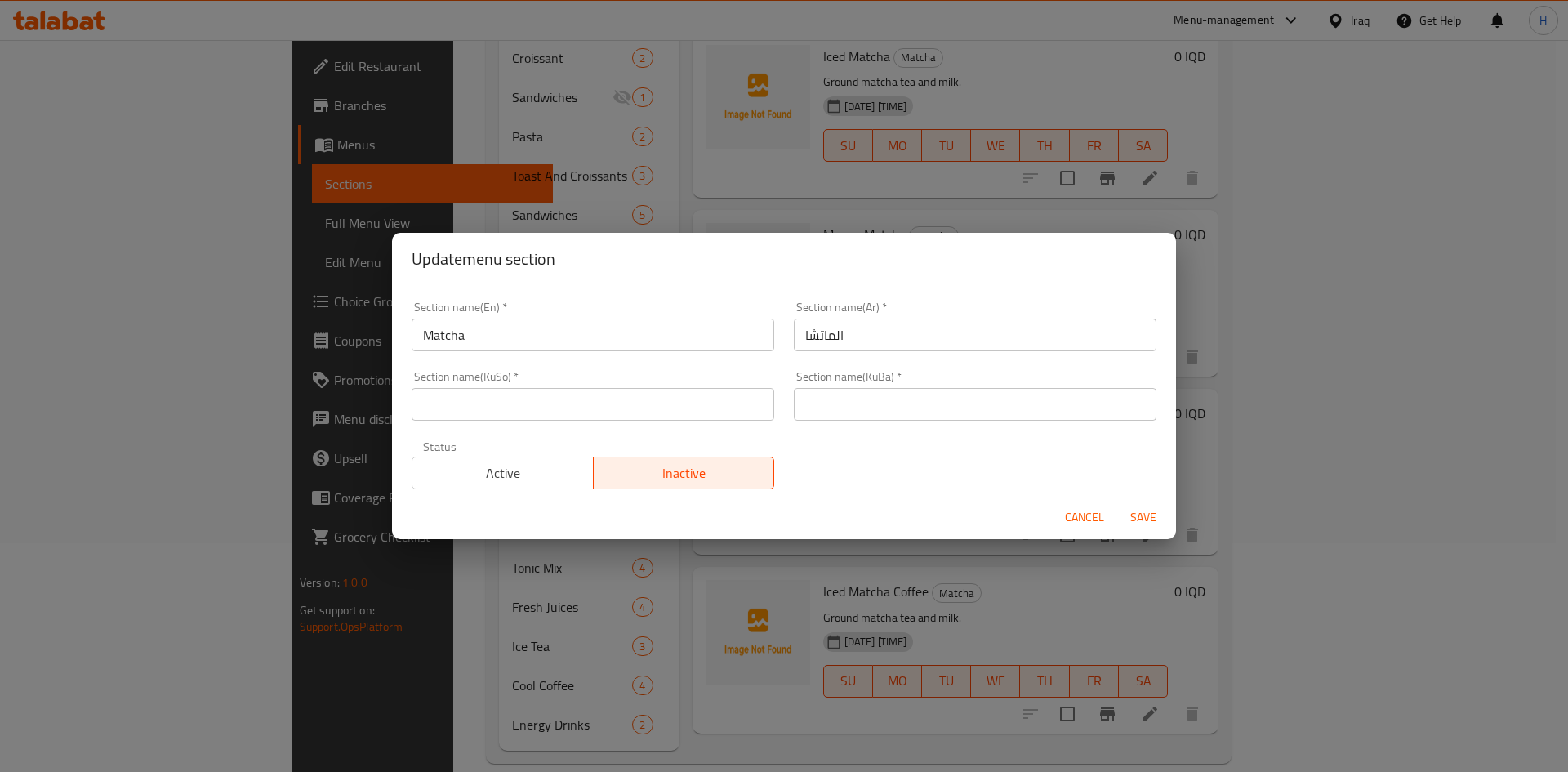 click on "Save" at bounding box center (1143, 517) 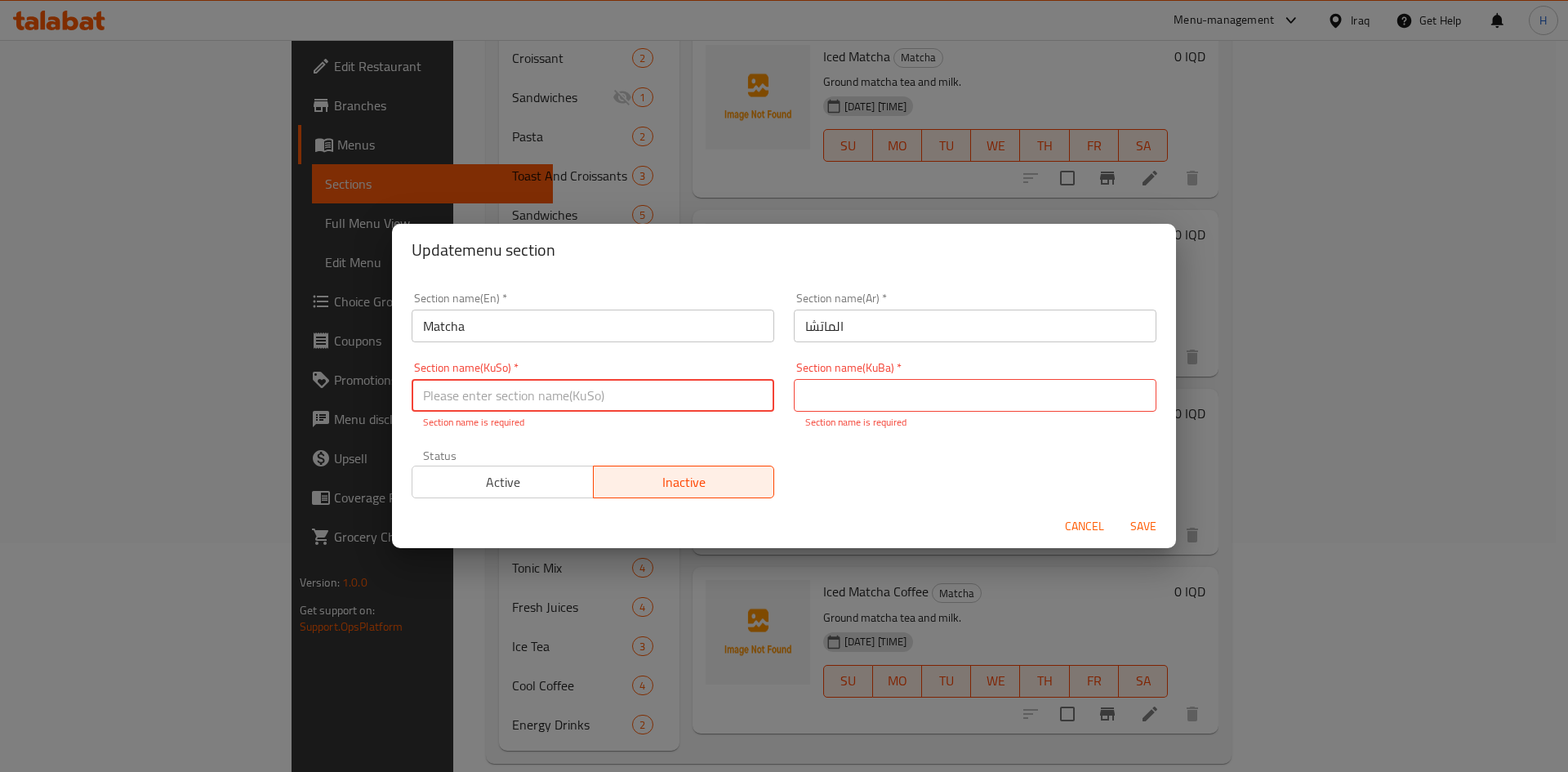 drag, startPoint x: 613, startPoint y: 405, endPoint x: 605, endPoint y: 412, distance: 10.630146 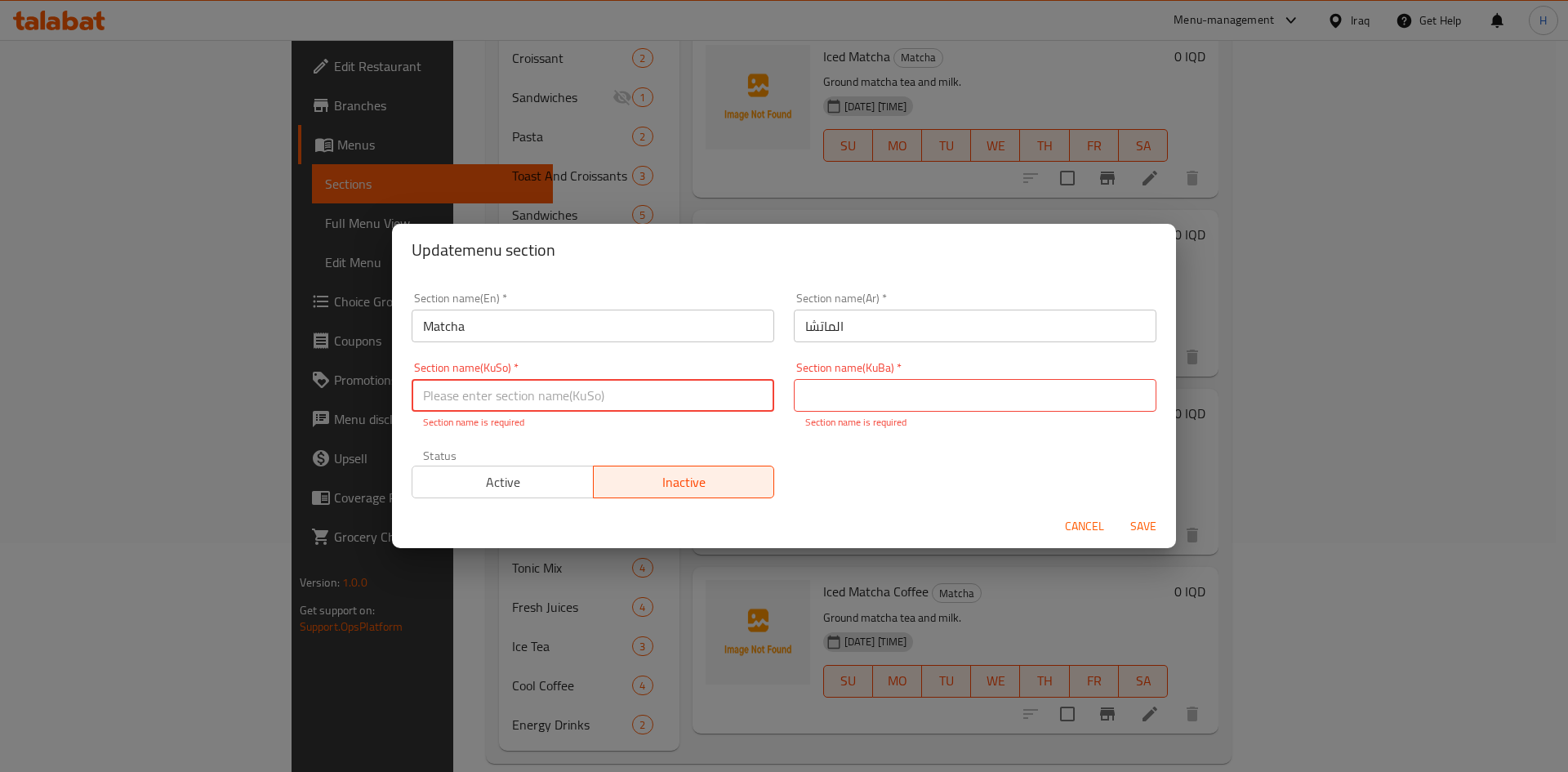 click at bounding box center [593, 395] 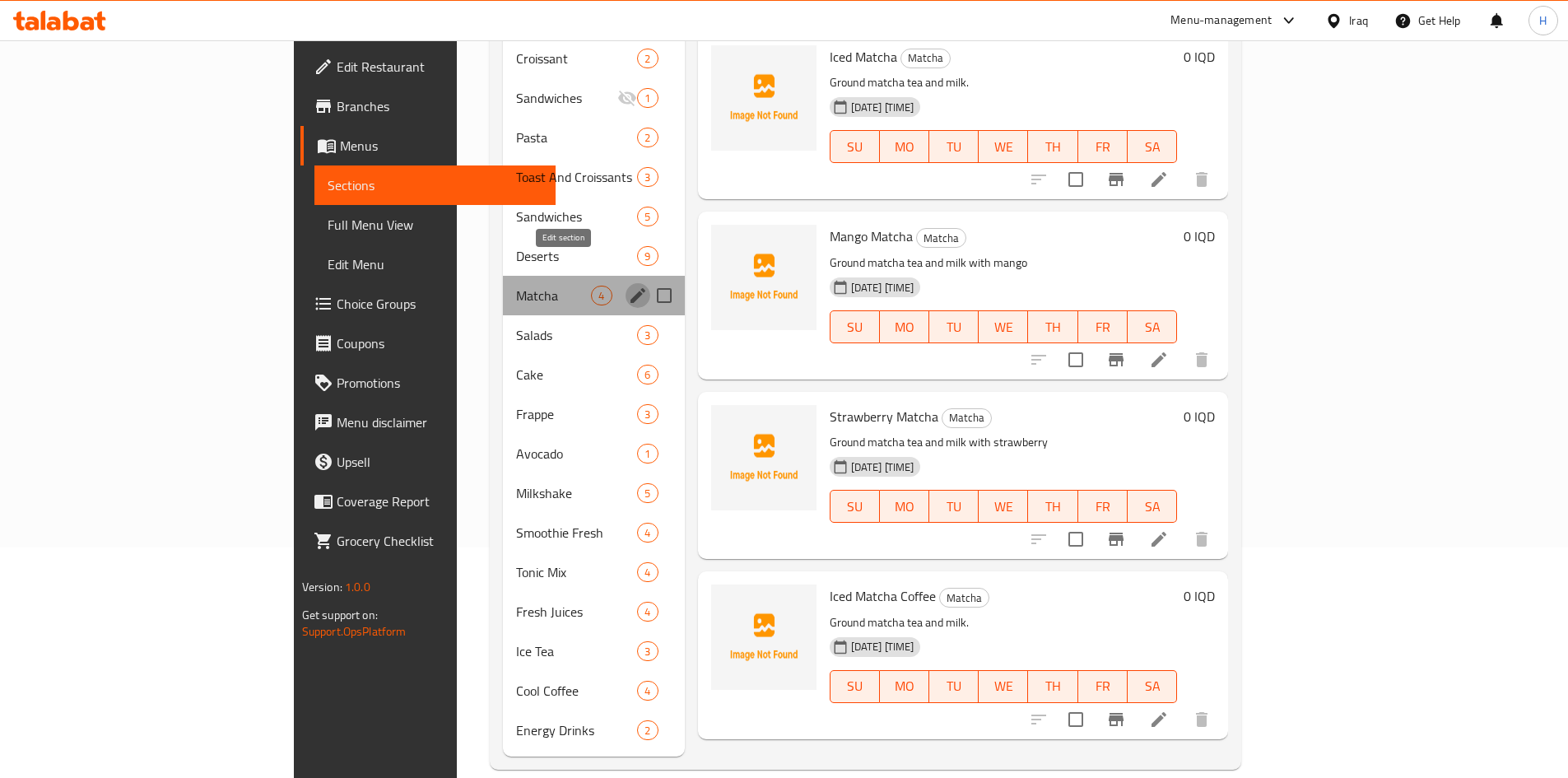 click 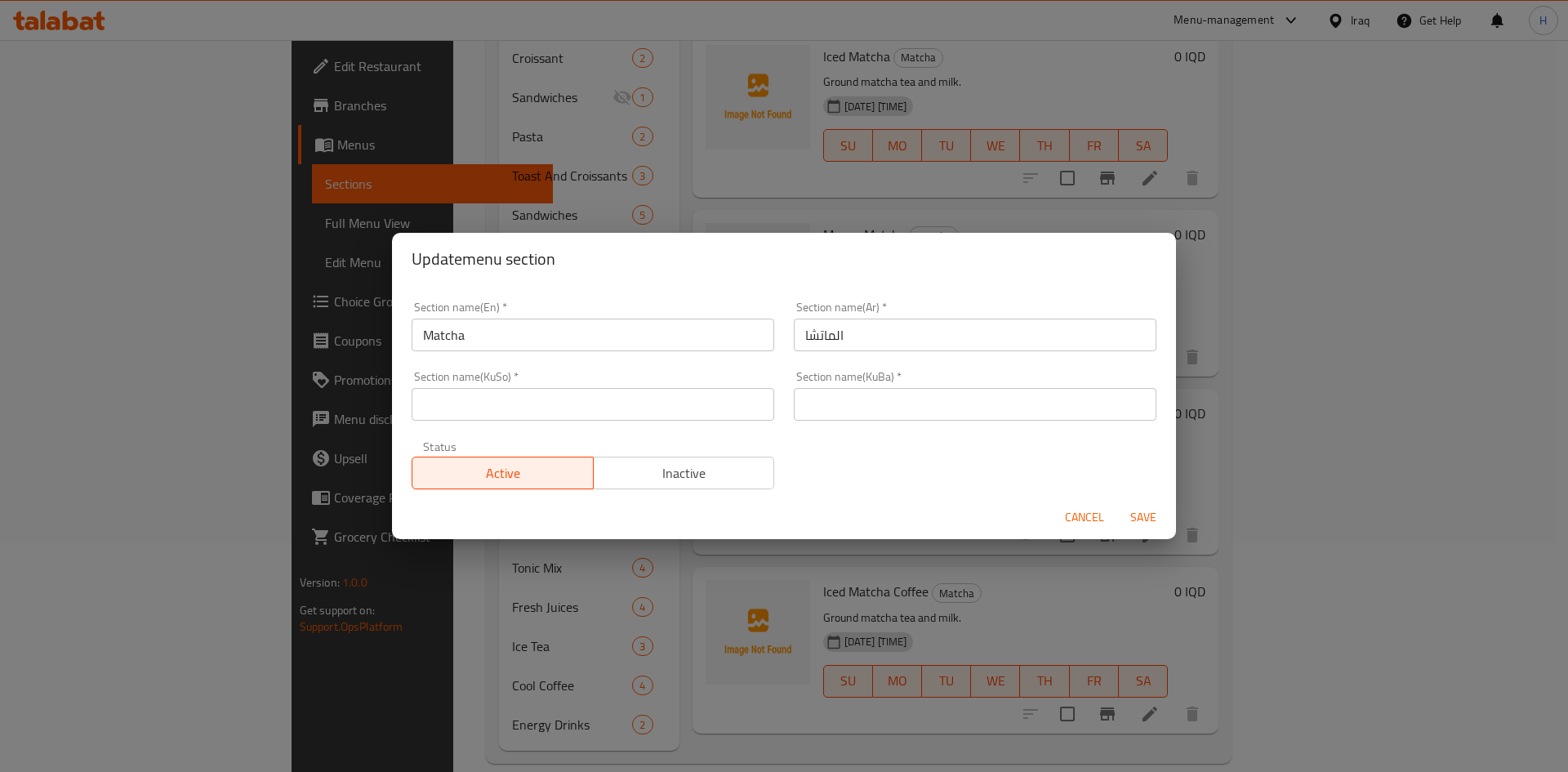 click at bounding box center [593, 404] 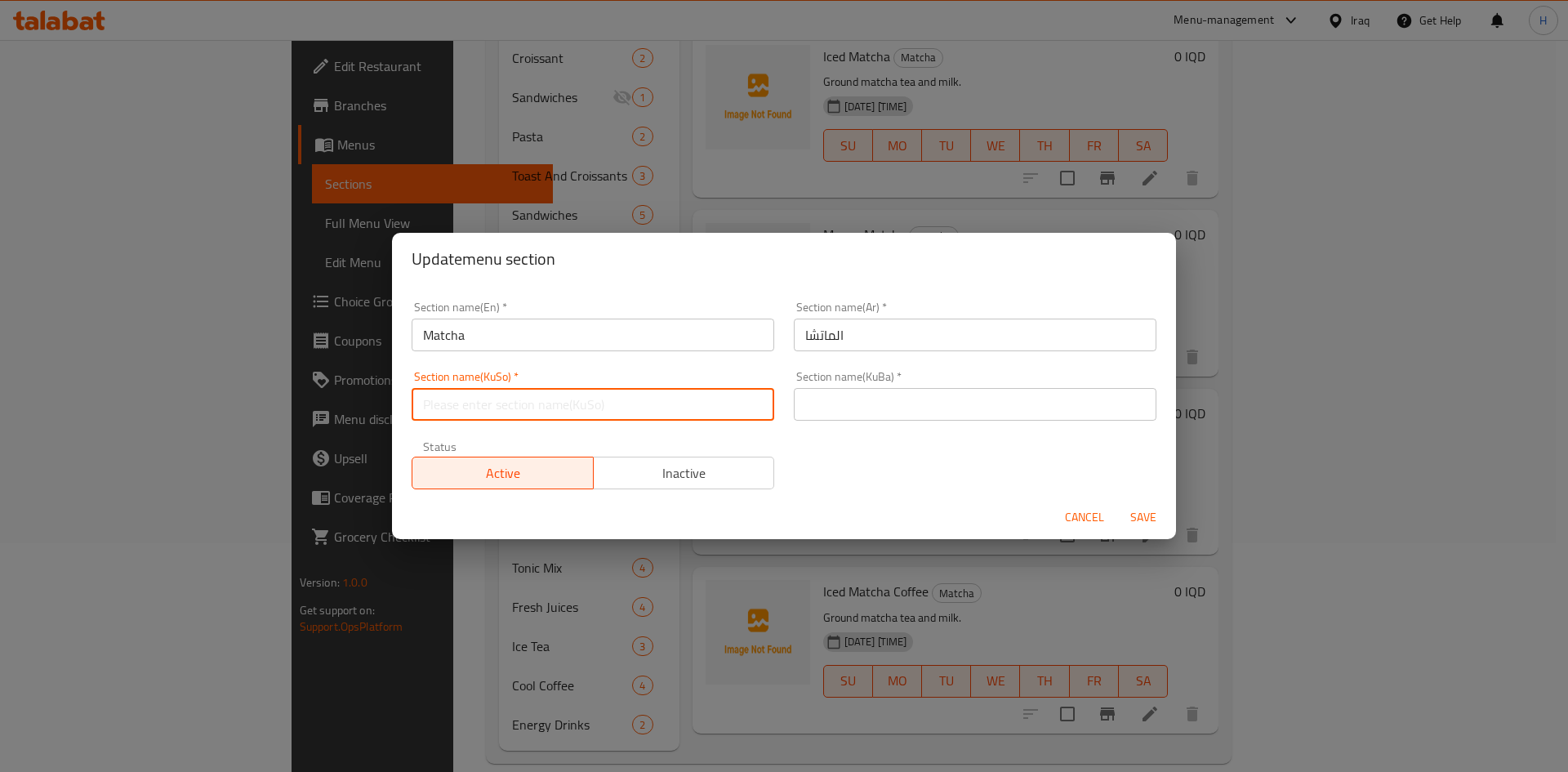 type on "ز" 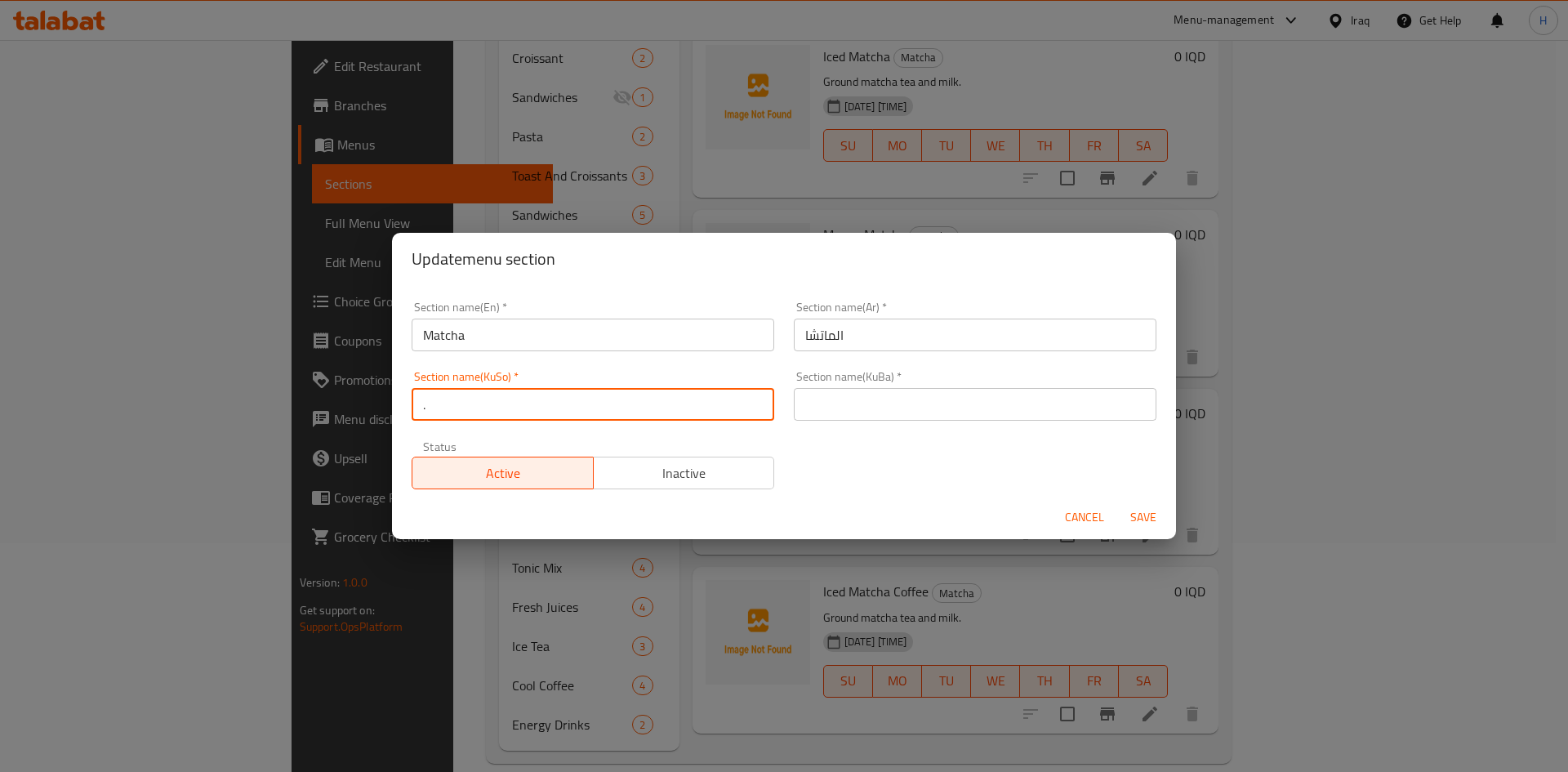 type on "." 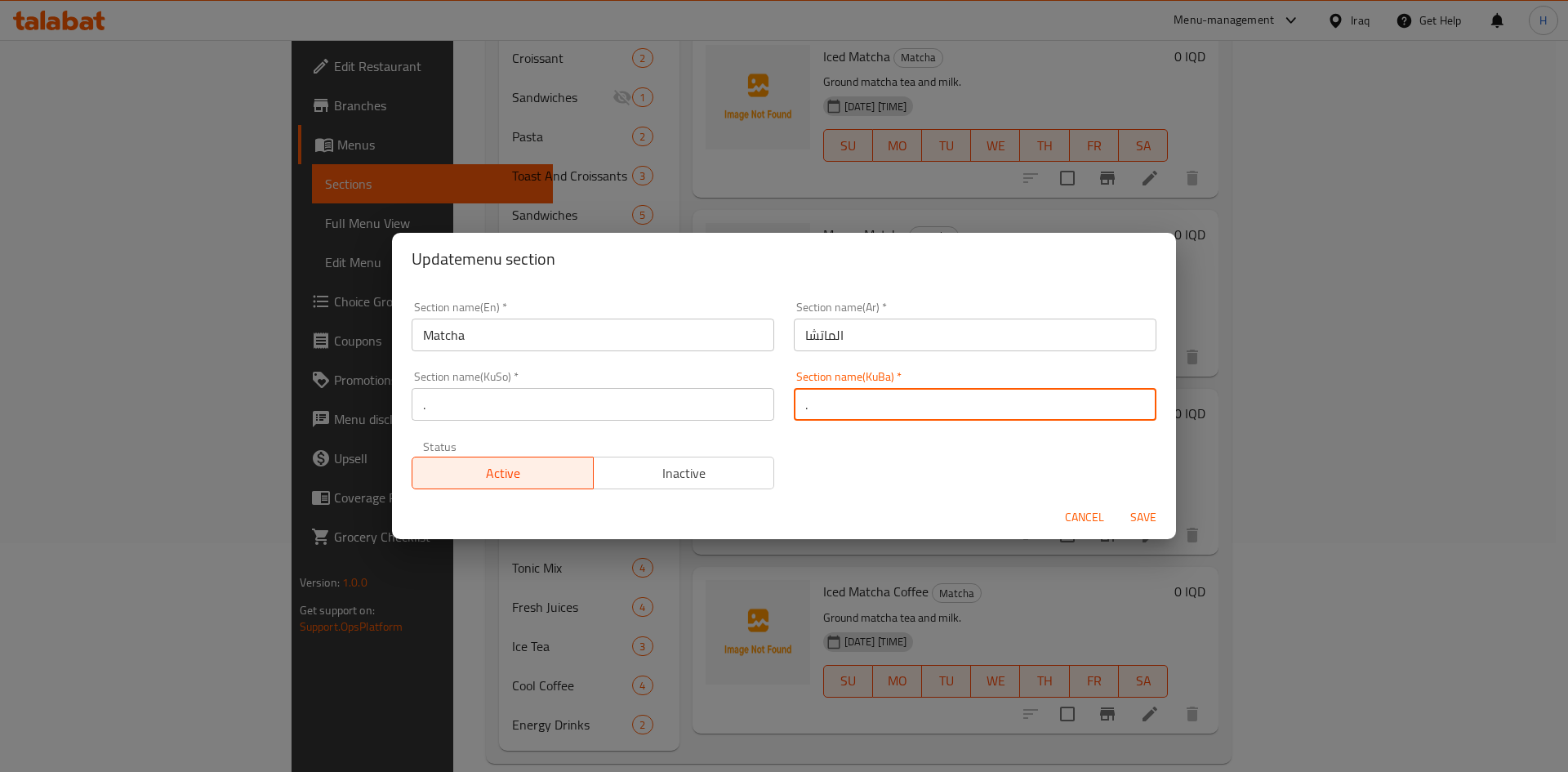 type on "." 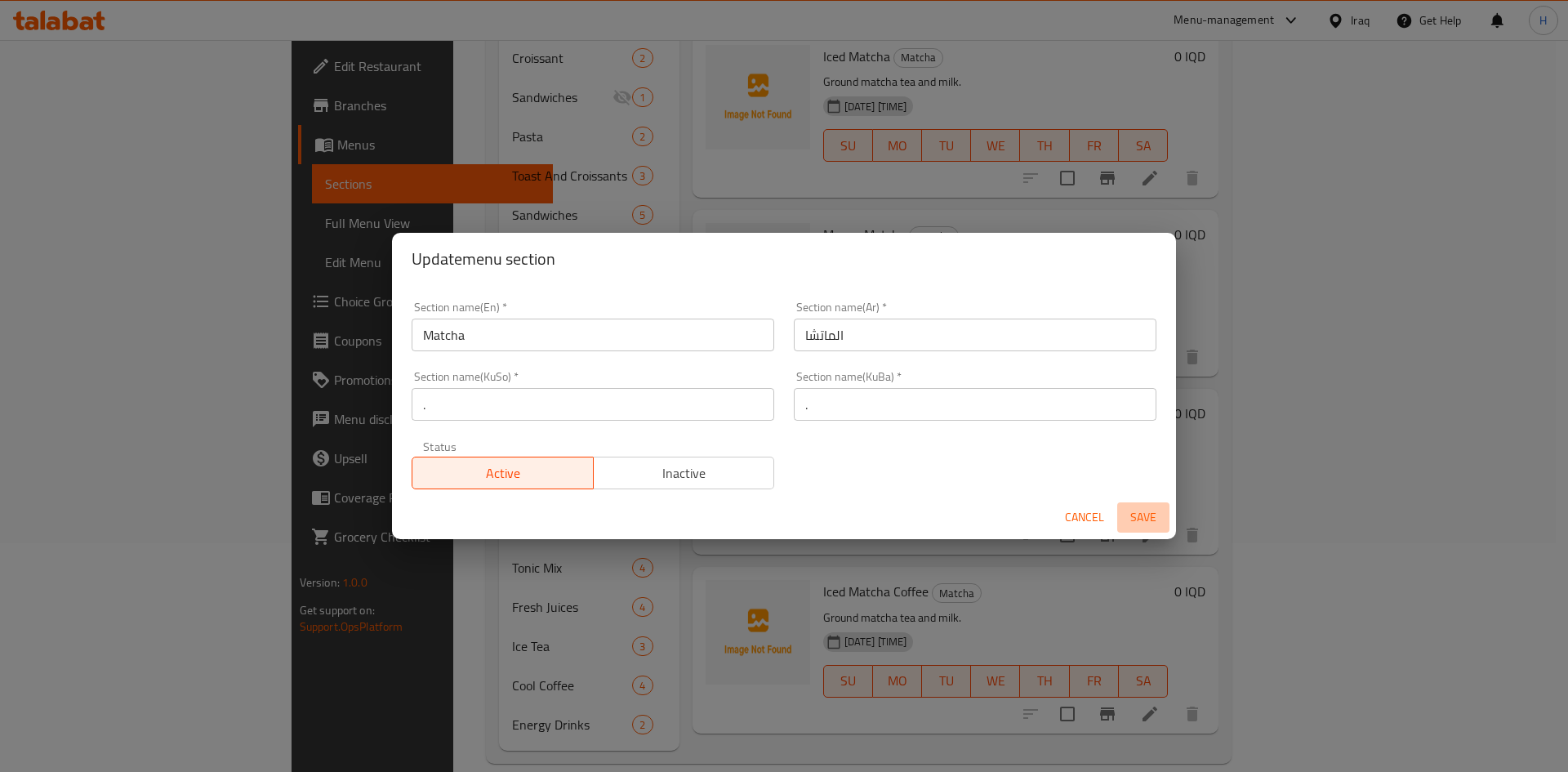 click on "Save" at bounding box center (1143, 517) 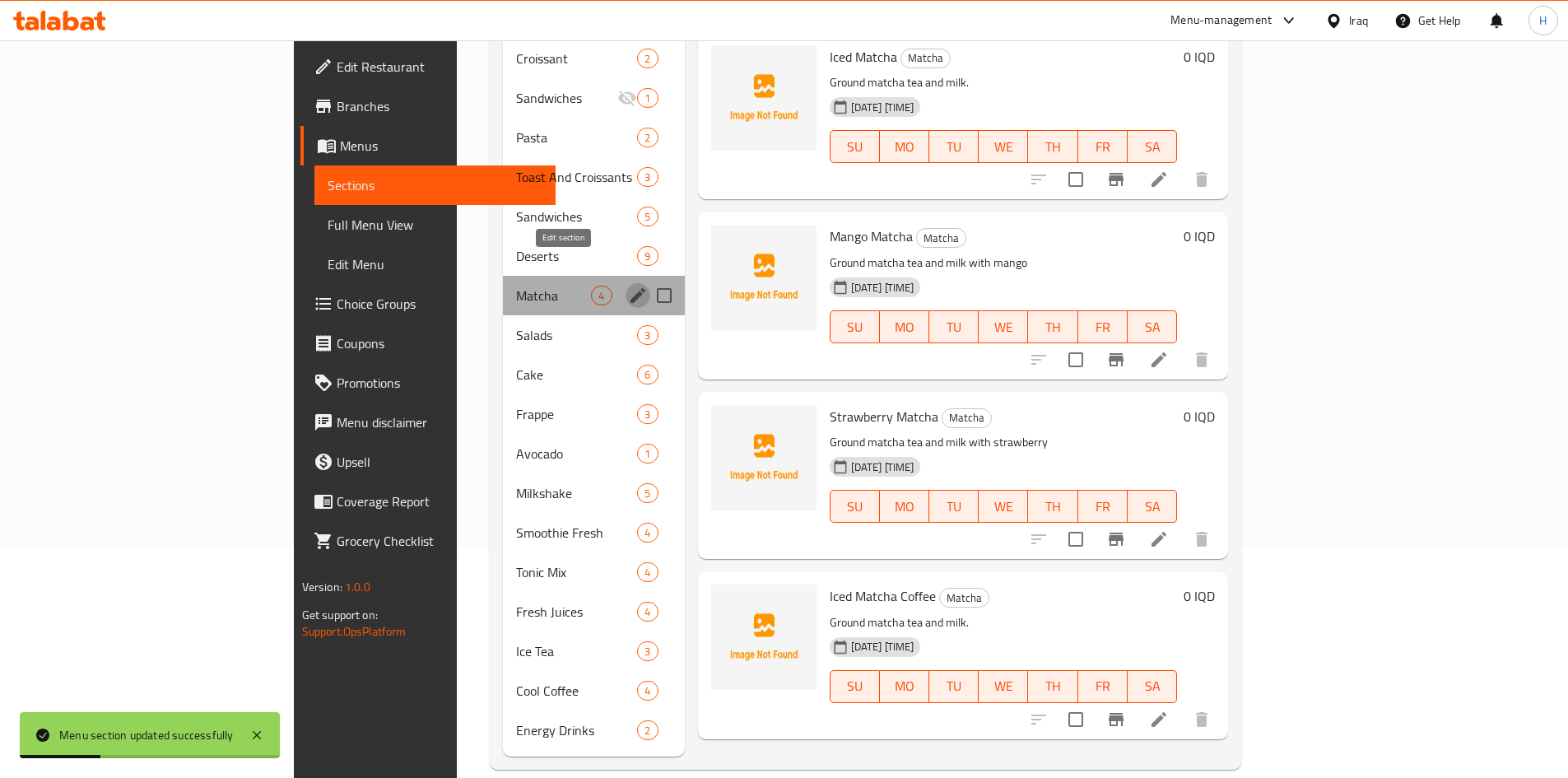 click at bounding box center (638, 296) 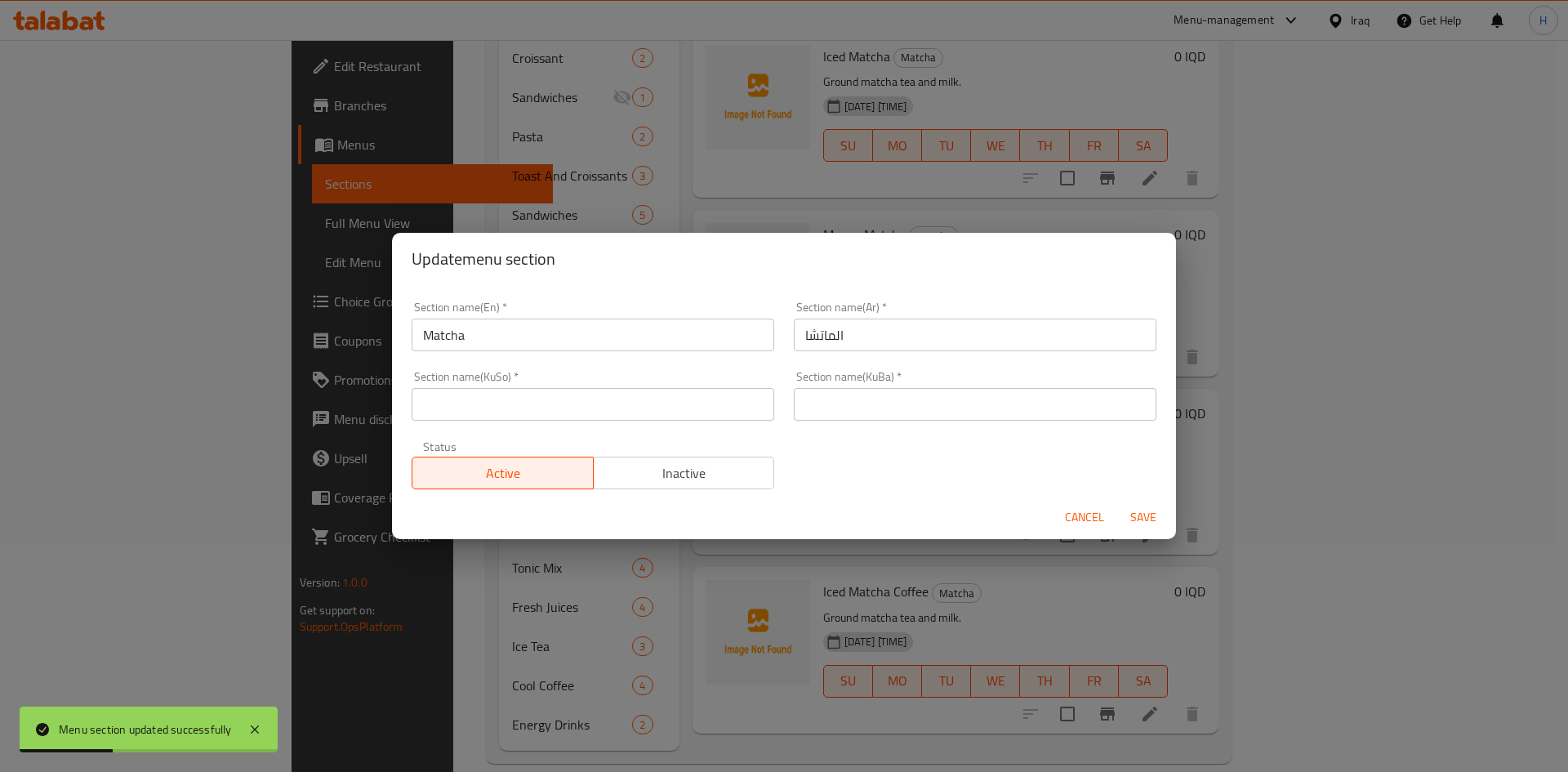 click on "Inactive" at bounding box center [684, 473] 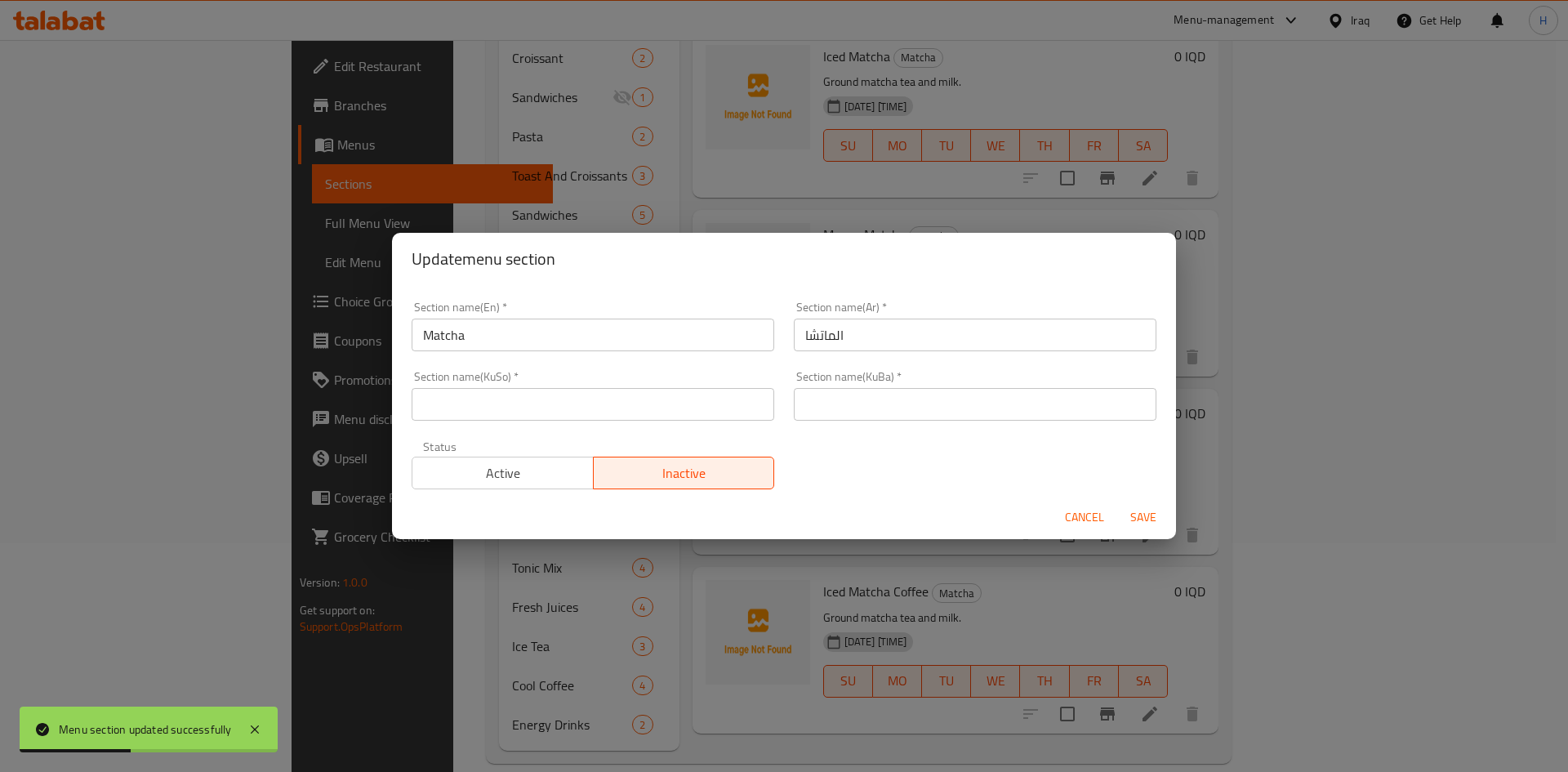 click on "Cancel Save" at bounding box center (784, 517) 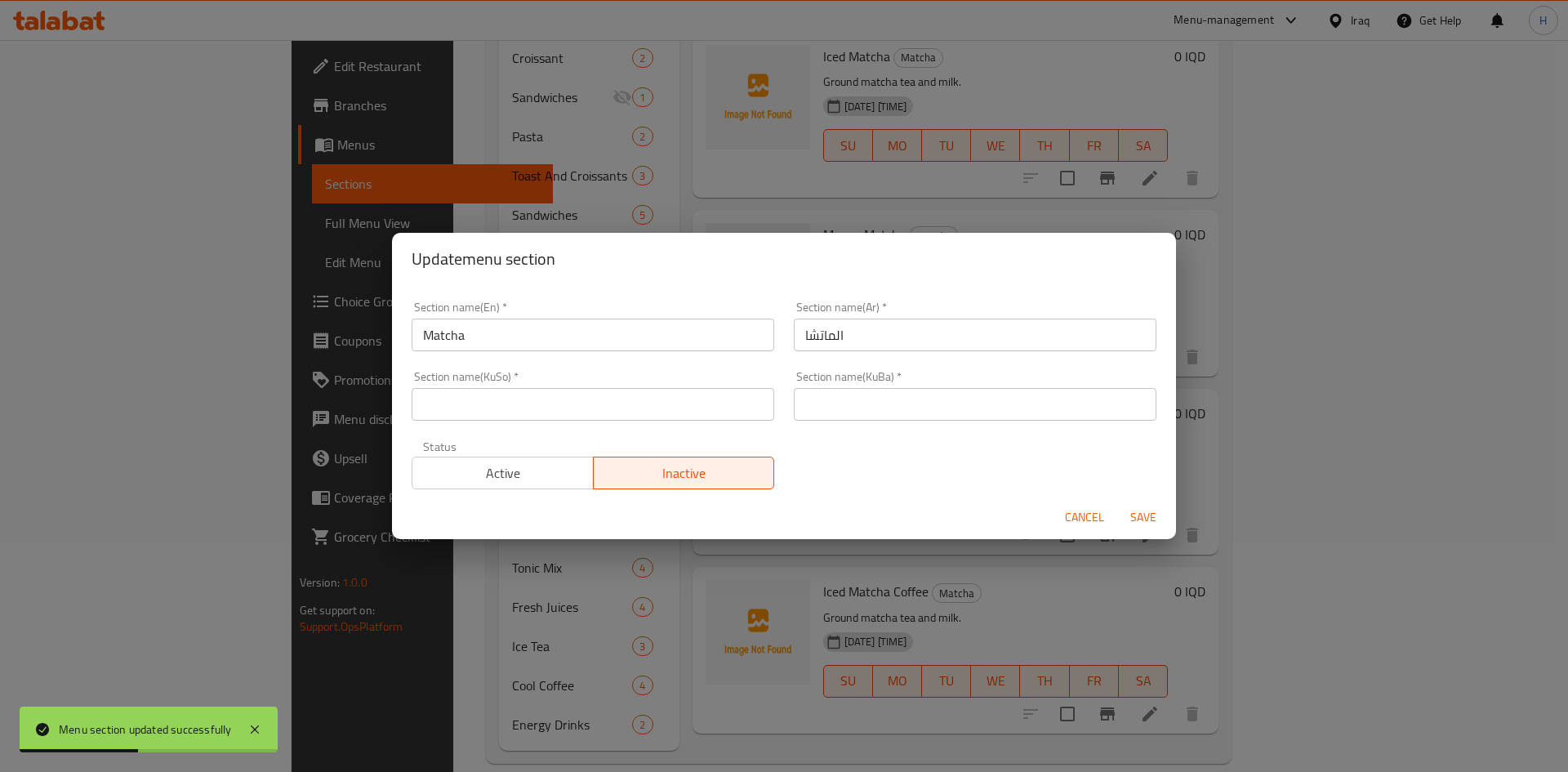 click on "Save" at bounding box center (1143, 517) 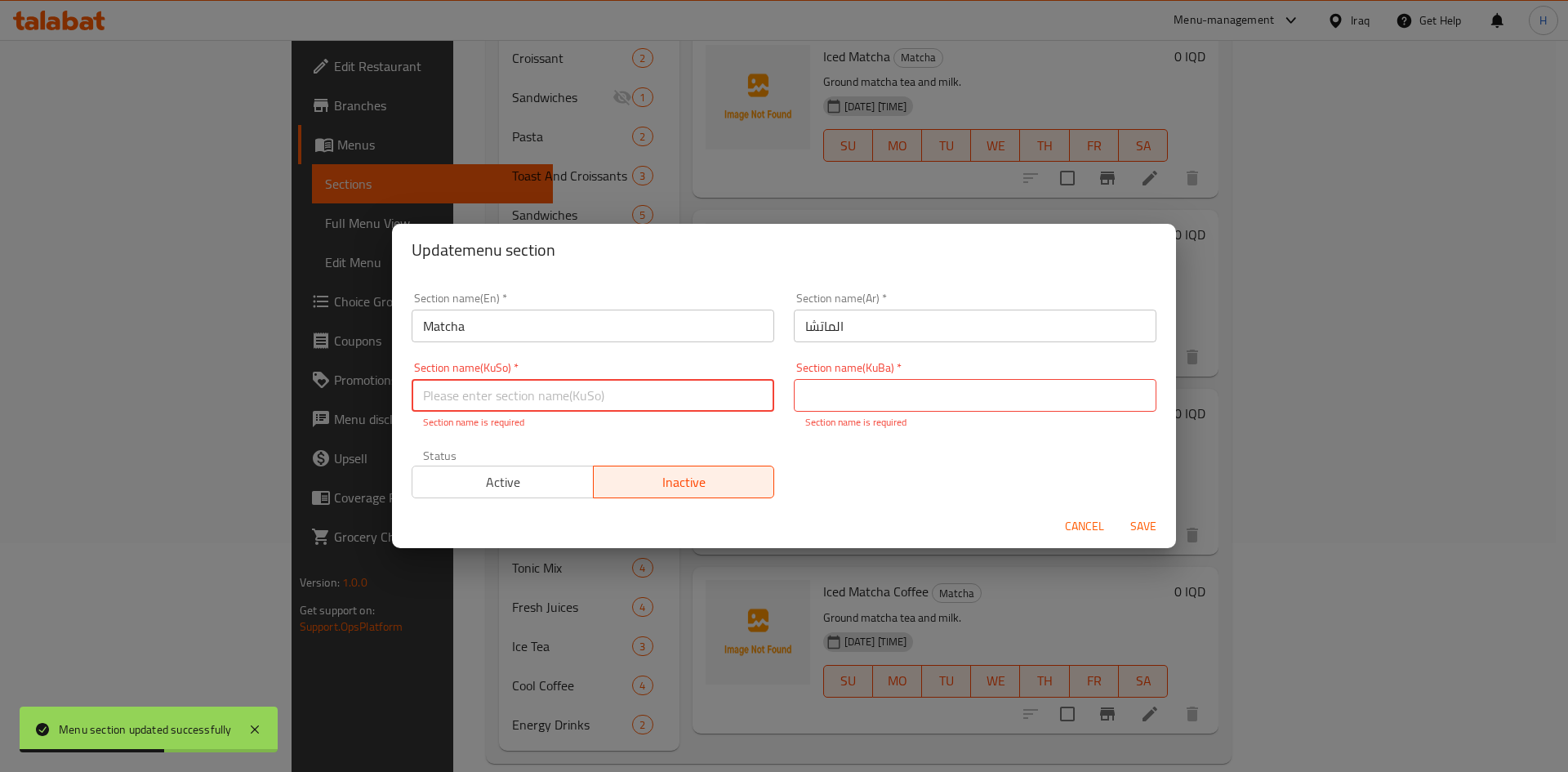 click at bounding box center (593, 395) 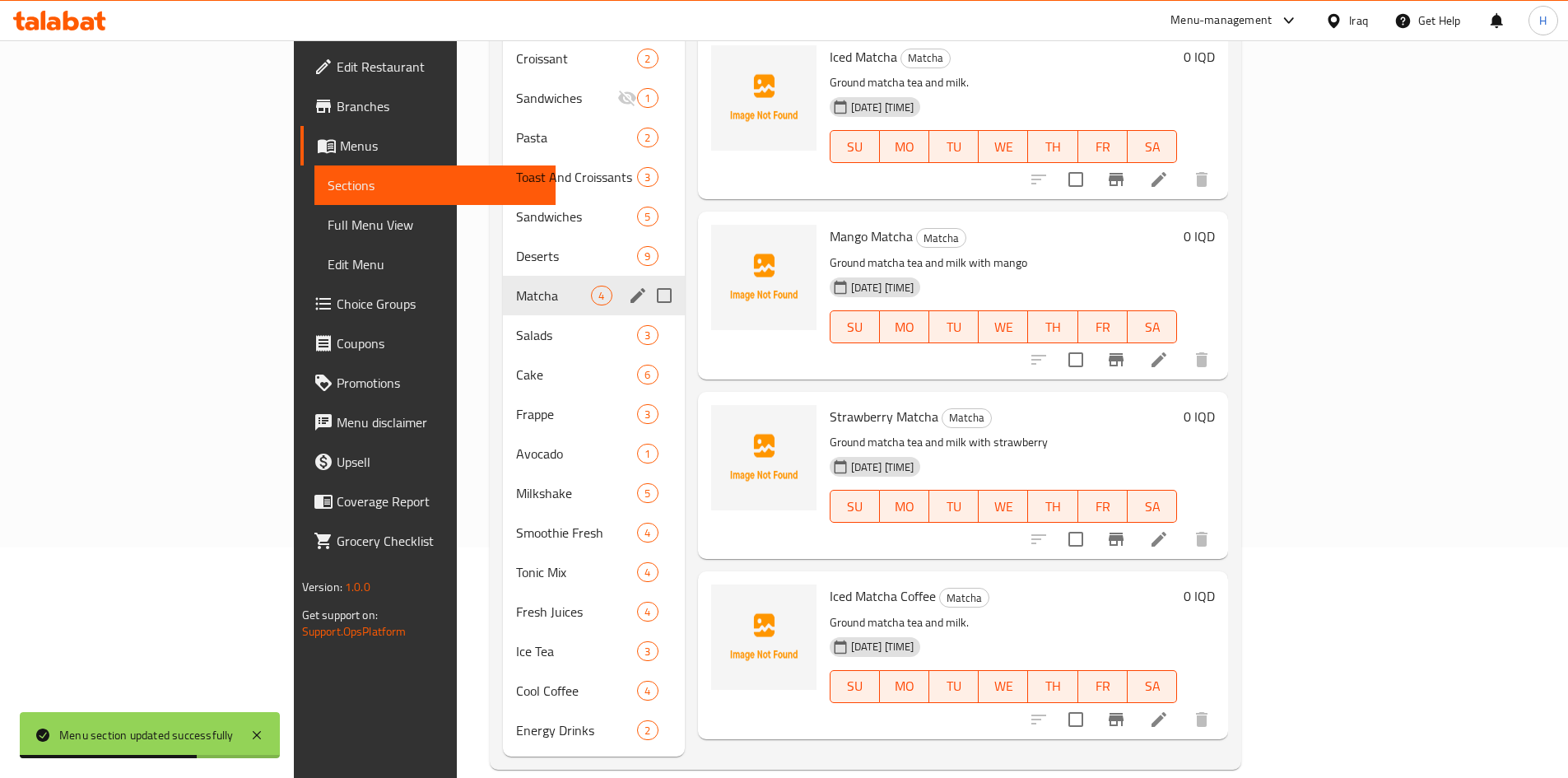click at bounding box center (638, 296) 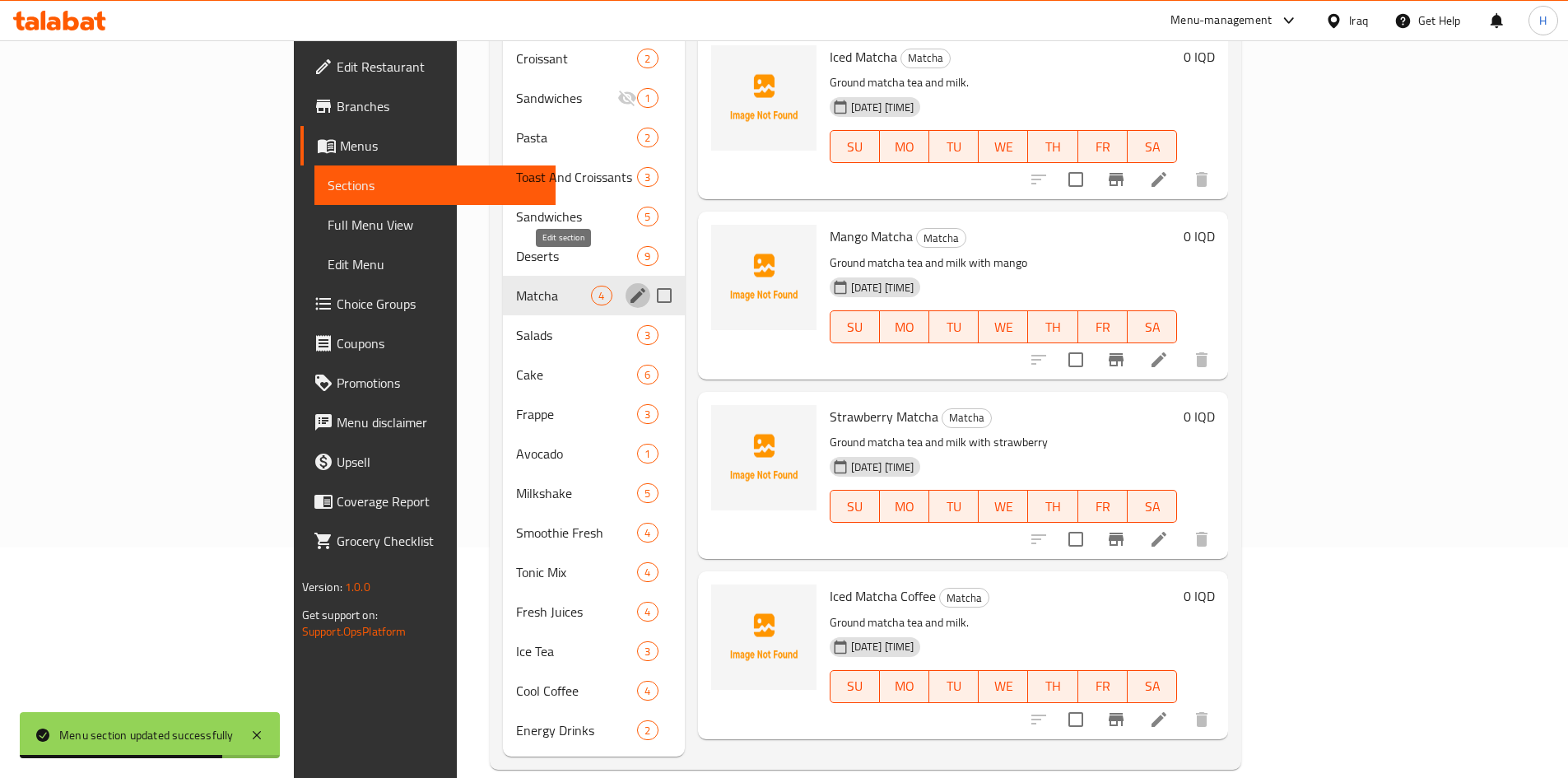click 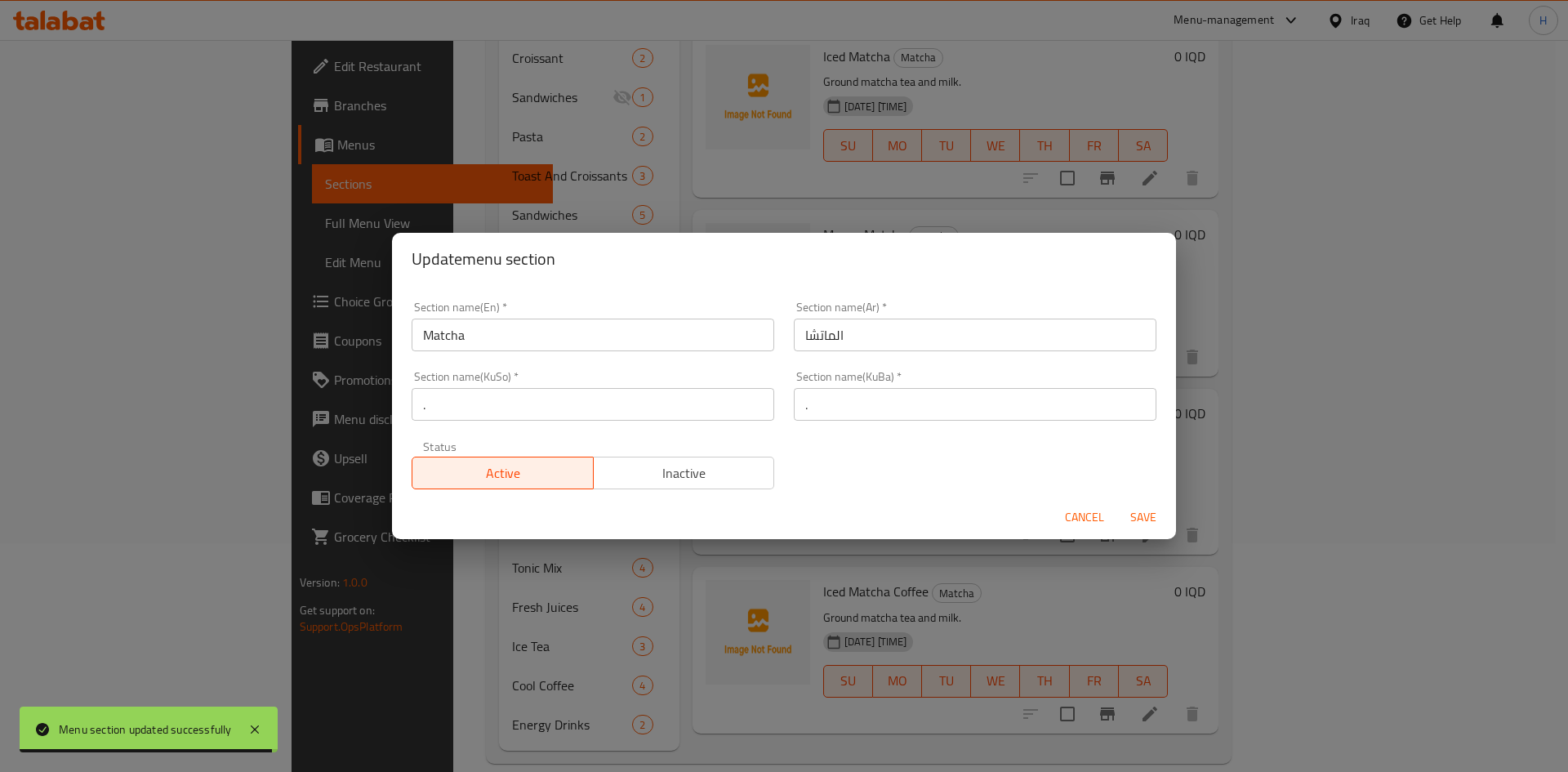 click on "Status Active Inactive" at bounding box center (593, 465) 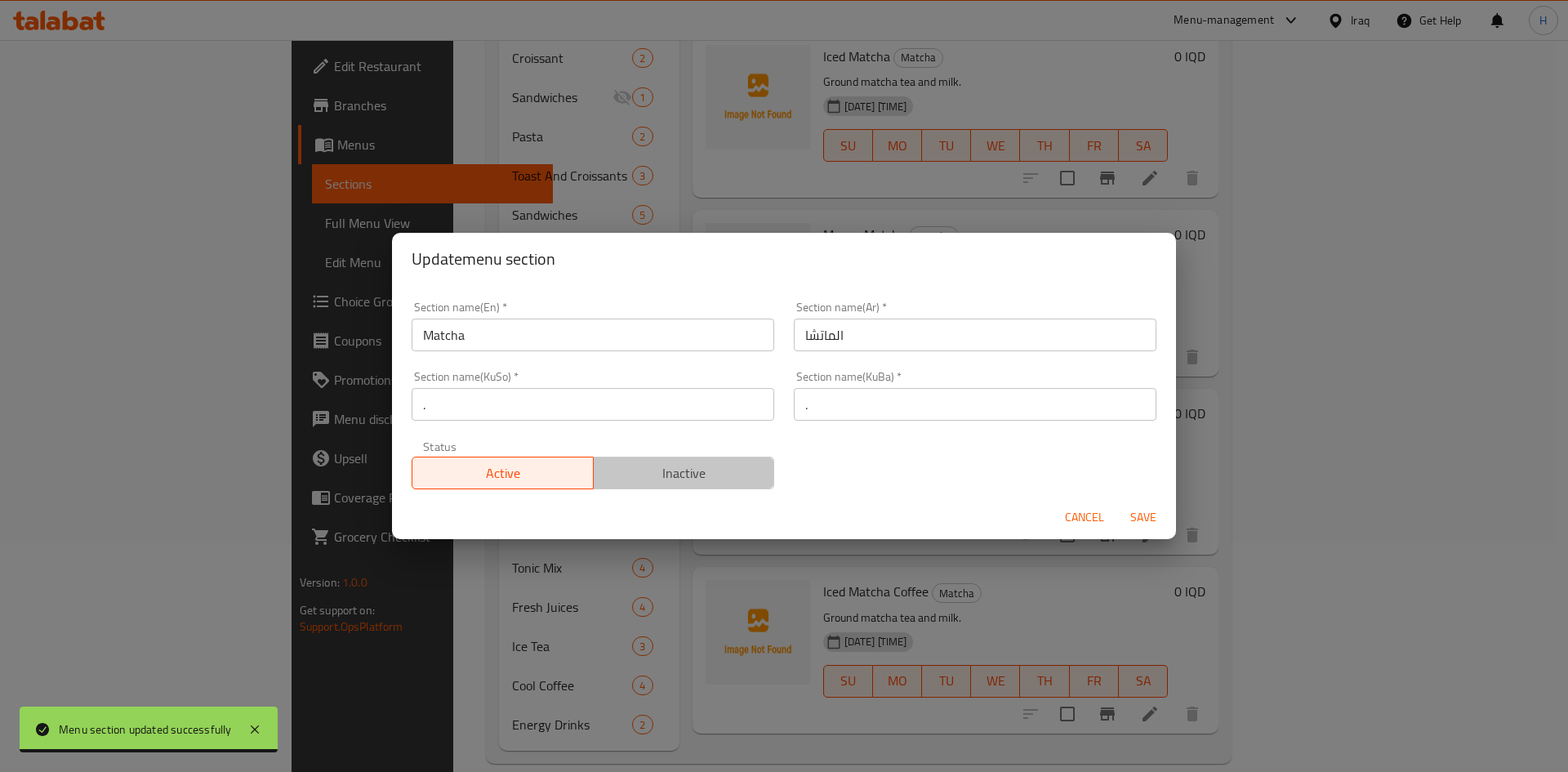 click on "Inactive" at bounding box center [684, 473] 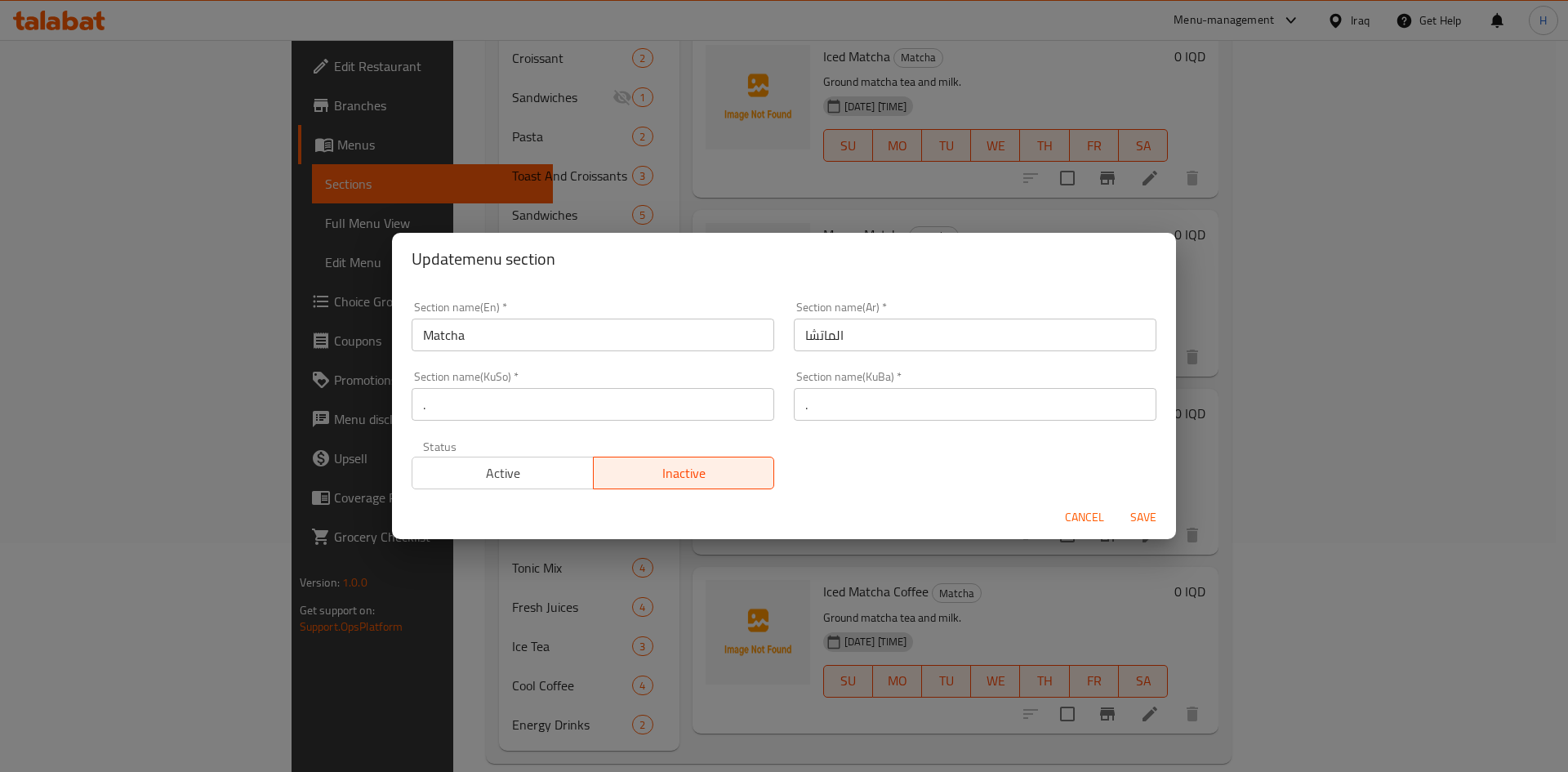 type on "1" 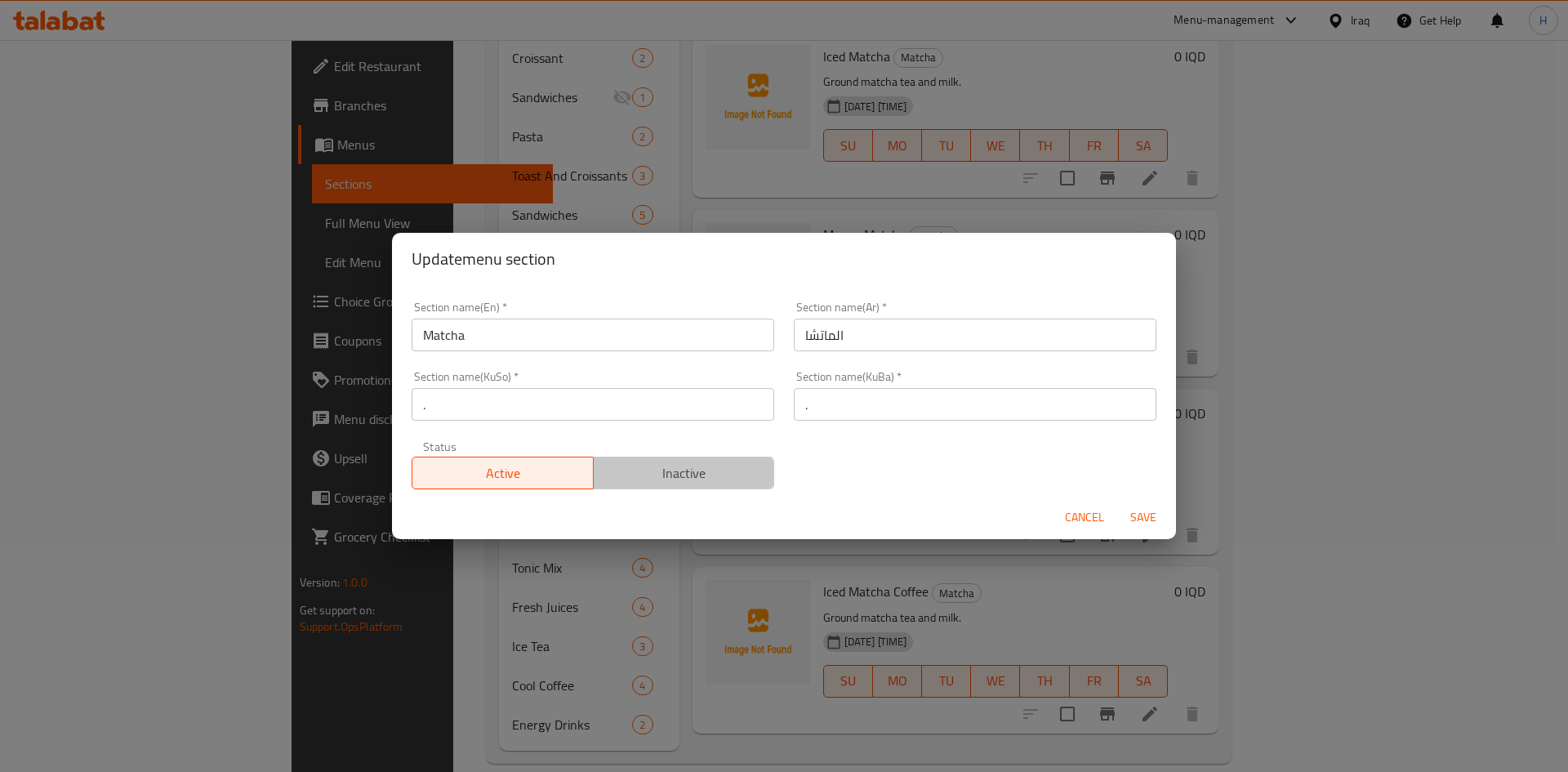 click on "Inactive" at bounding box center [684, 473] 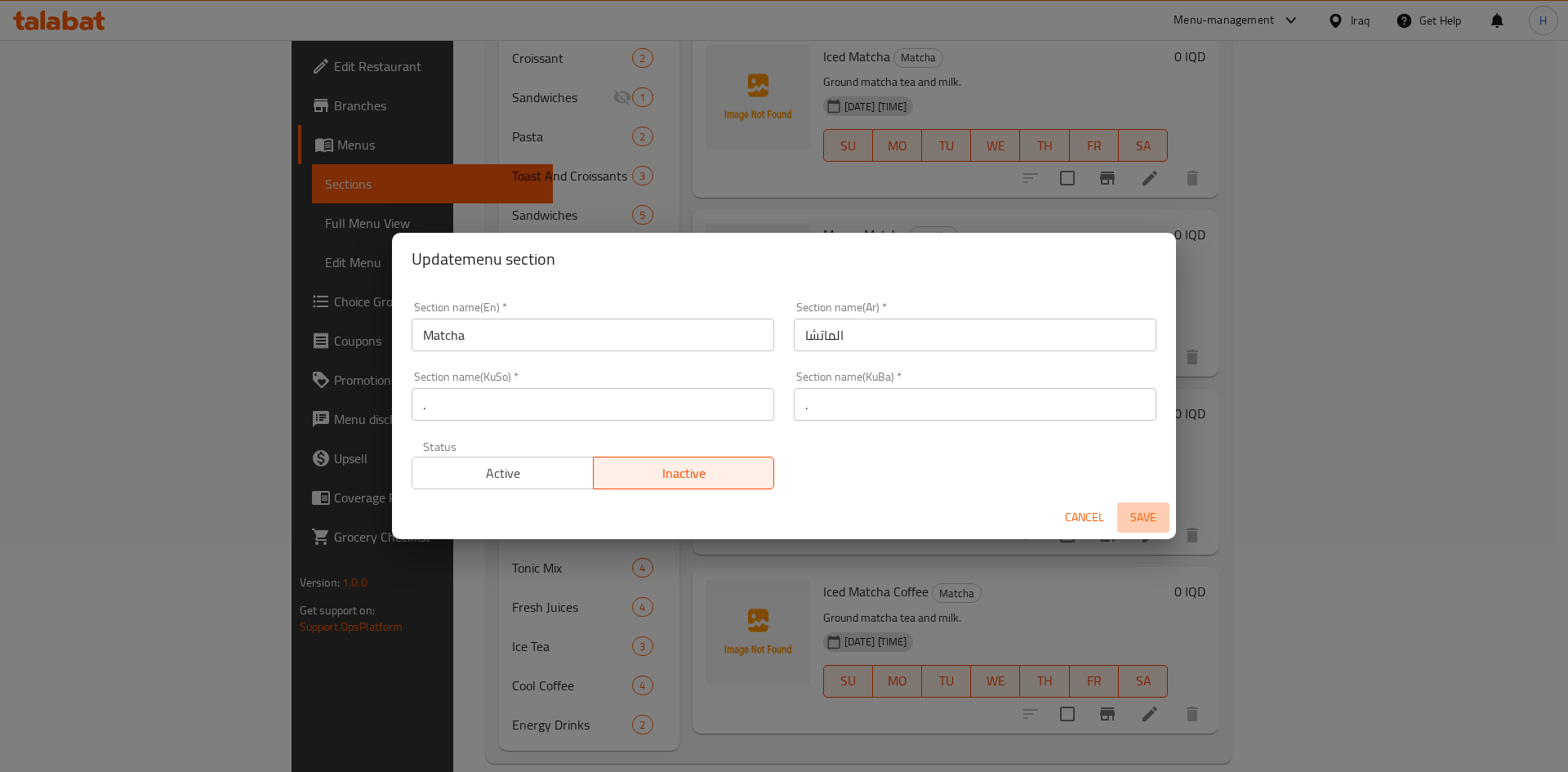 click on "Save" at bounding box center (1143, 517) 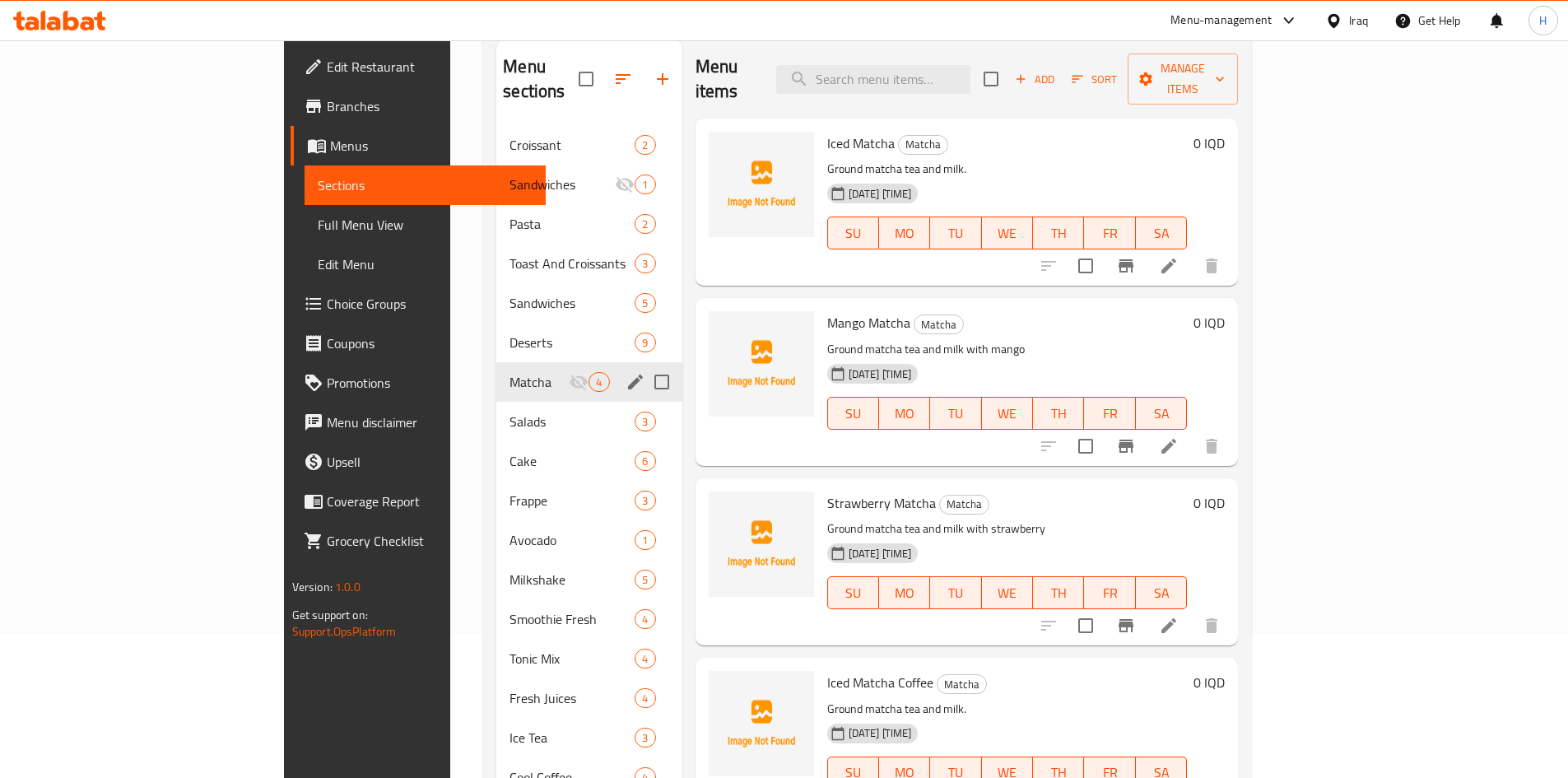scroll, scrollTop: 0, scrollLeft: 0, axis: both 